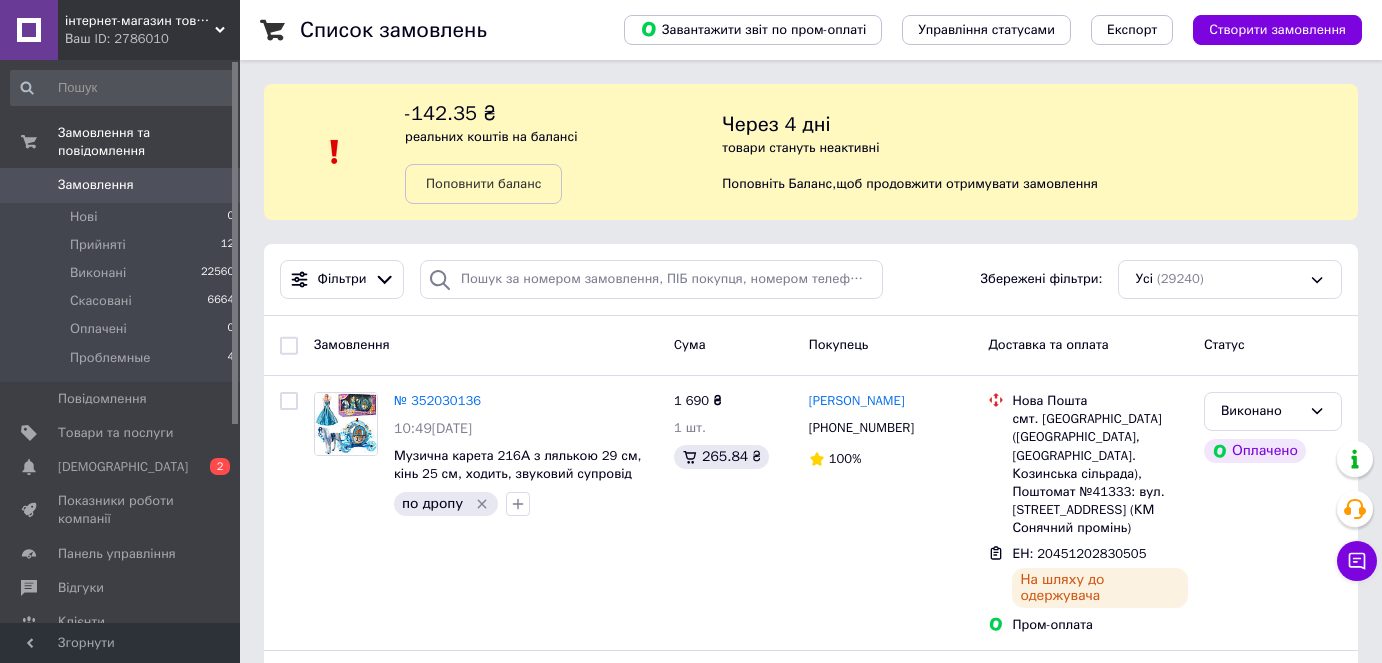 scroll, scrollTop: 0, scrollLeft: 0, axis: both 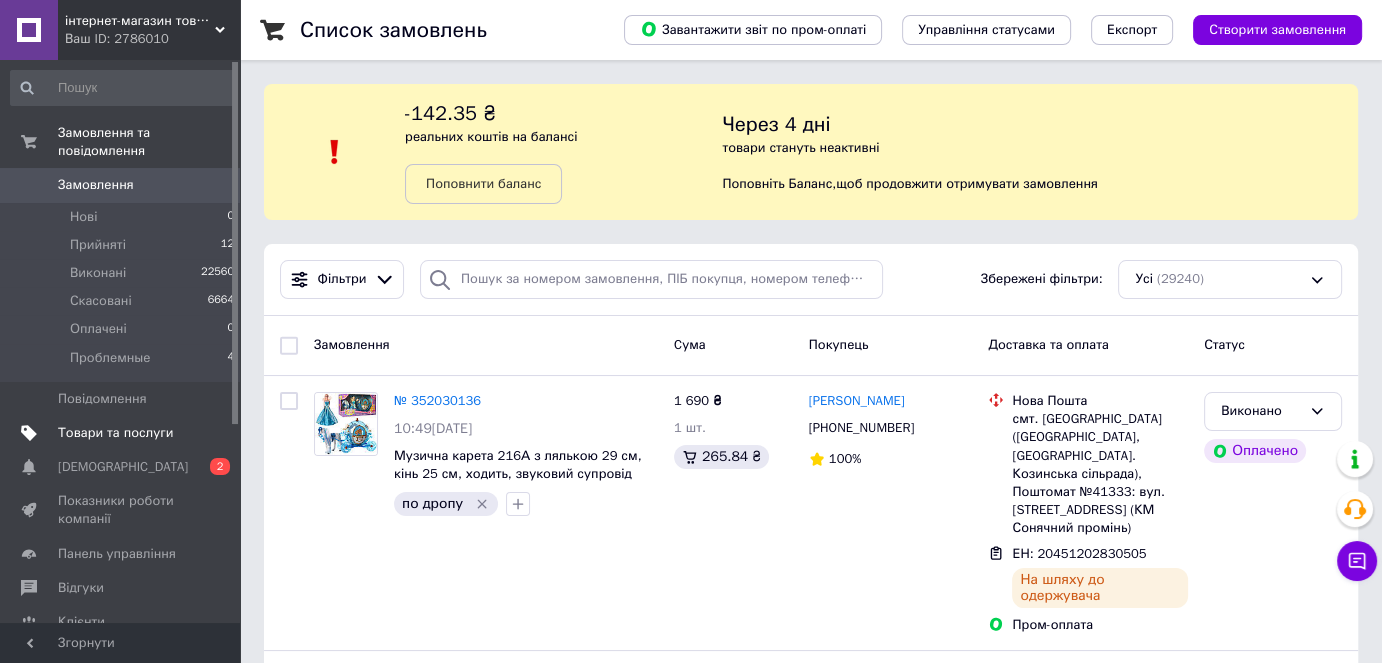 click on "Товари та послуги" at bounding box center [115, 433] 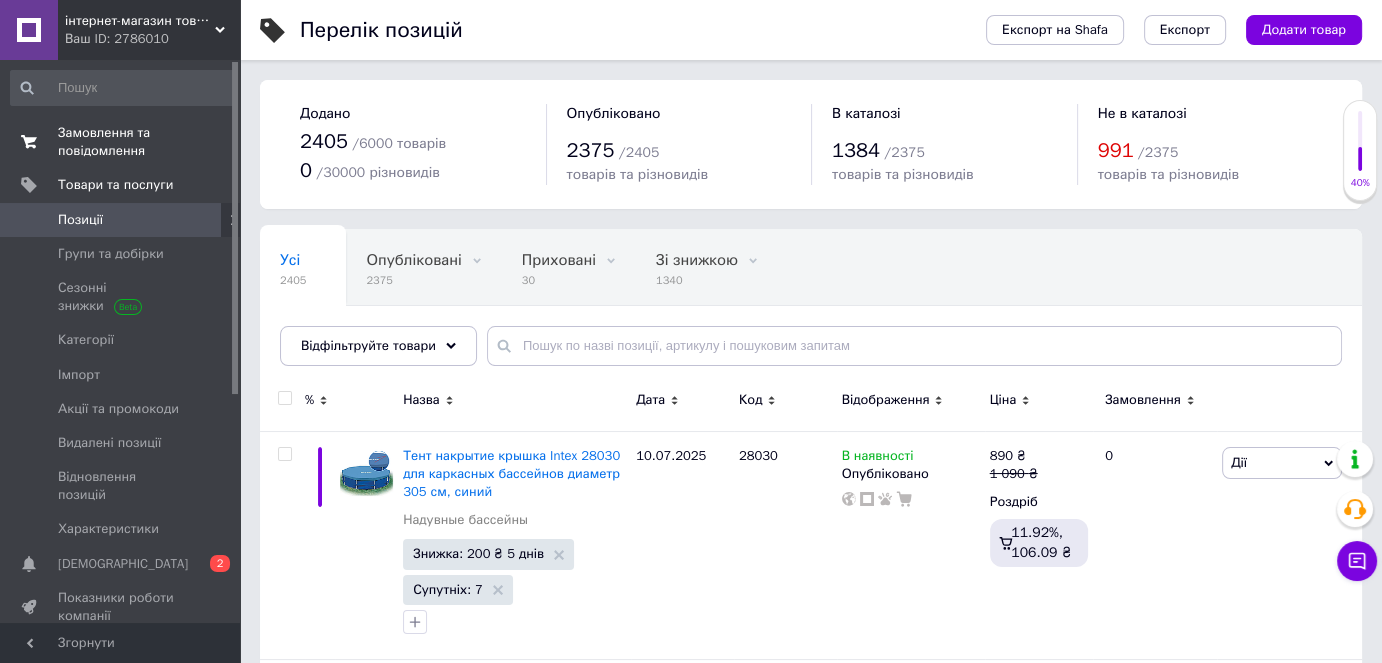 click on "Замовлення та повідомлення" at bounding box center (121, 142) 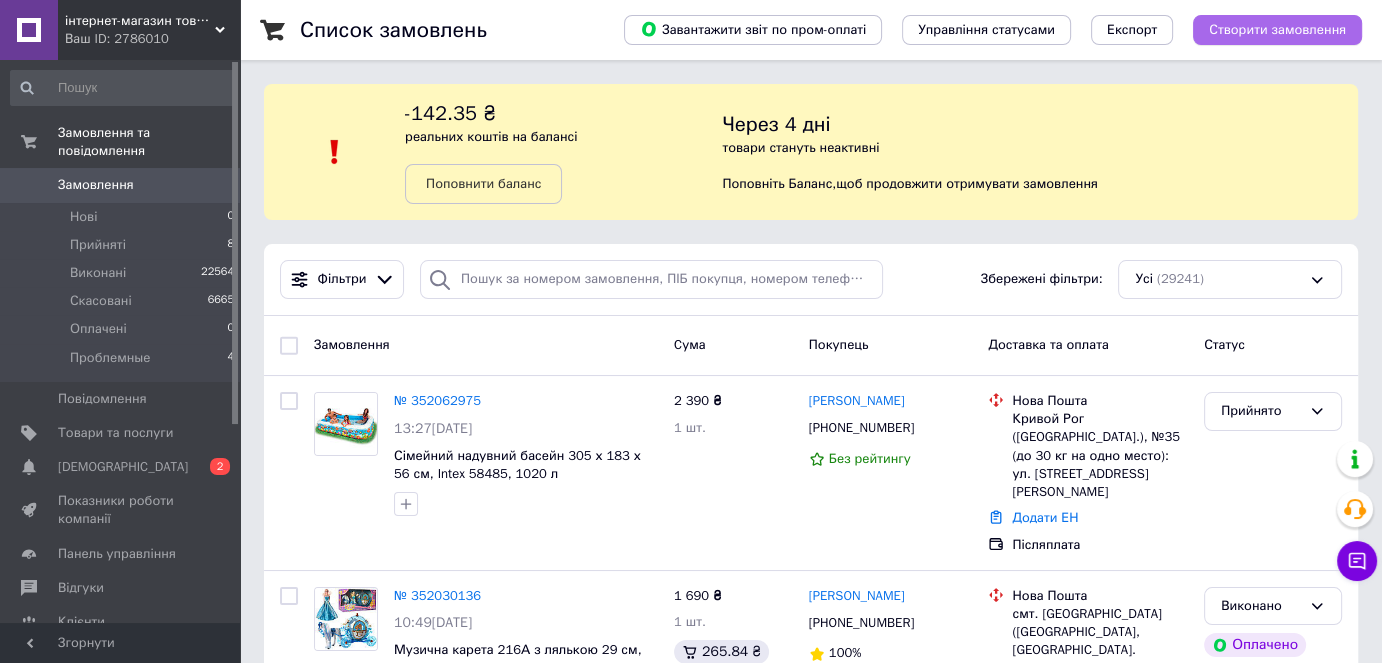 click on "Створити замовлення" at bounding box center [1277, 30] 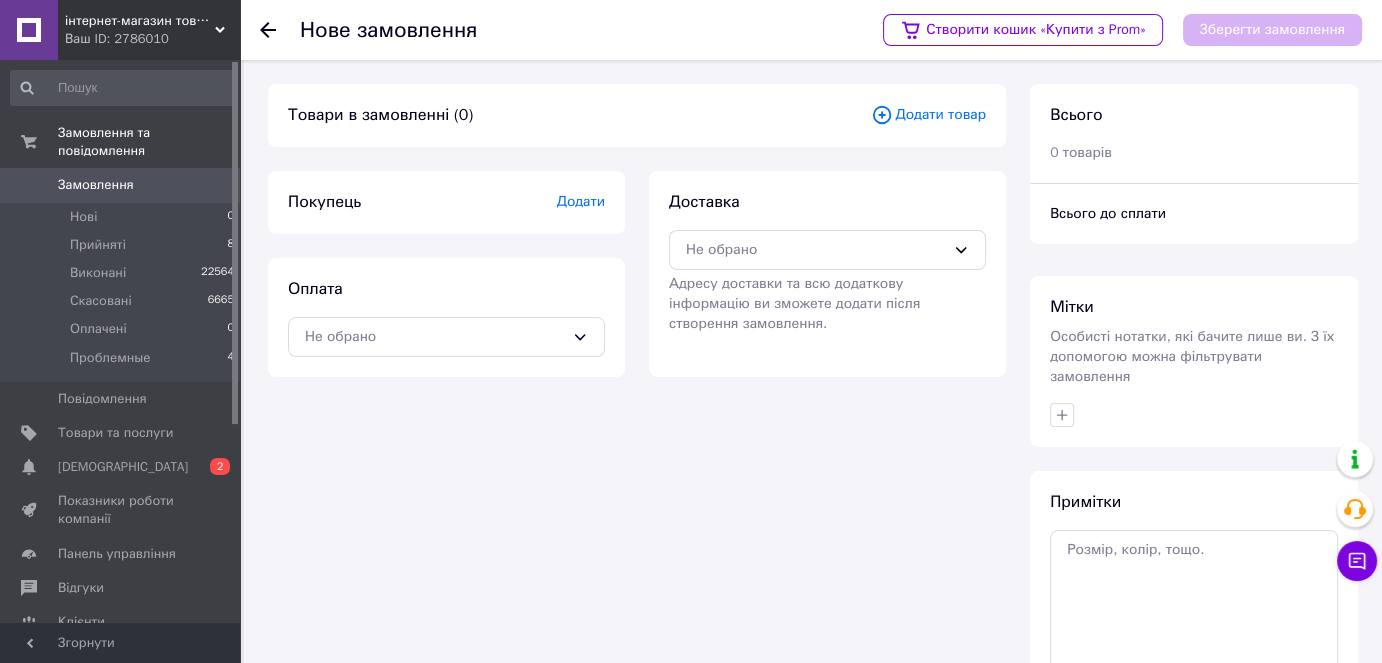 click on "Додати товар" at bounding box center [928, 115] 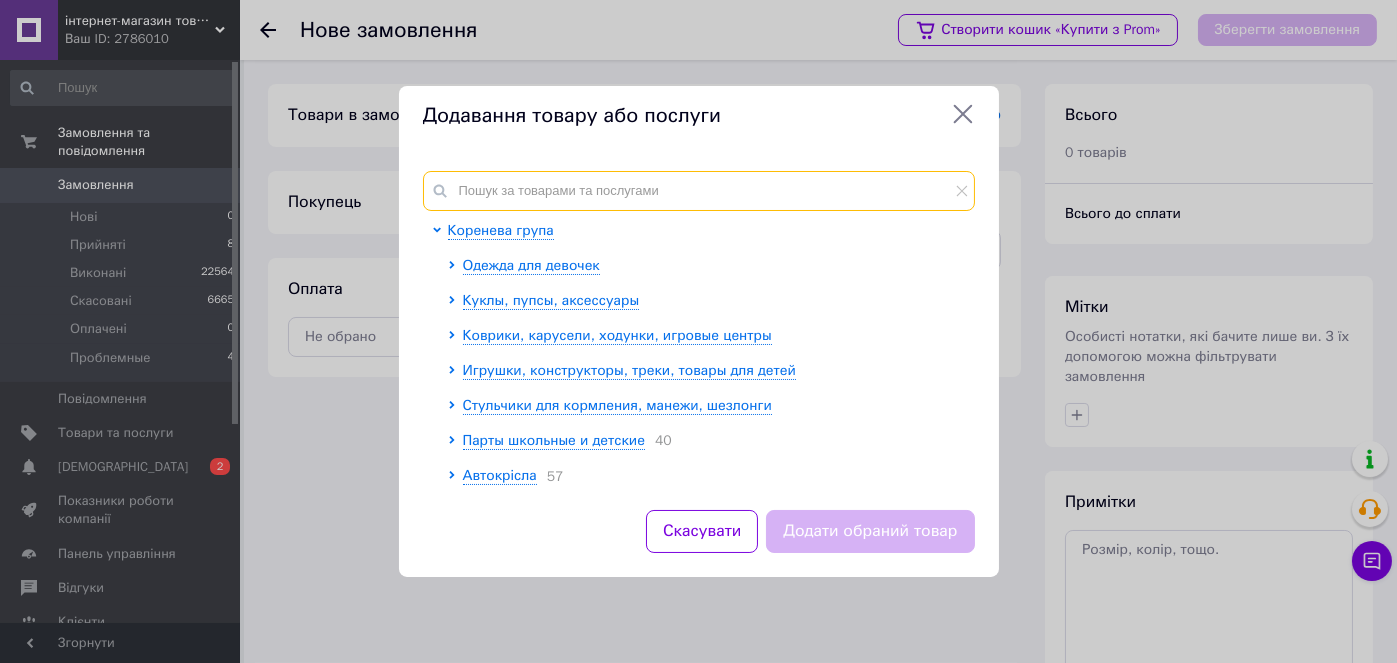 click at bounding box center [699, 191] 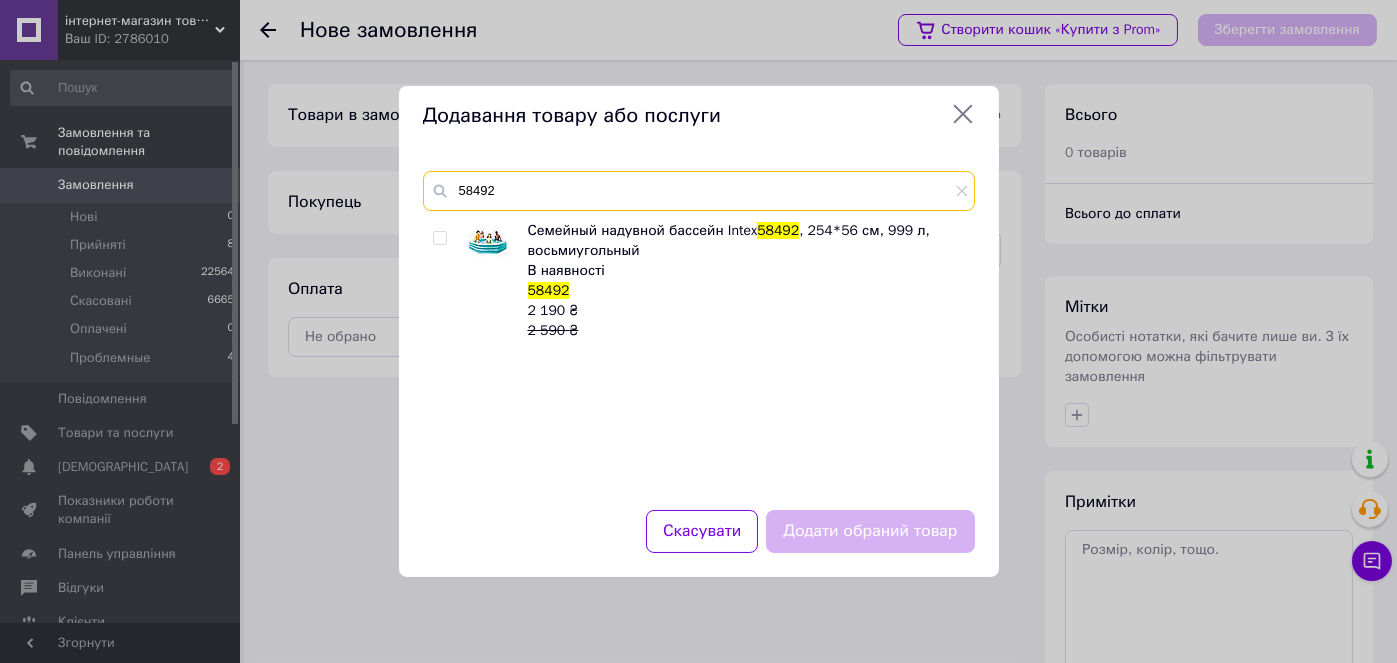 type on "58492" 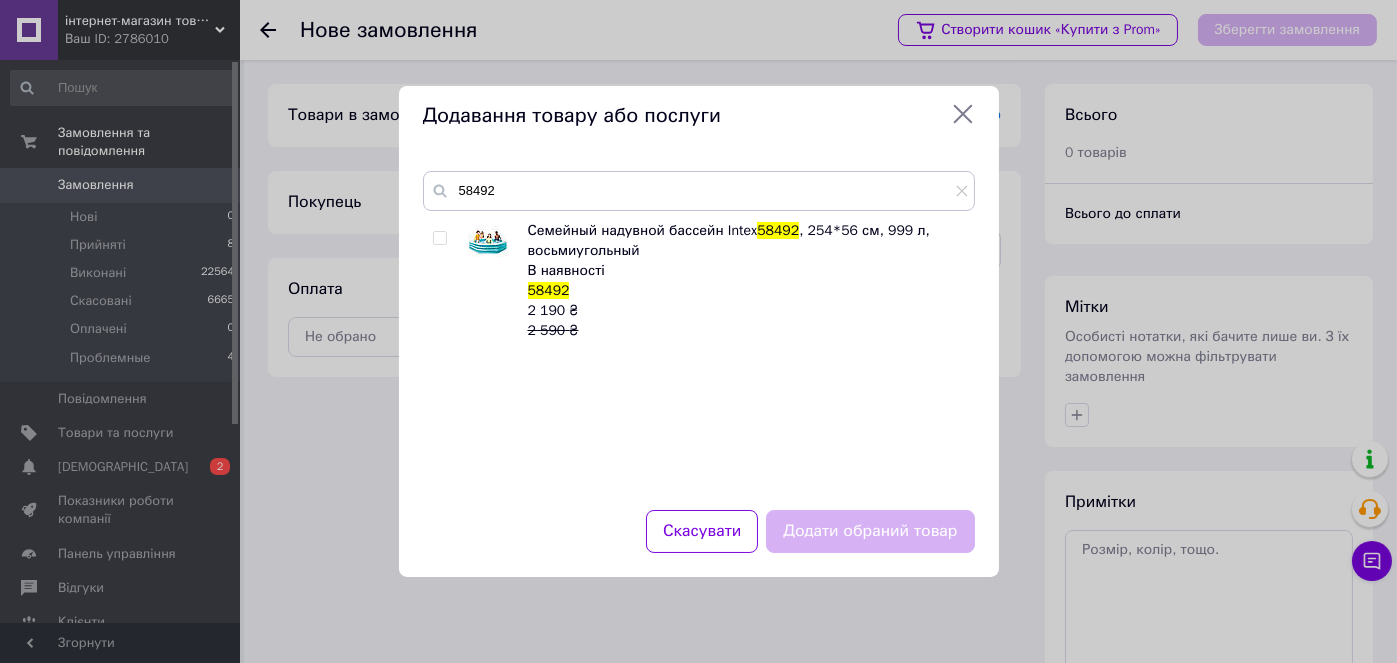 click at bounding box center [439, 238] 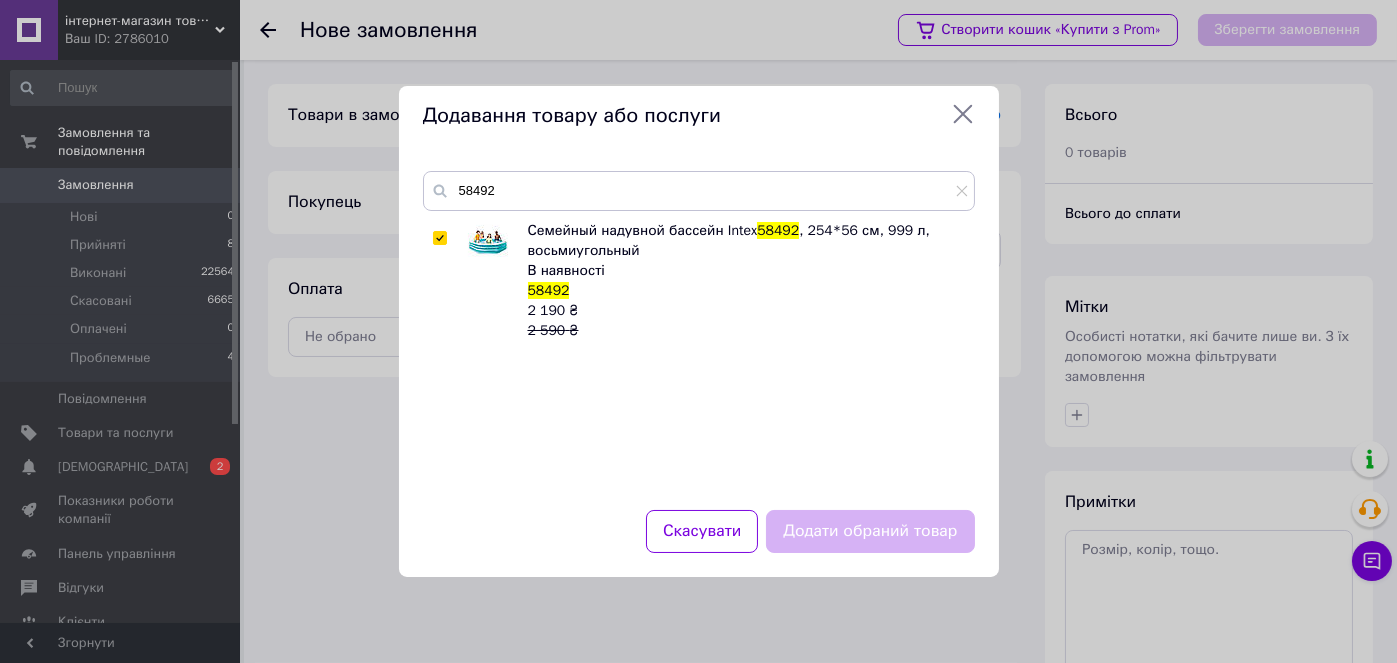 checkbox on "true" 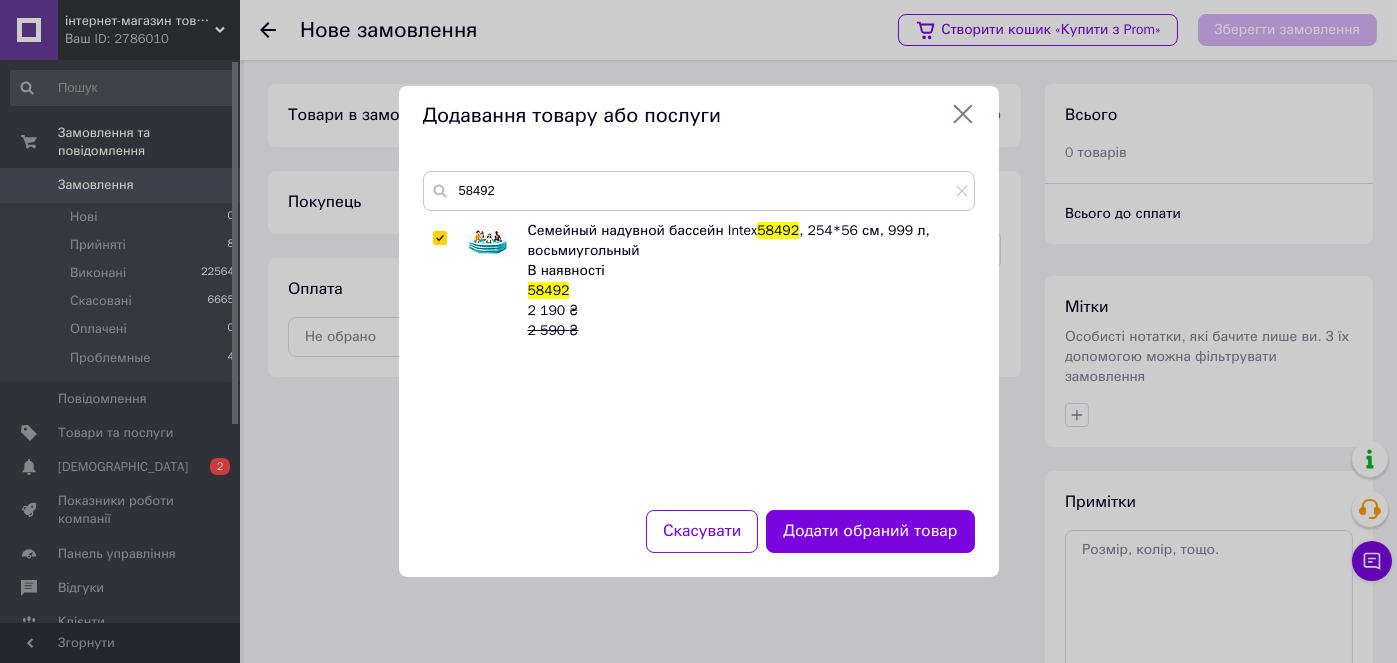 click on "Додати обраний товар" at bounding box center (870, 531) 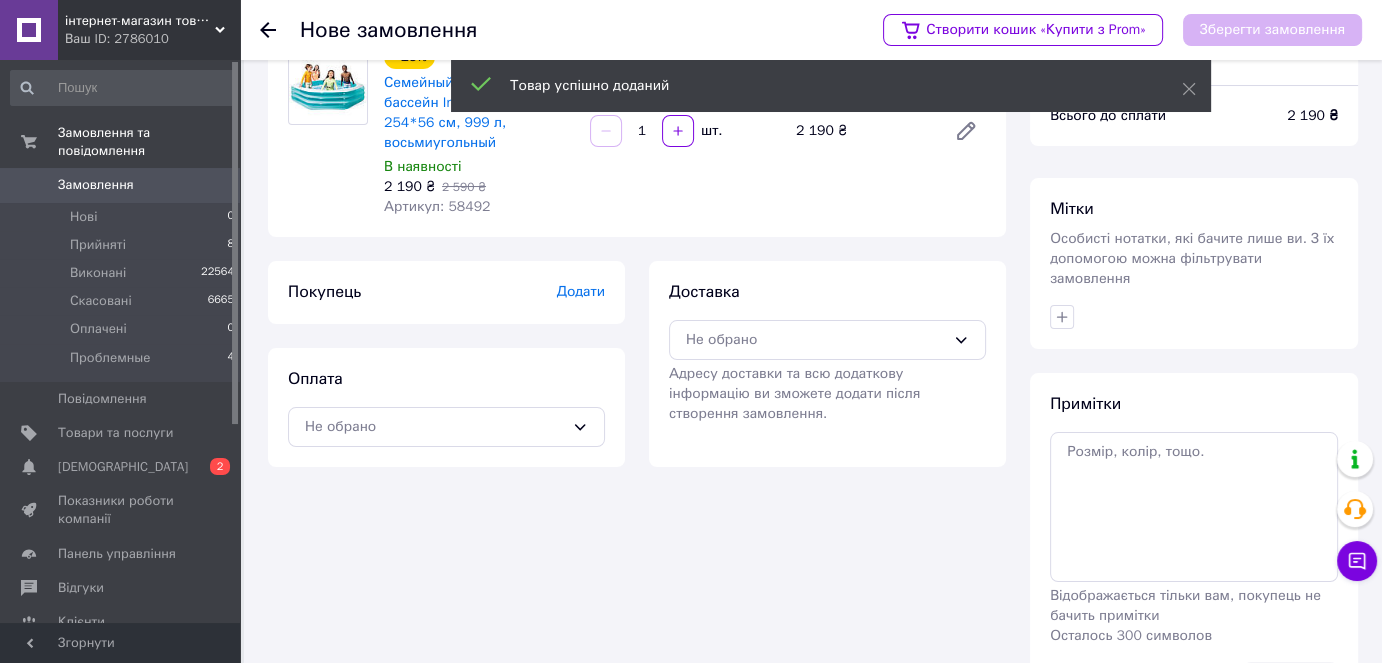 scroll, scrollTop: 100, scrollLeft: 0, axis: vertical 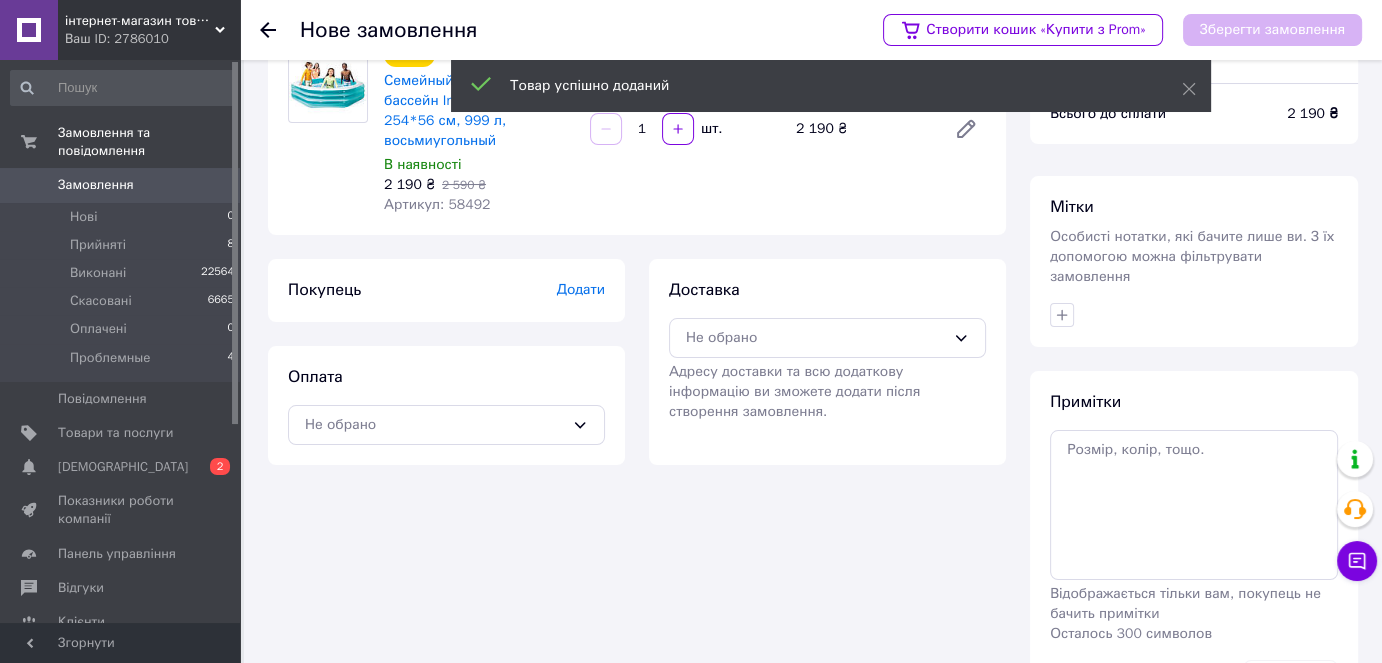 click on "Додати" at bounding box center (581, 289) 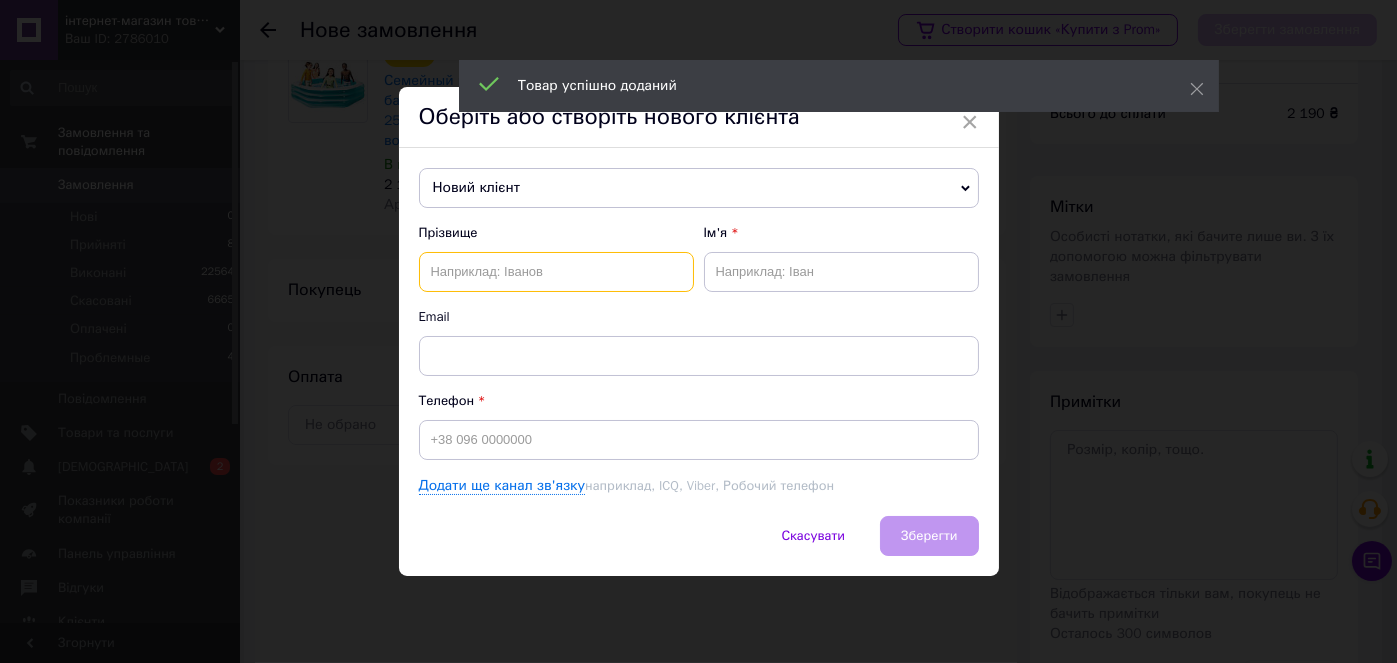 click at bounding box center [556, 272] 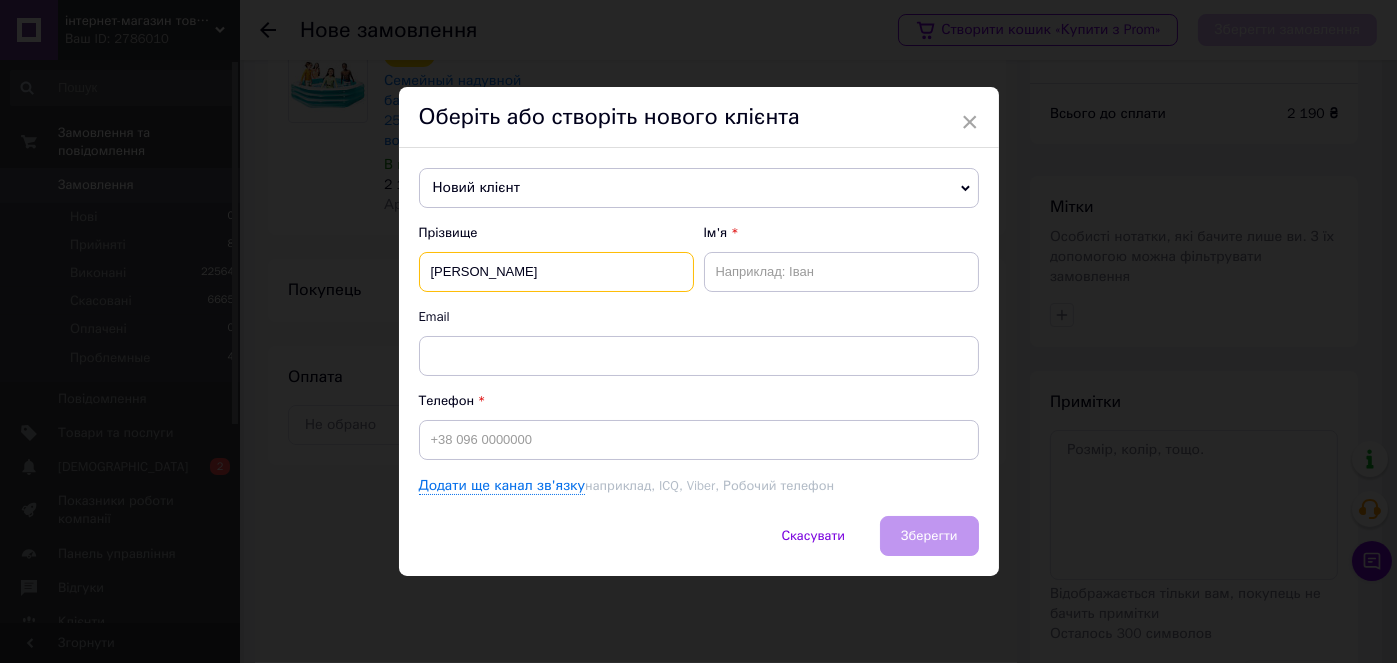 type on "[PERSON_NAME]" 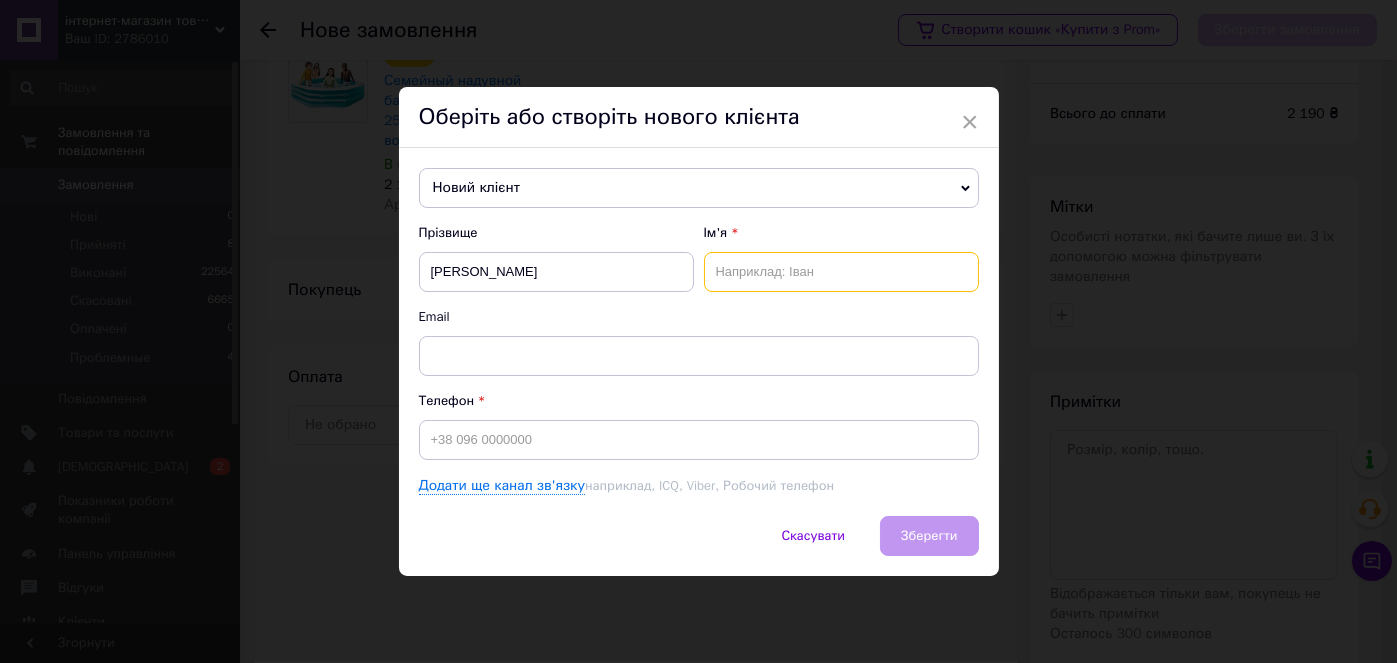 click at bounding box center (841, 272) 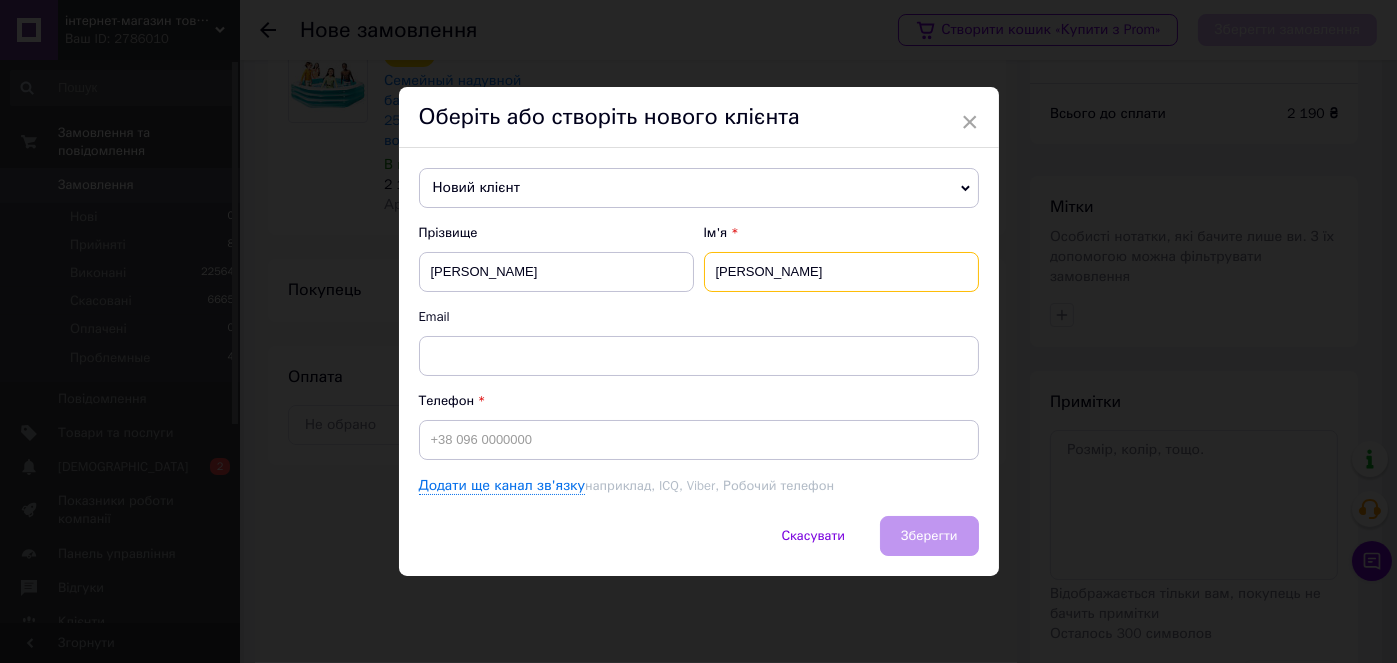 type on "[PERSON_NAME]" 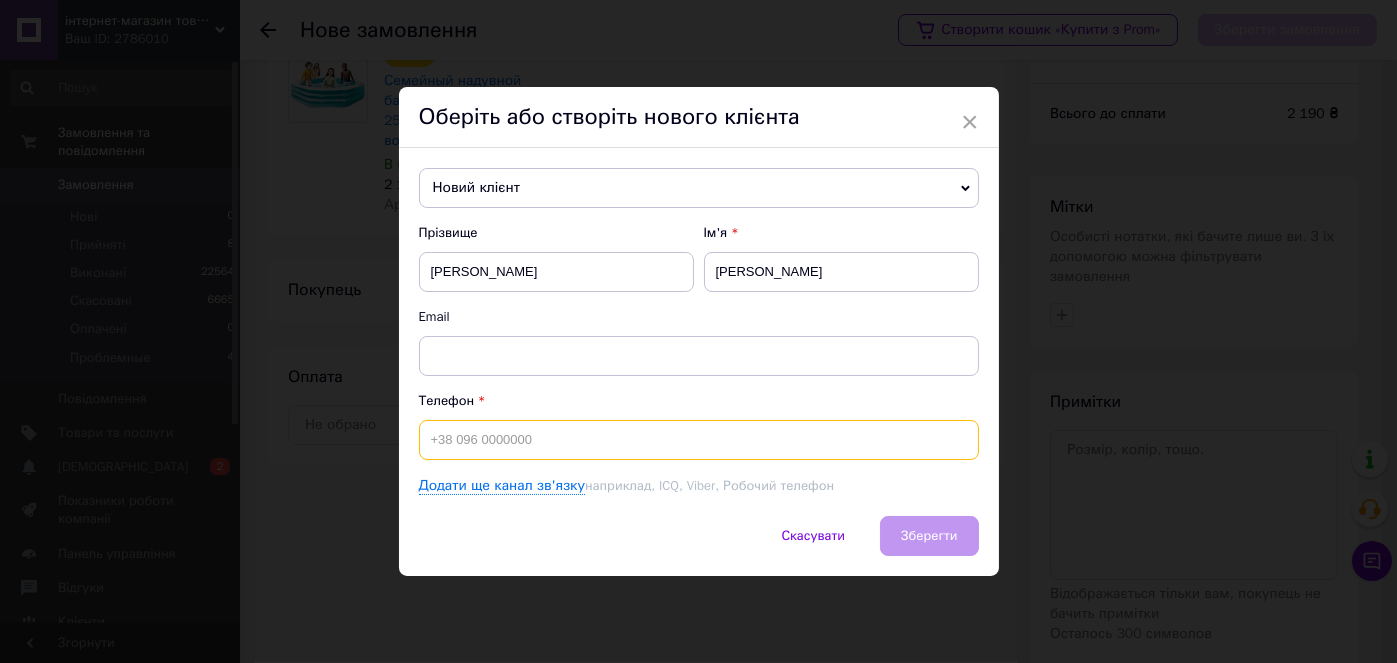 click at bounding box center (699, 440) 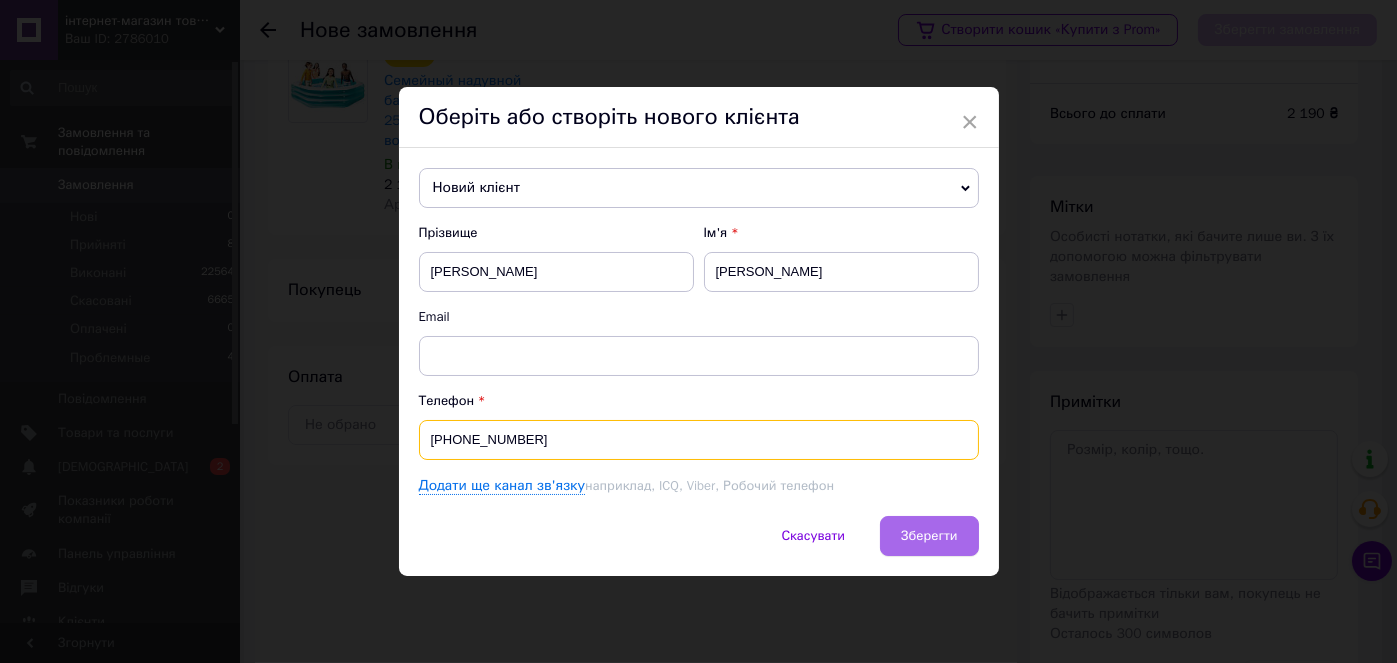 type on "[PHONE_NUMBER]" 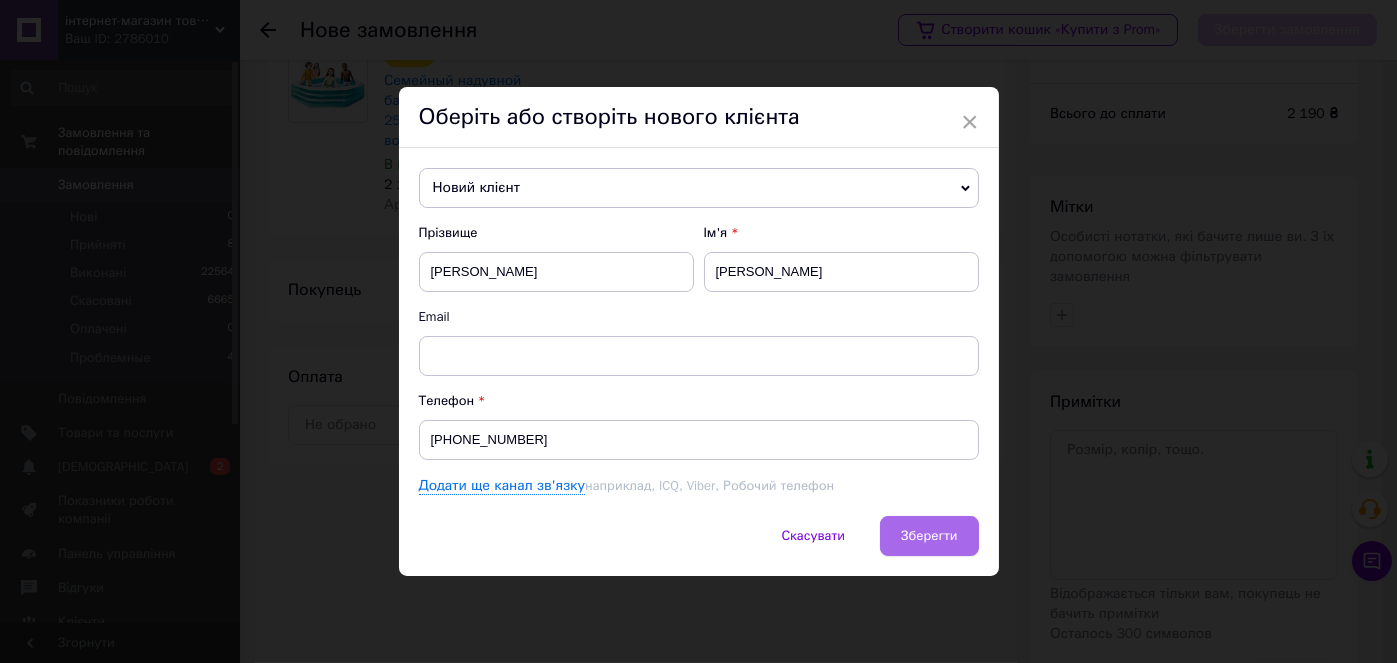 click on "Зберегти" at bounding box center (929, 535) 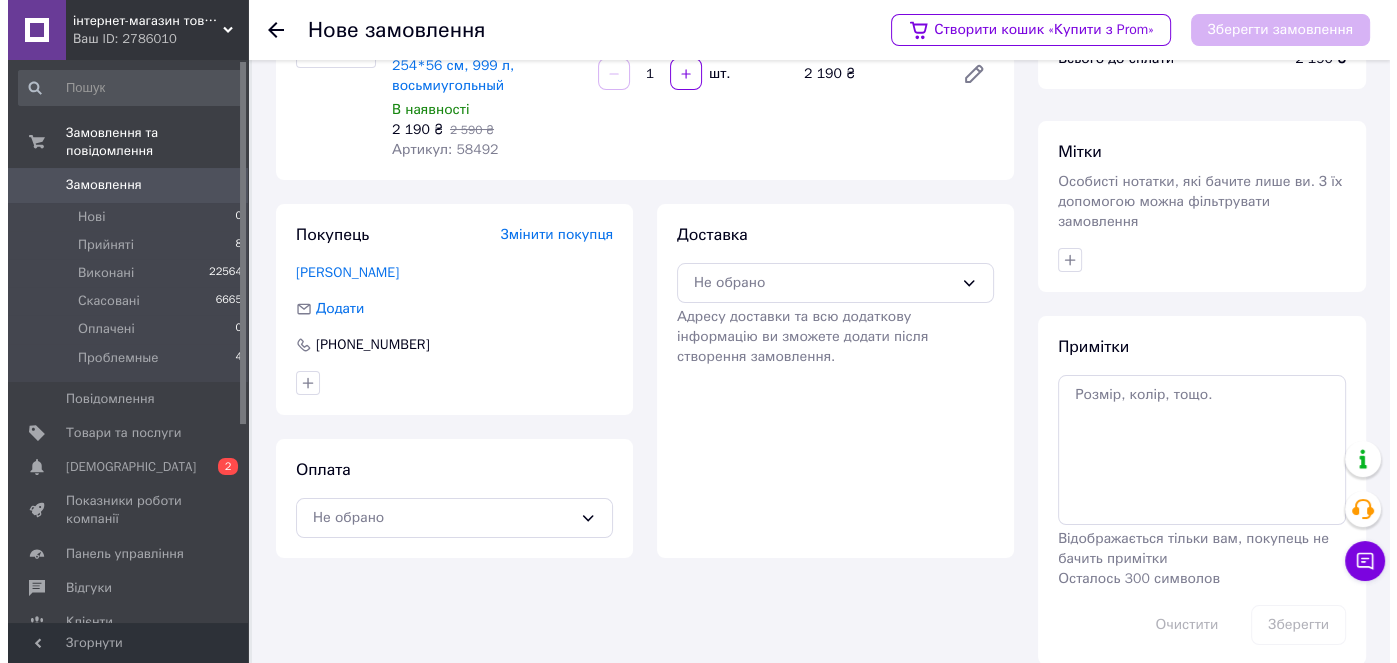 scroll, scrollTop: 159, scrollLeft: 0, axis: vertical 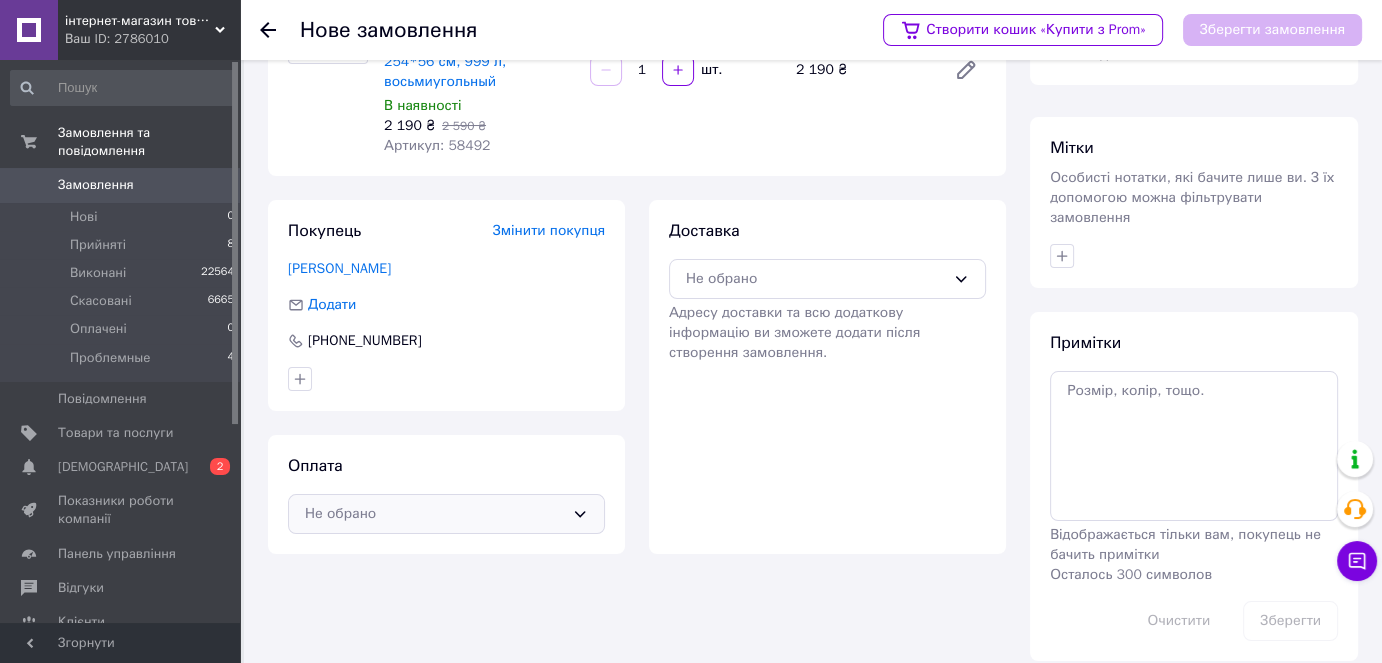 click 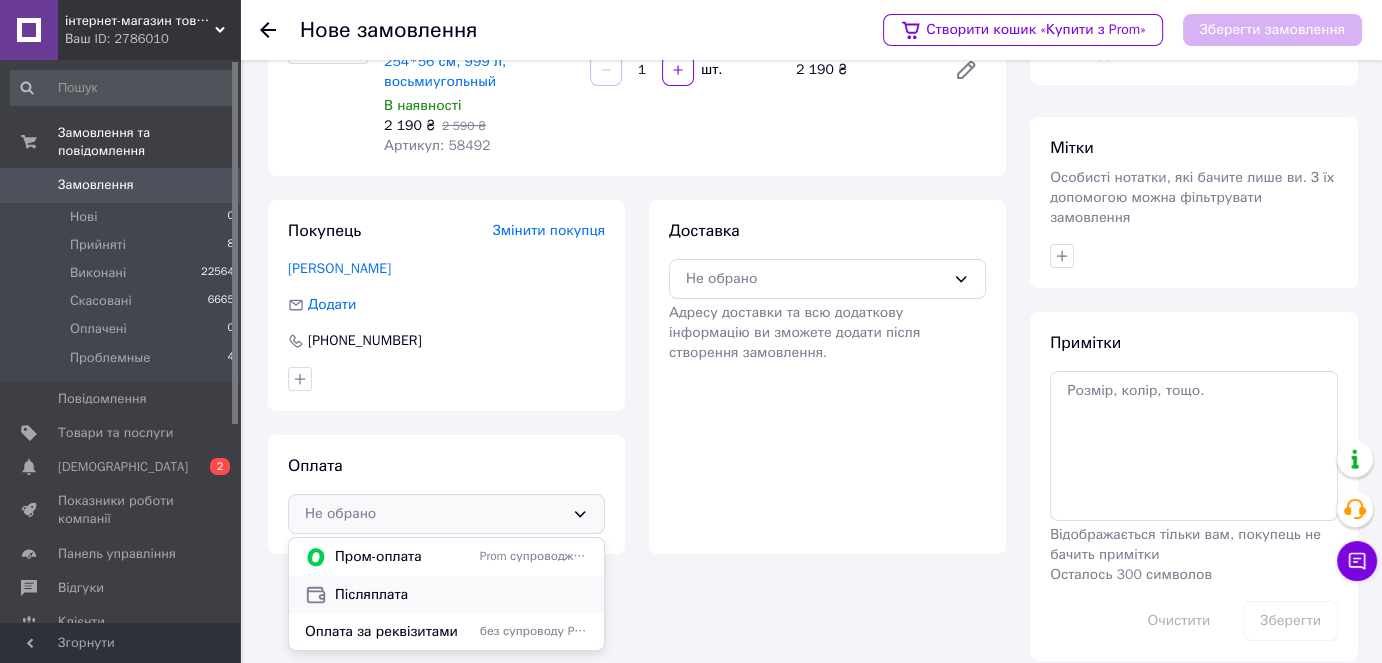 click on "Післяплата" at bounding box center [461, 595] 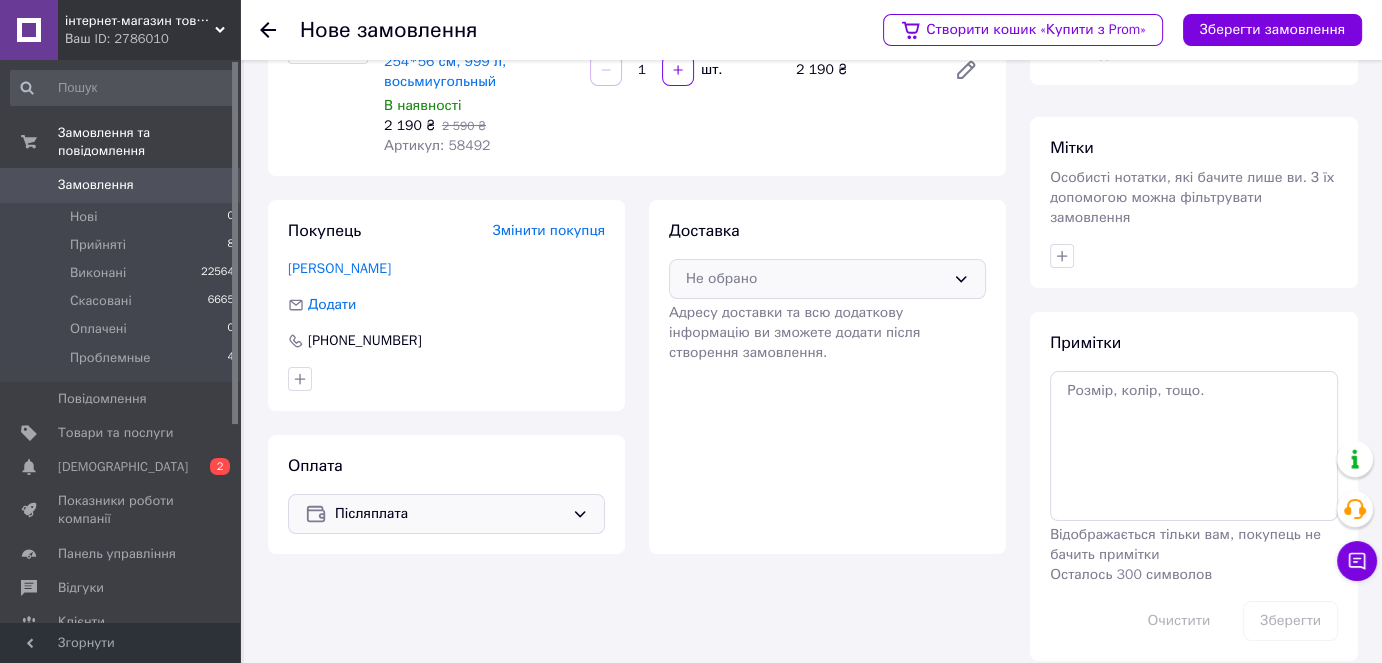 drag, startPoint x: 956, startPoint y: 258, endPoint x: 952, endPoint y: 273, distance: 15.524175 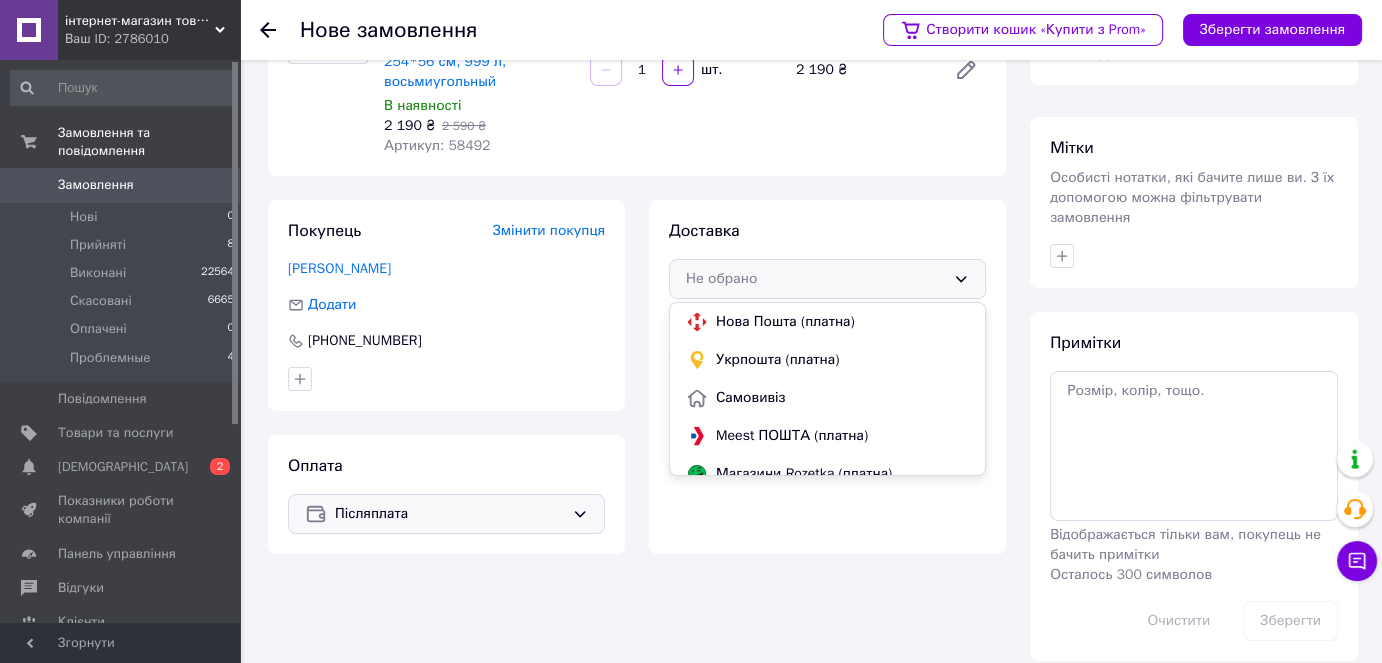 drag, startPoint x: 883, startPoint y: 294, endPoint x: 956, endPoint y: 301, distance: 73.33485 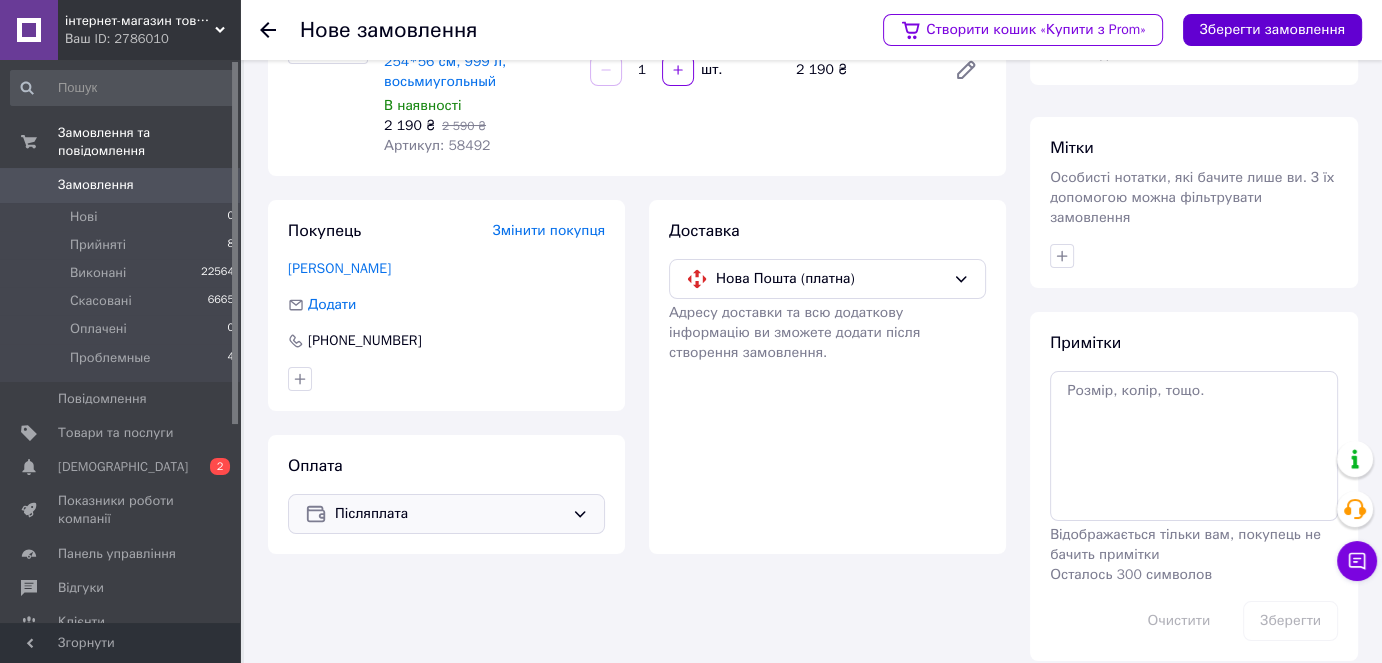 click on "Зберегти замовлення" at bounding box center (1272, 30) 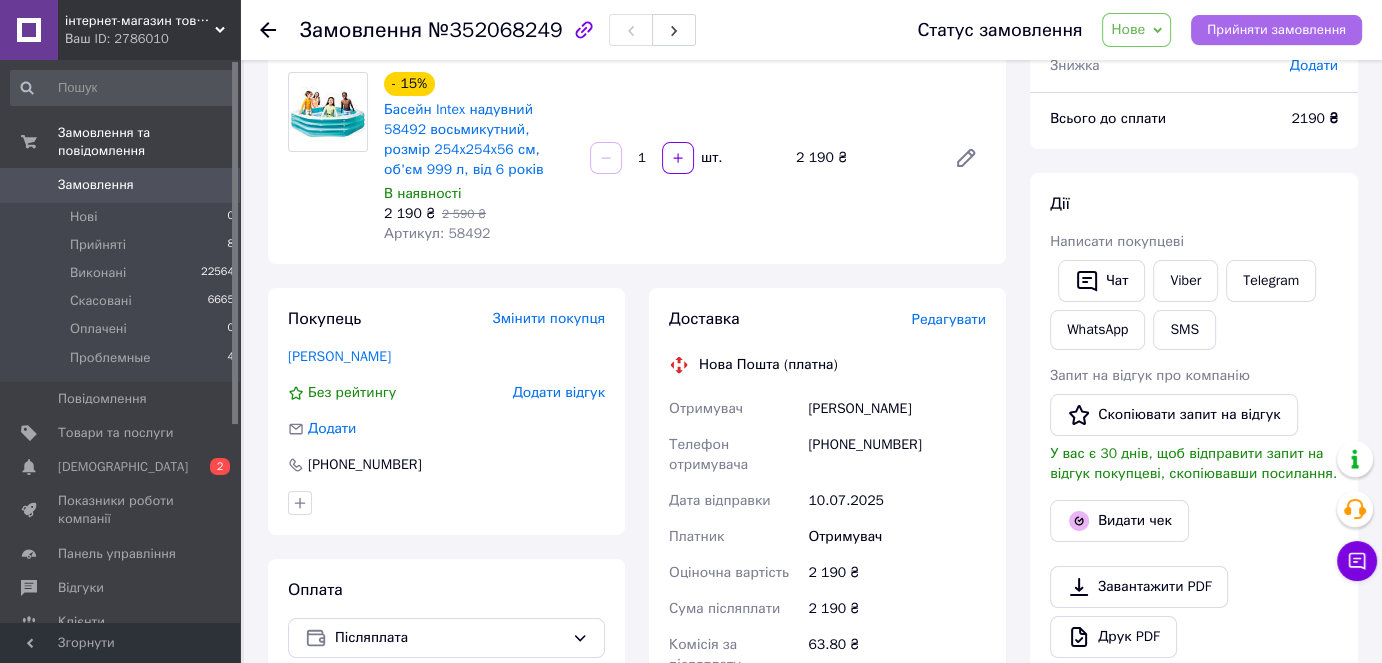 drag, startPoint x: 1251, startPoint y: 23, endPoint x: 1162, endPoint y: 187, distance: 186.59314 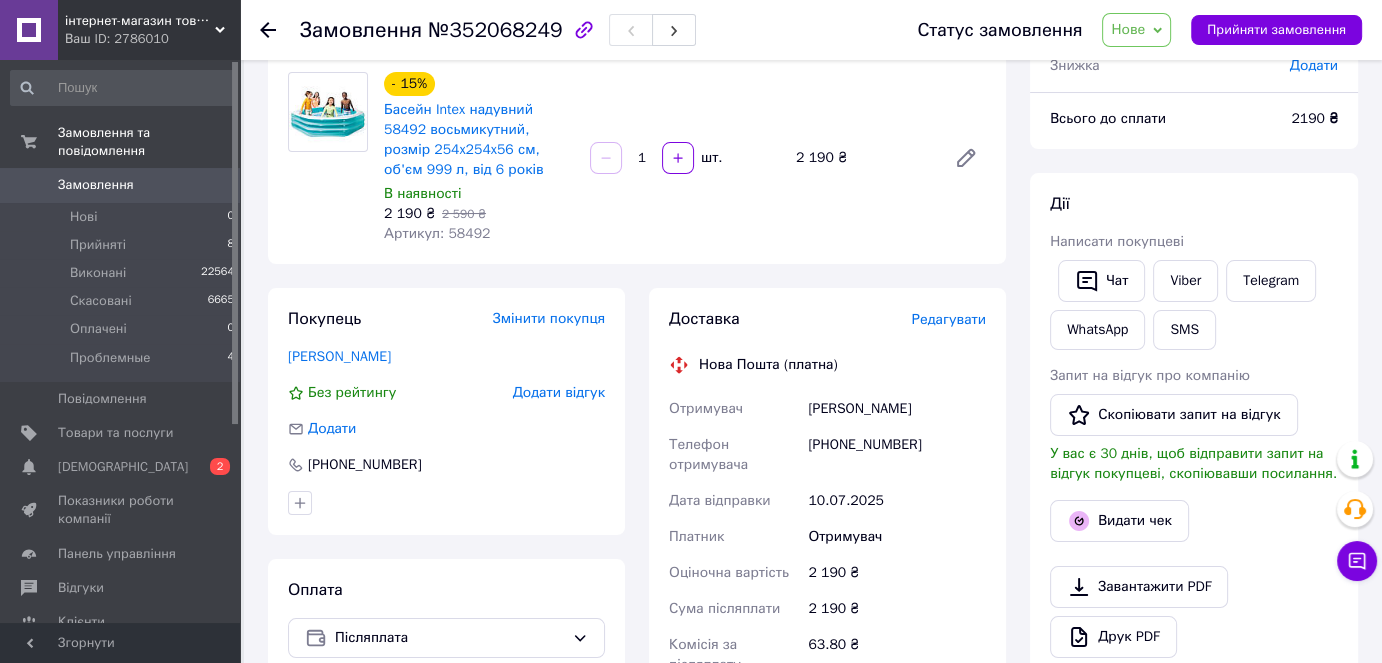 click on "Прийняти замовлення" at bounding box center (1276, 30) 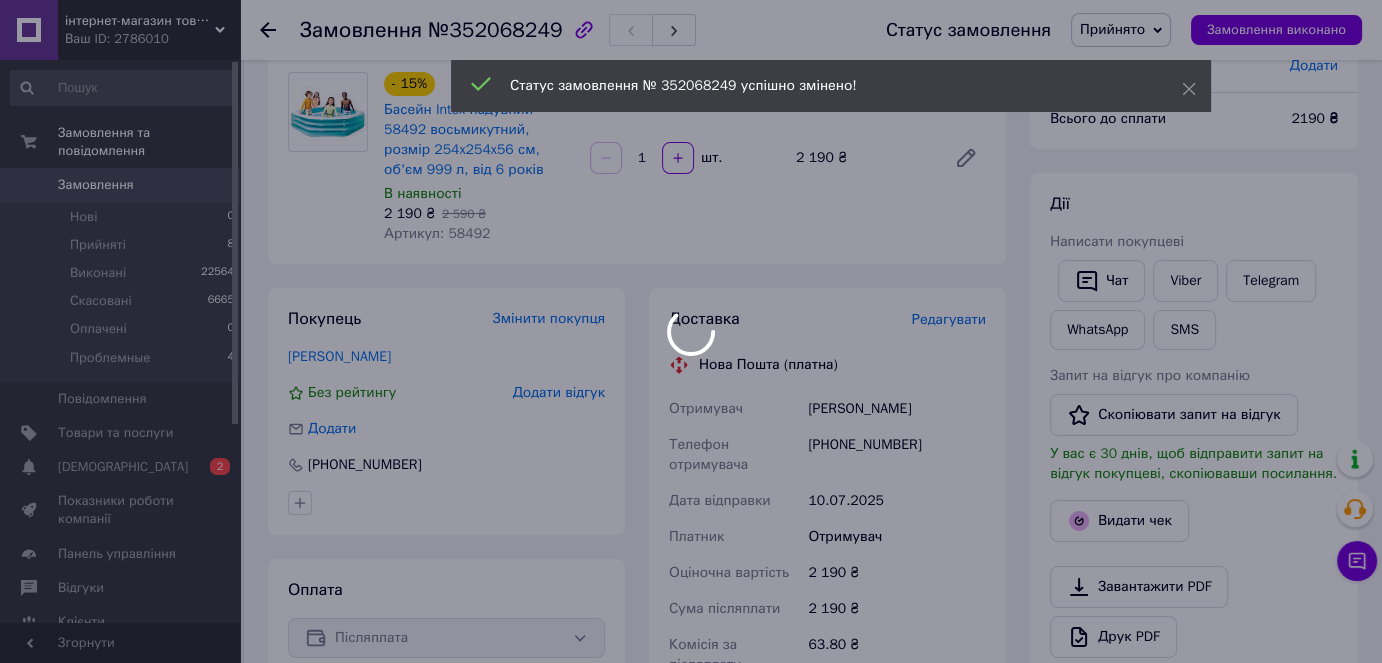 click on "інтернет-магазин товарів для дітей та всієї родини LITTLE STAR Ваш ID: 2786010 Сайт інтернет-магазин товарів для дітей ... Кабінет покупця Перевірити стан системи Сторінка на порталі Довідка Вийти Замовлення та повідомлення Замовлення 0 Нові 0 Прийняті 8 Виконані 22564 Скасовані 6665 Оплачені 0 Проблемные 4 Повідомлення 0 Товари та послуги Сповіщення 0 2 Показники роботи компанії Панель управління Відгуки Клієнти Каталог ProSale Аналітика Інструменти веб-майстра та SEO Управління сайтом Гаманець компанії [PERSON_NAME] 1" at bounding box center [691, 538] 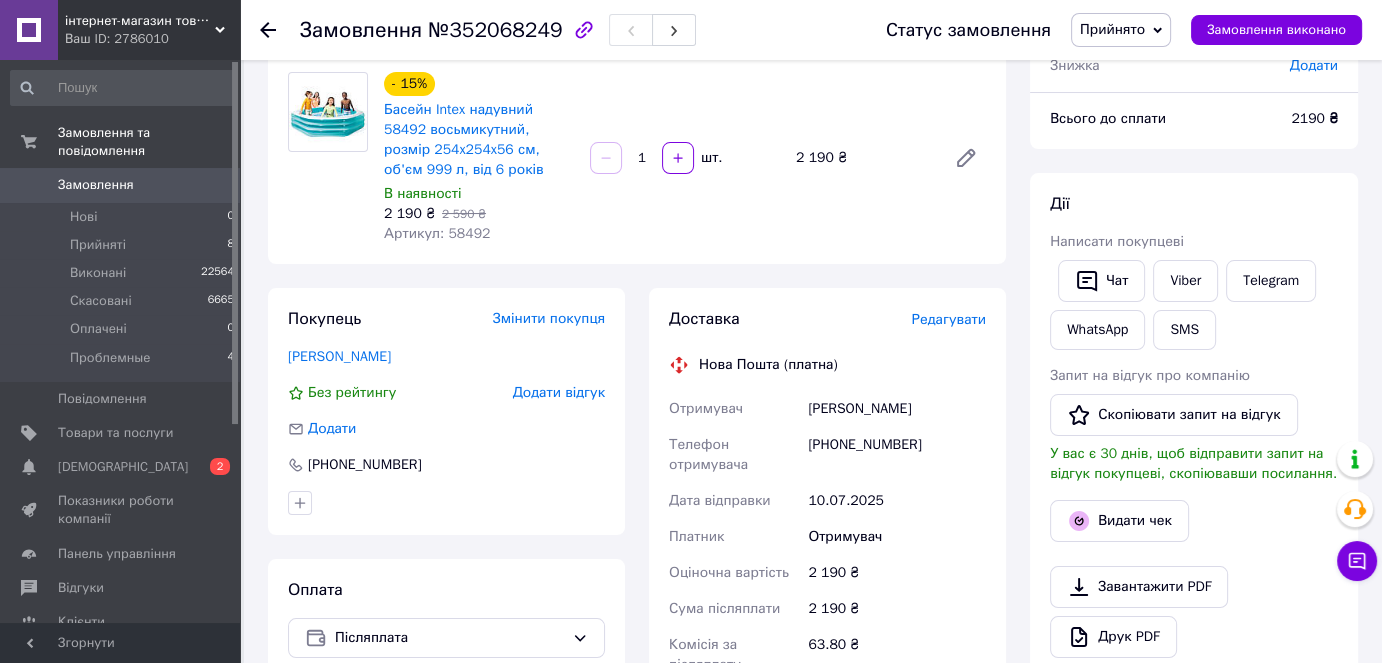 click on "Редагувати" at bounding box center [949, 319] 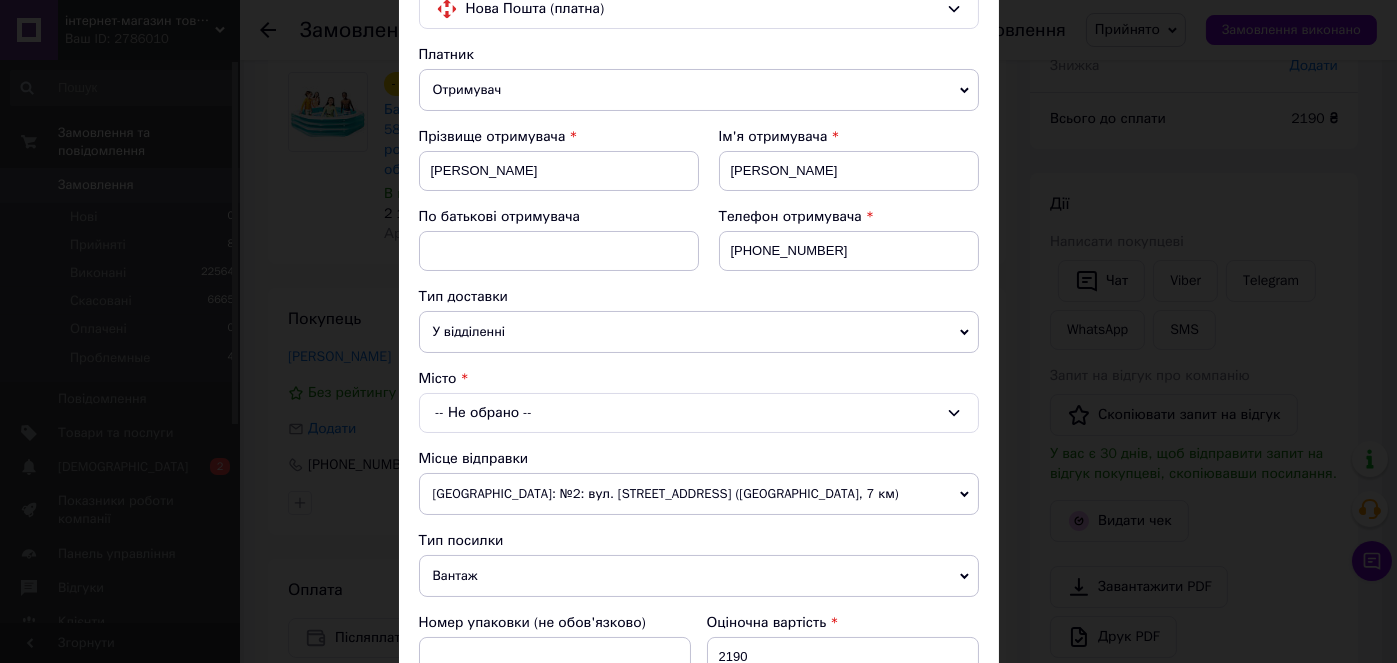 scroll, scrollTop: 300, scrollLeft: 0, axis: vertical 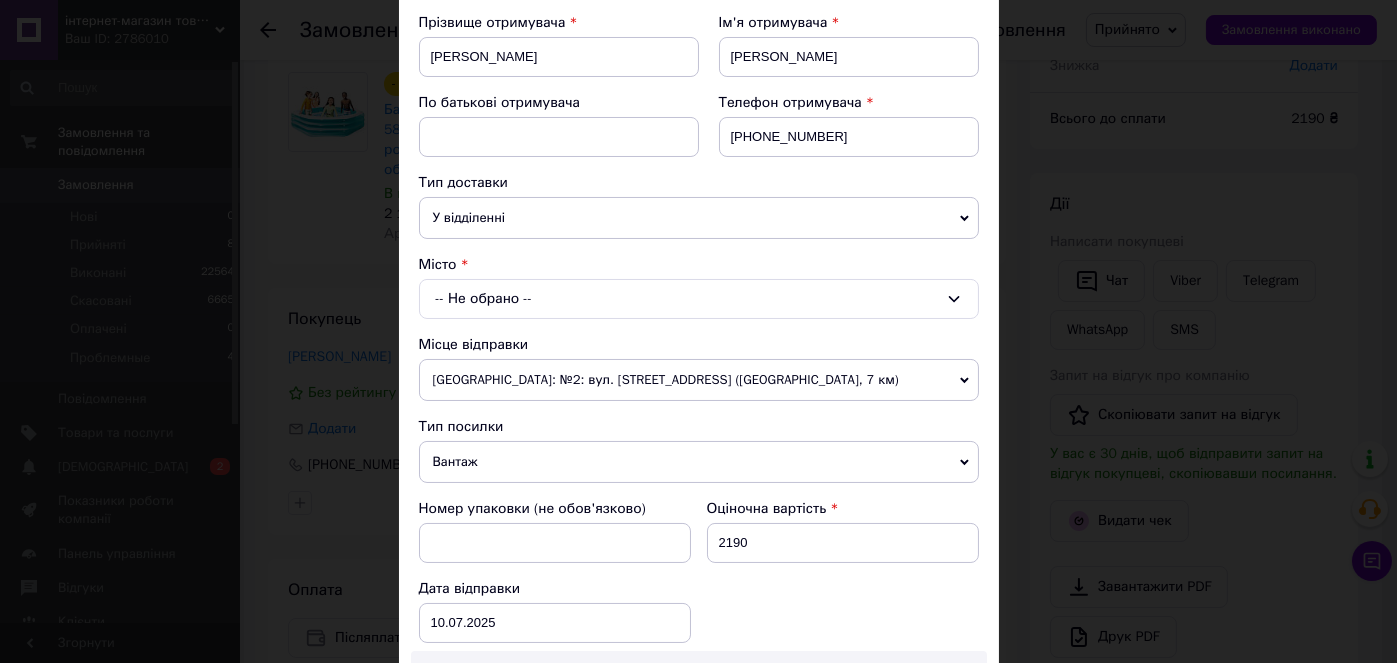 click on "-- Не обрано --" at bounding box center [699, 299] 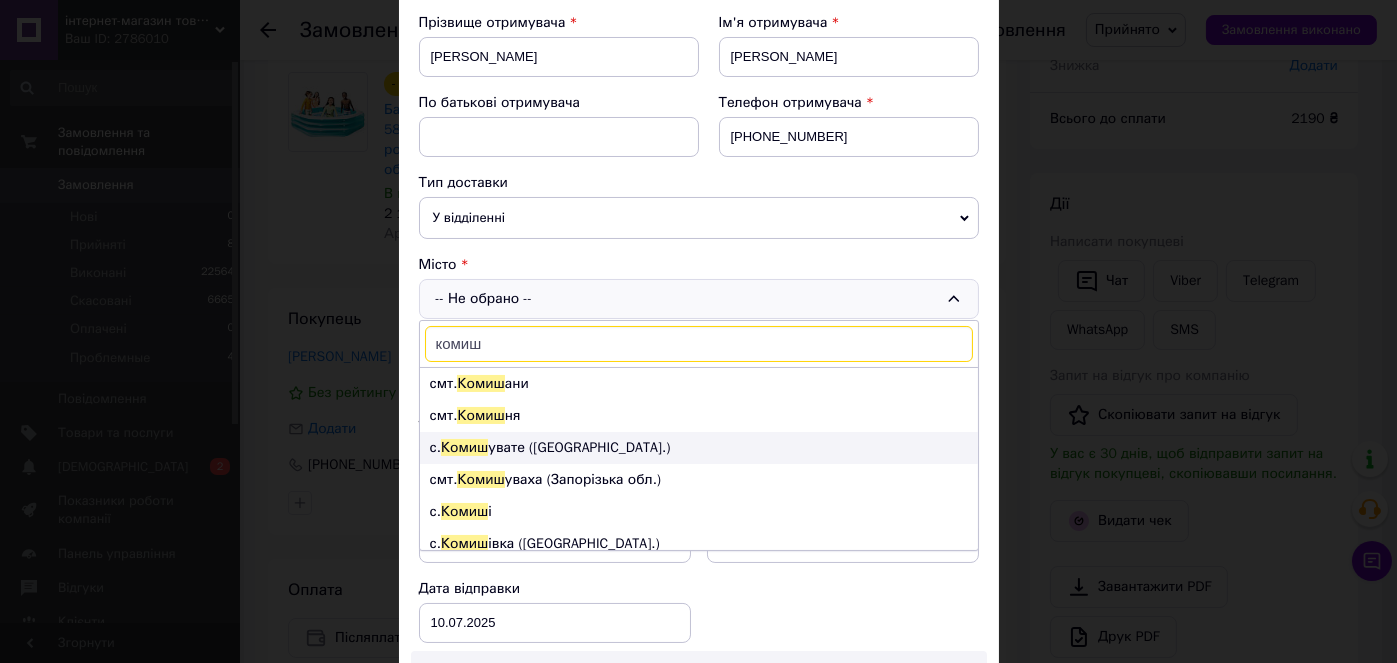 type on "комиш" 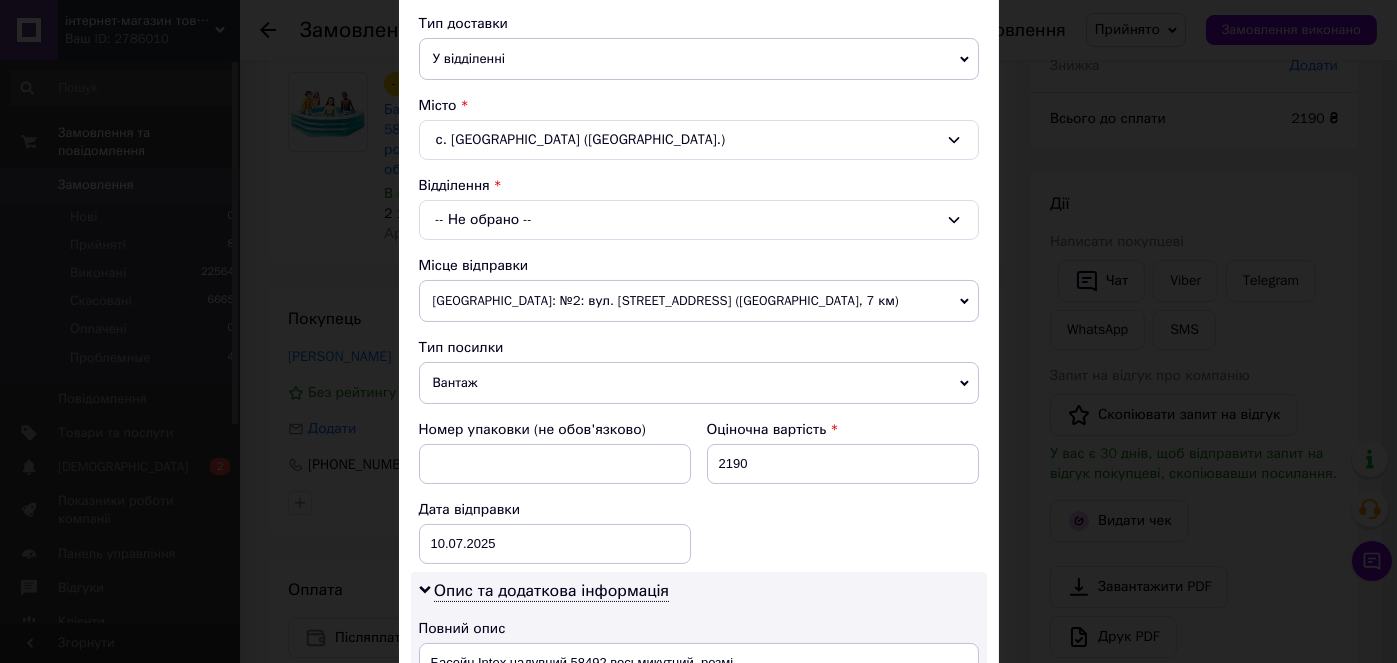 scroll, scrollTop: 500, scrollLeft: 0, axis: vertical 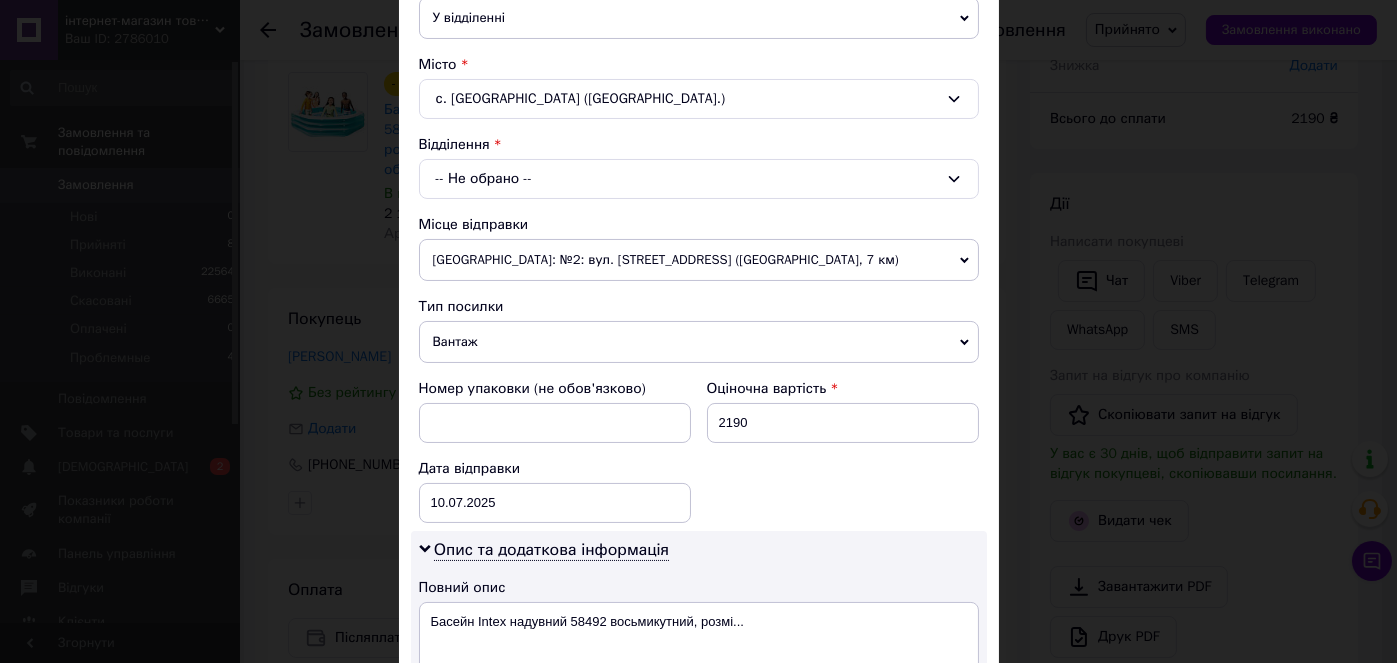 drag, startPoint x: 447, startPoint y: 174, endPoint x: 461, endPoint y: 195, distance: 25.23886 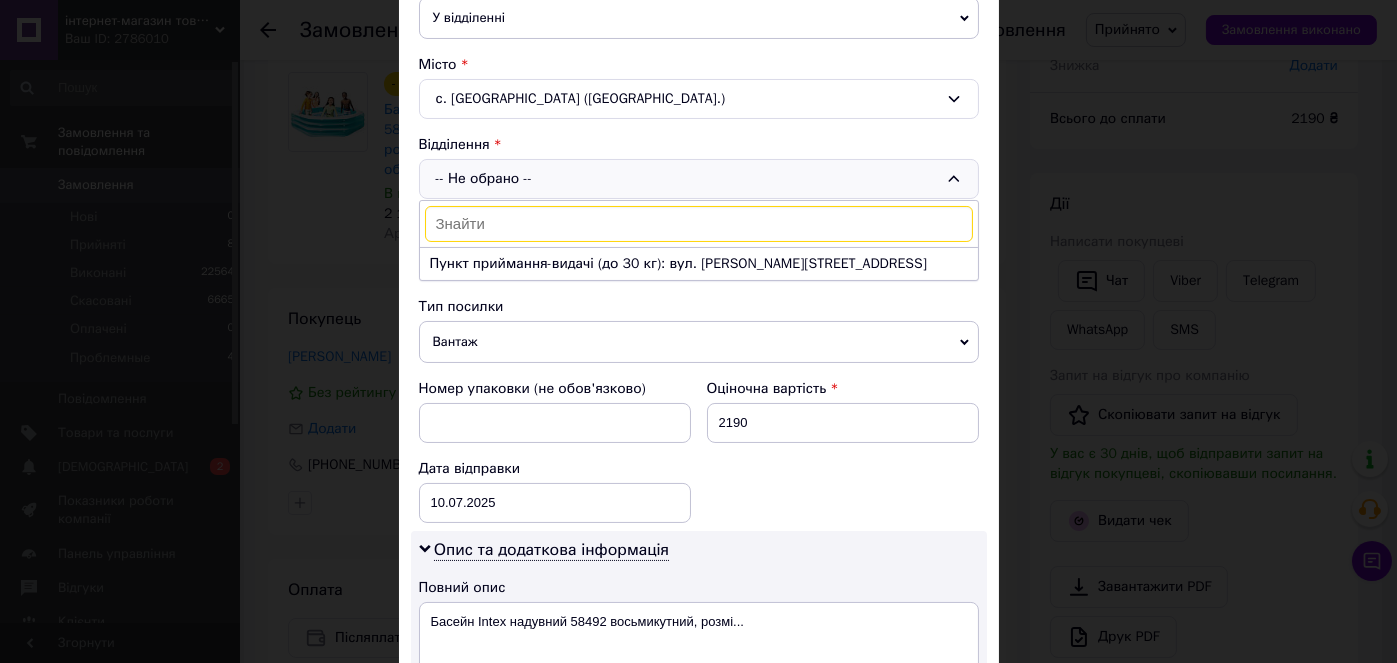 click on "Пункт приймання-видачі (до 30 кг): вул. [PERSON_NAME][STREET_ADDRESS]" at bounding box center [699, 264] 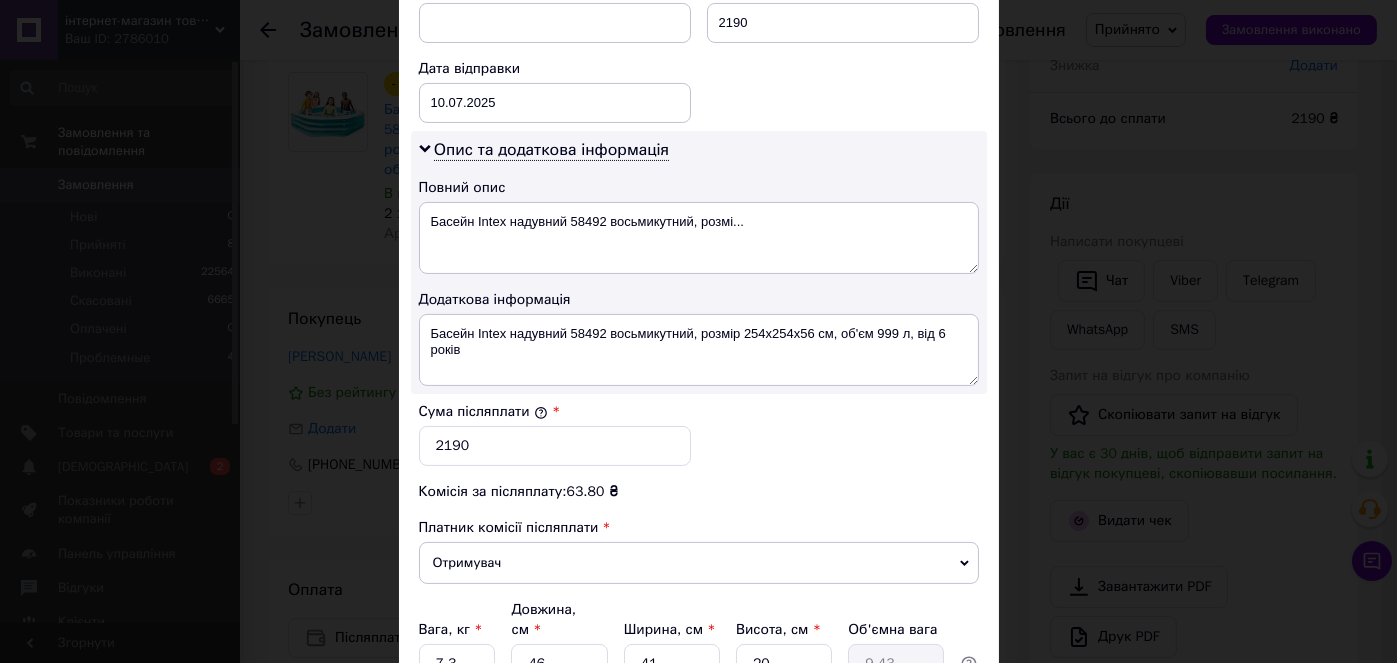 scroll, scrollTop: 1077, scrollLeft: 0, axis: vertical 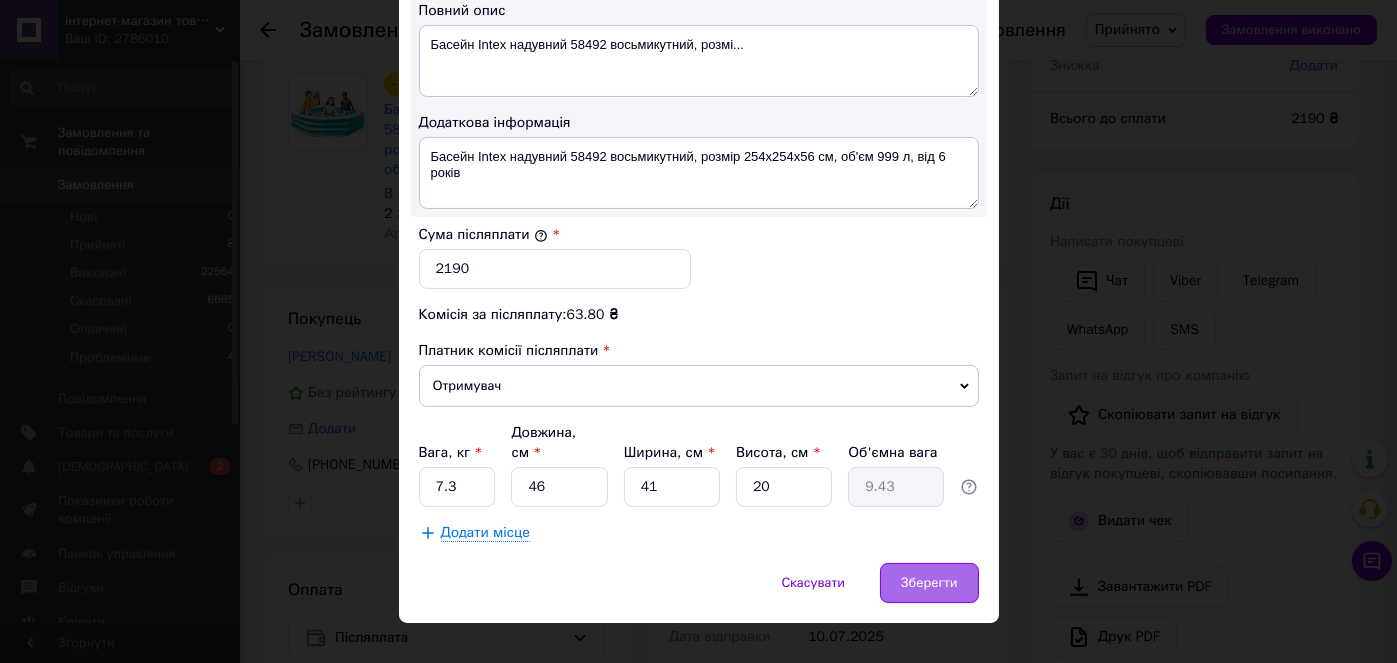 click on "Зберегти" at bounding box center (929, 583) 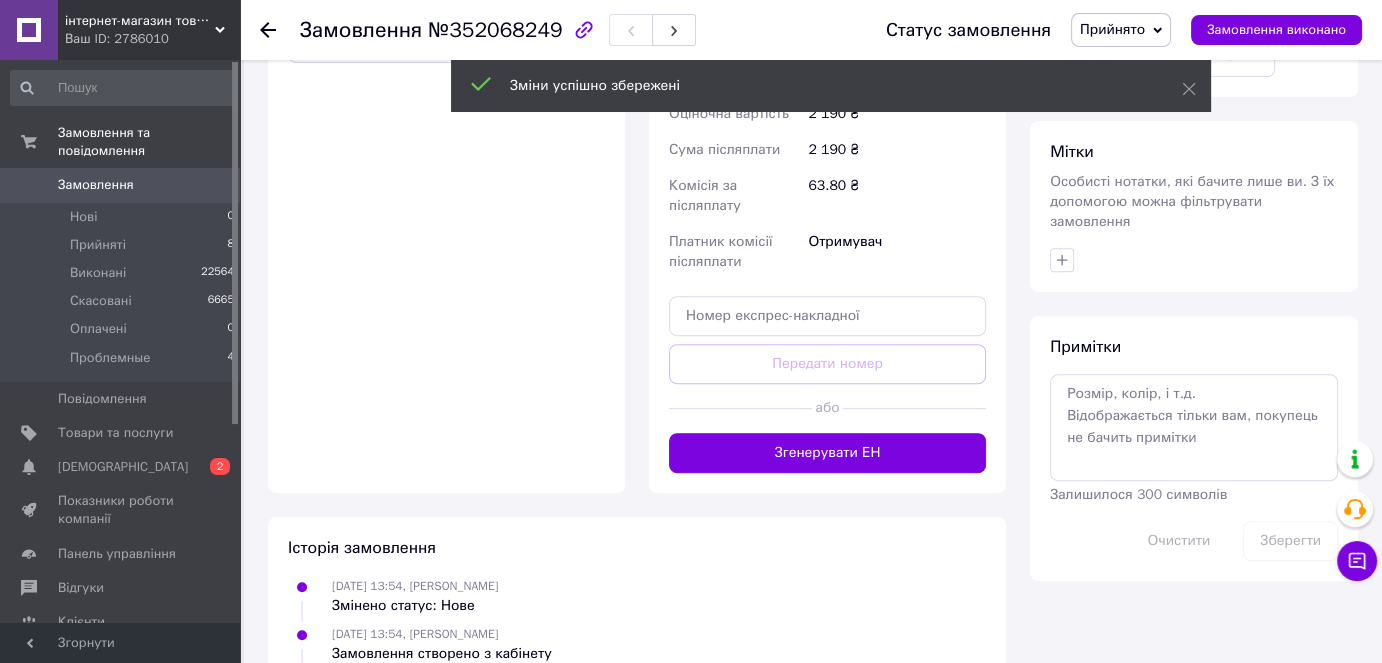 scroll, scrollTop: 757, scrollLeft: 0, axis: vertical 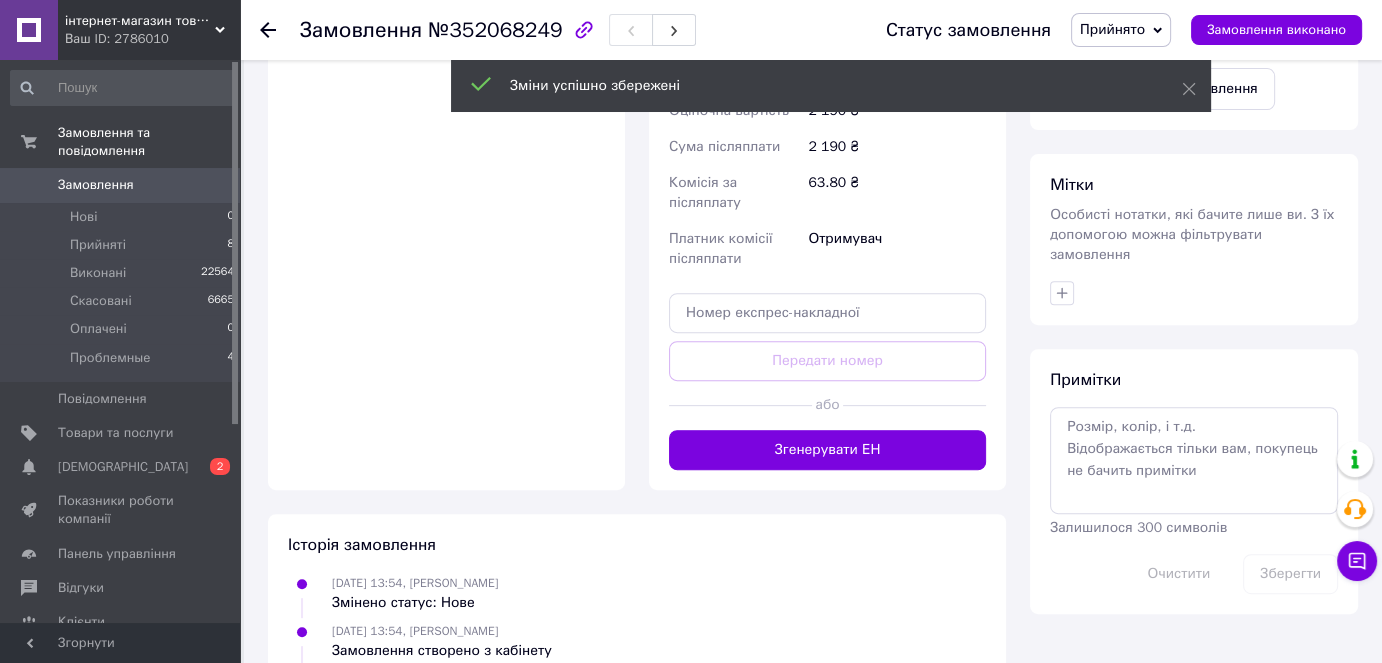 click on "Згенерувати ЕН" at bounding box center [827, 450] 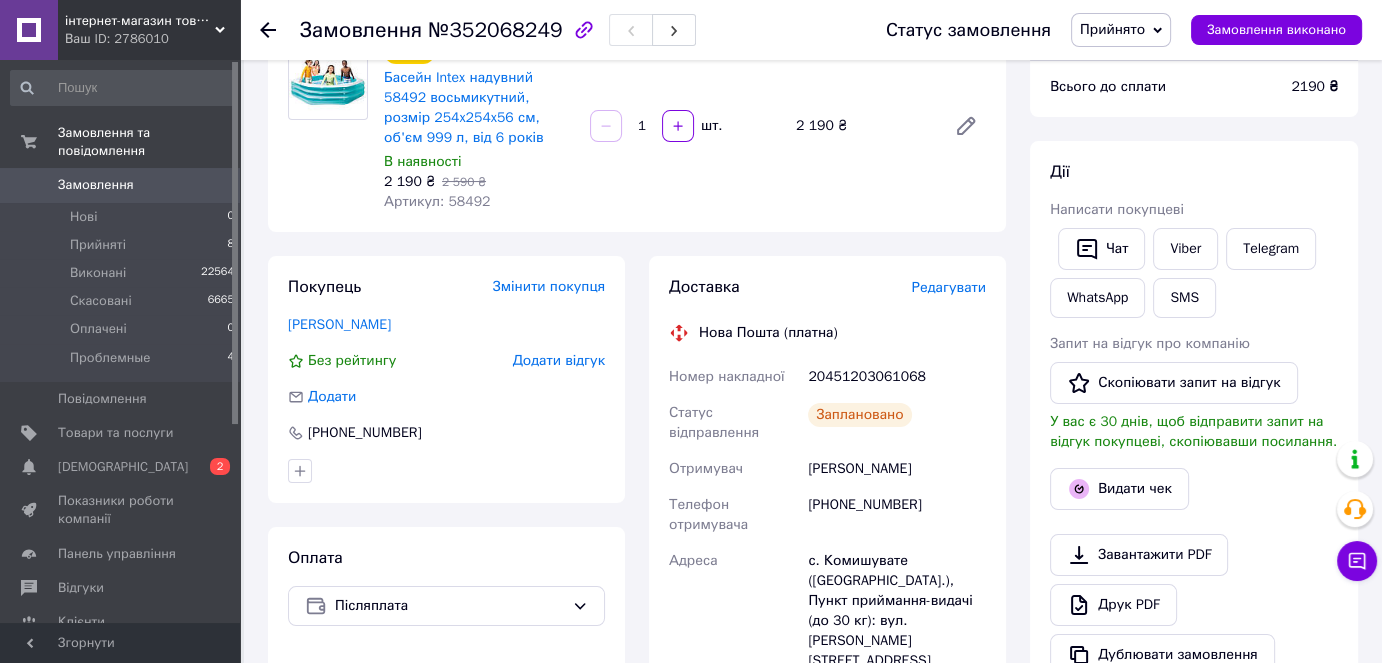 scroll, scrollTop: 57, scrollLeft: 0, axis: vertical 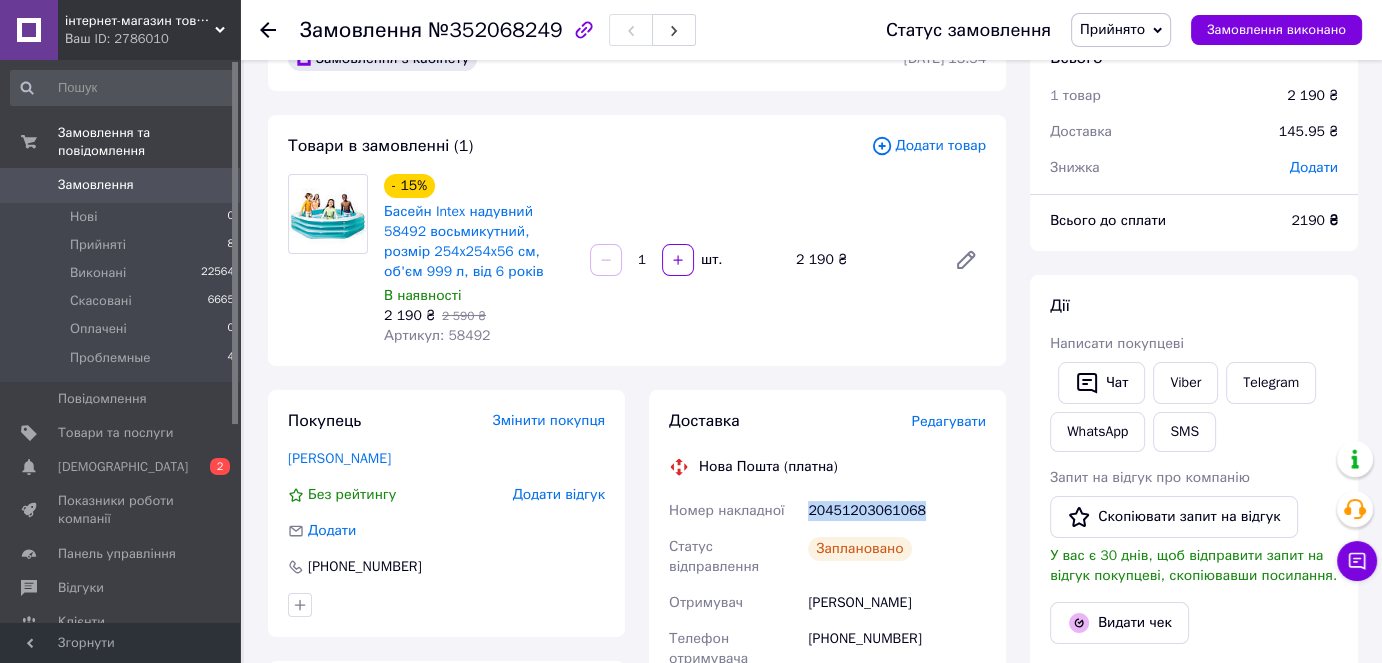 drag, startPoint x: 915, startPoint y: 510, endPoint x: 806, endPoint y: 499, distance: 109.55364 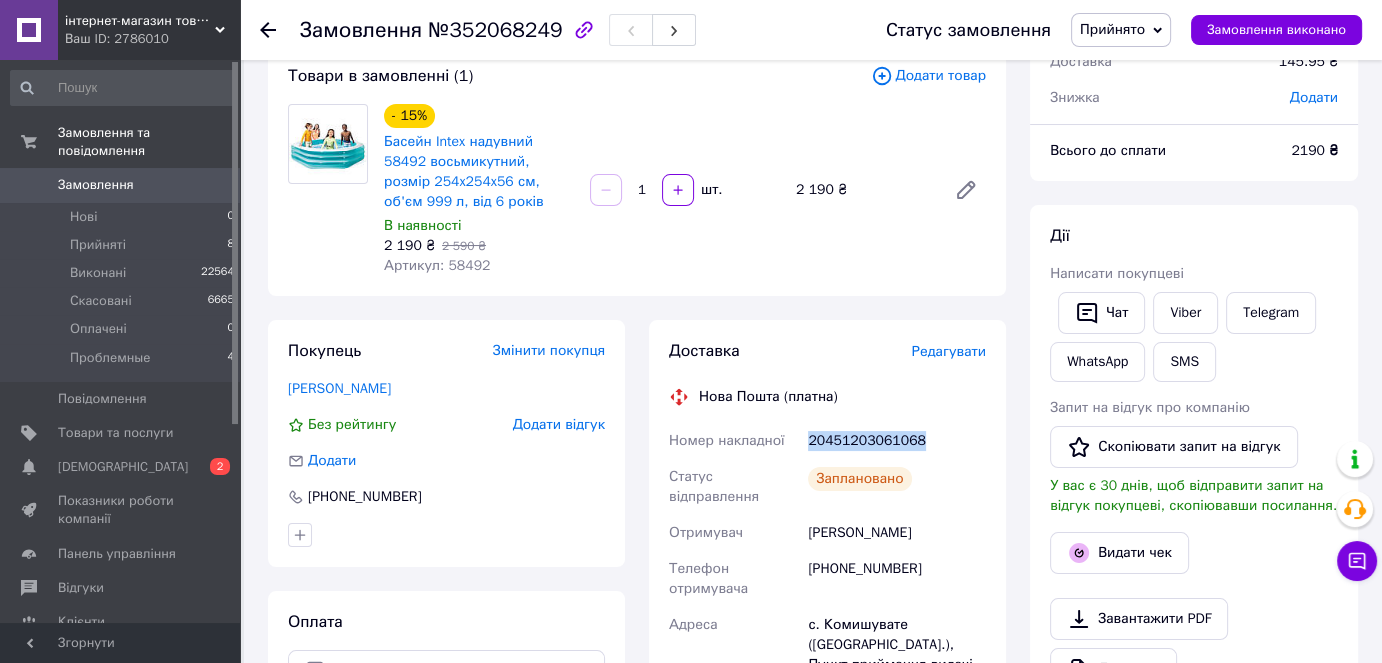 scroll, scrollTop: 0, scrollLeft: 0, axis: both 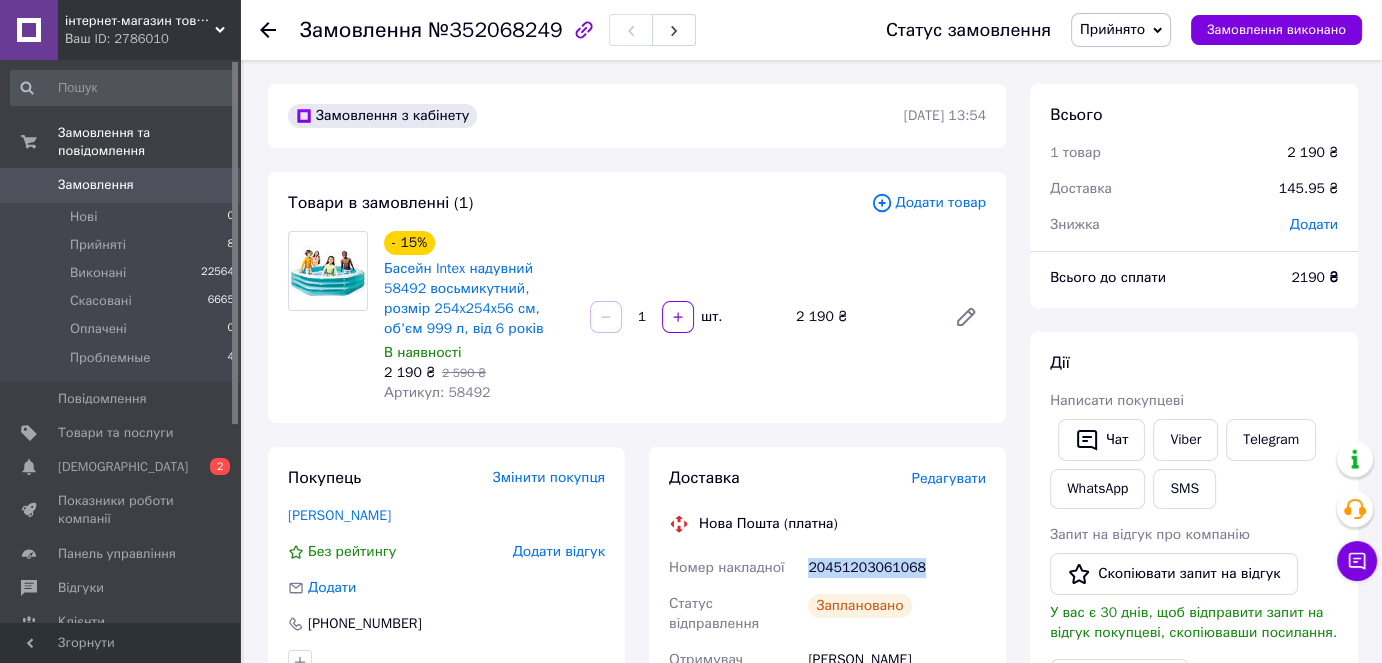click on "Замовлення" at bounding box center (96, 185) 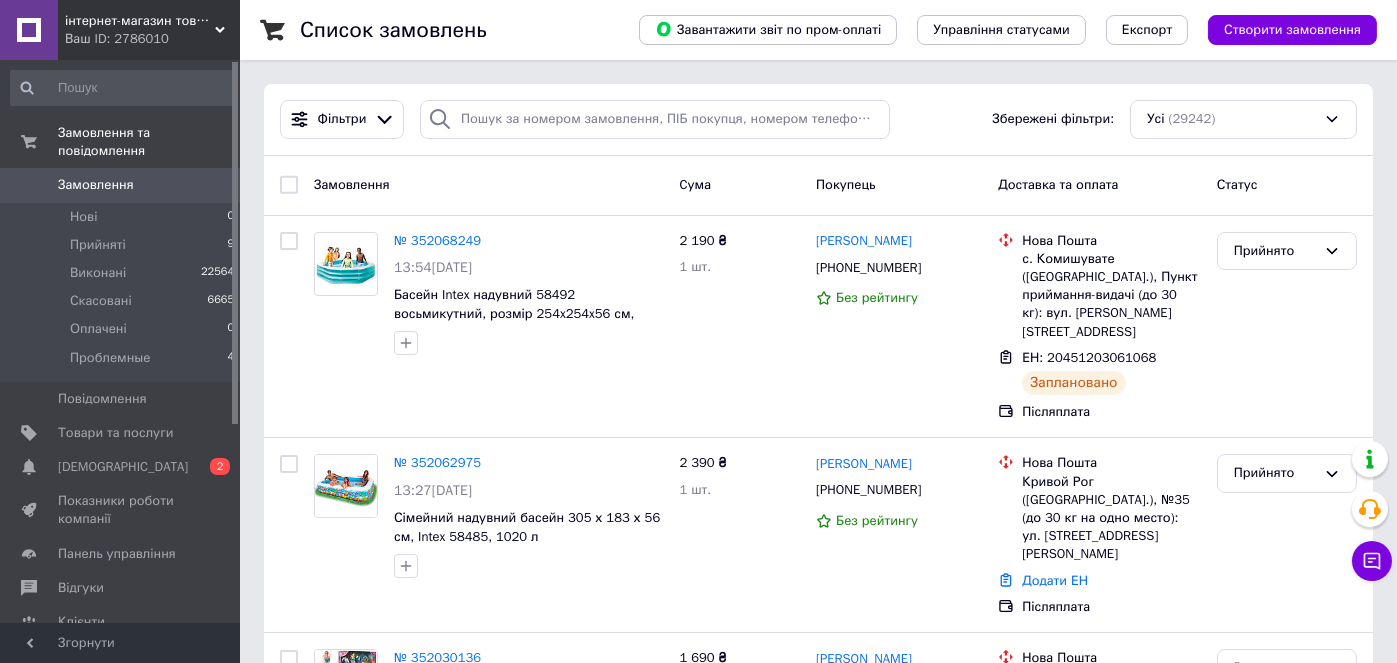 drag, startPoint x: 1297, startPoint y: 35, endPoint x: 1233, endPoint y: 65, distance: 70.68239 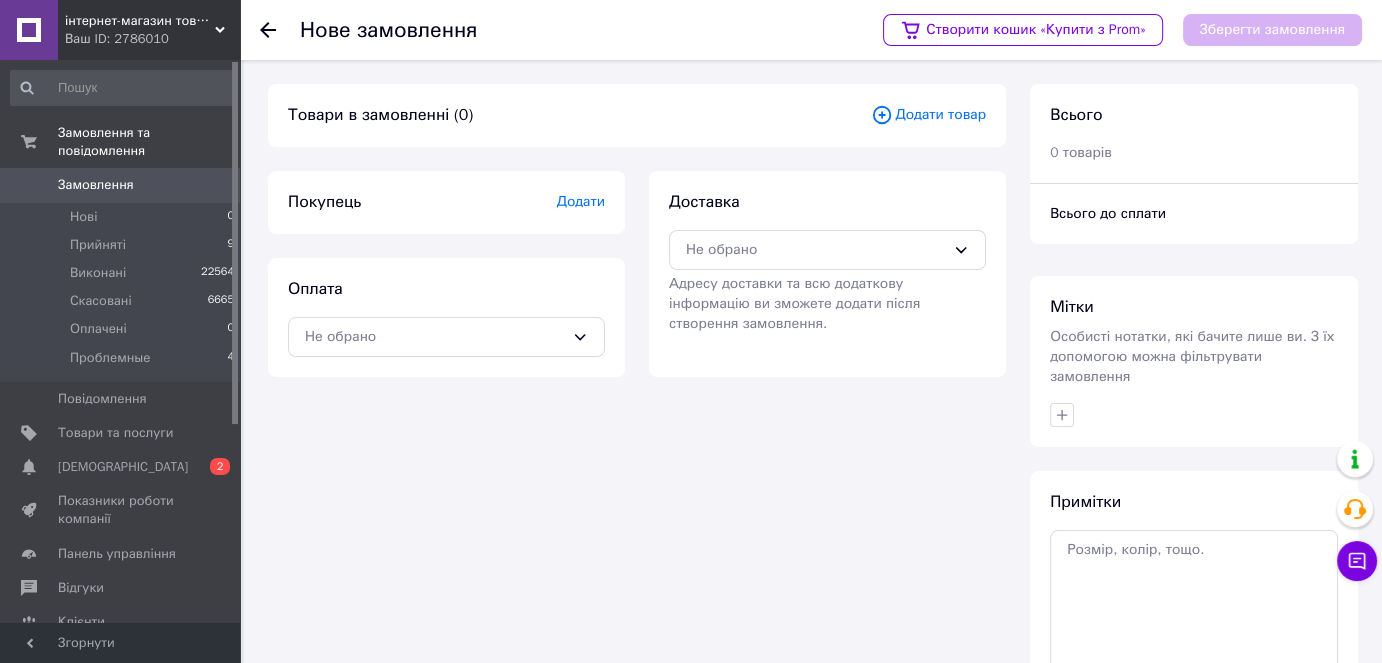 click on "Додати товар" at bounding box center [928, 115] 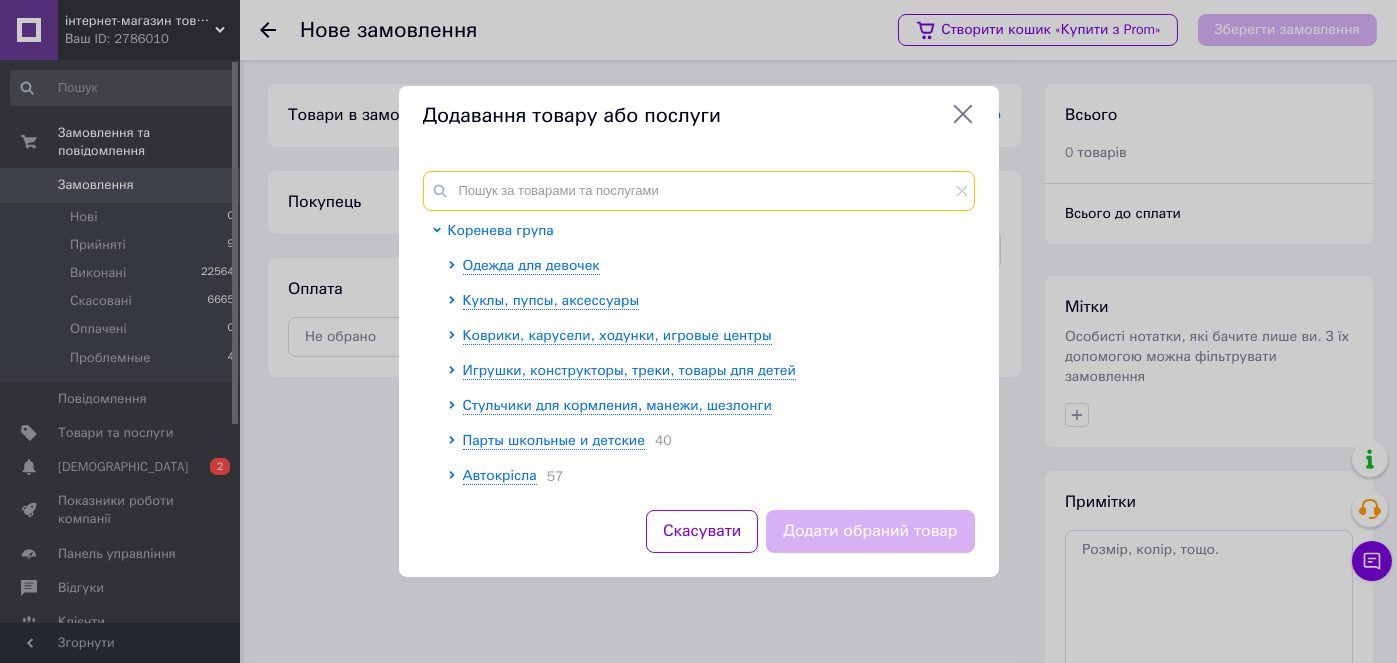 drag, startPoint x: 490, startPoint y: 204, endPoint x: 518, endPoint y: 233, distance: 40.311287 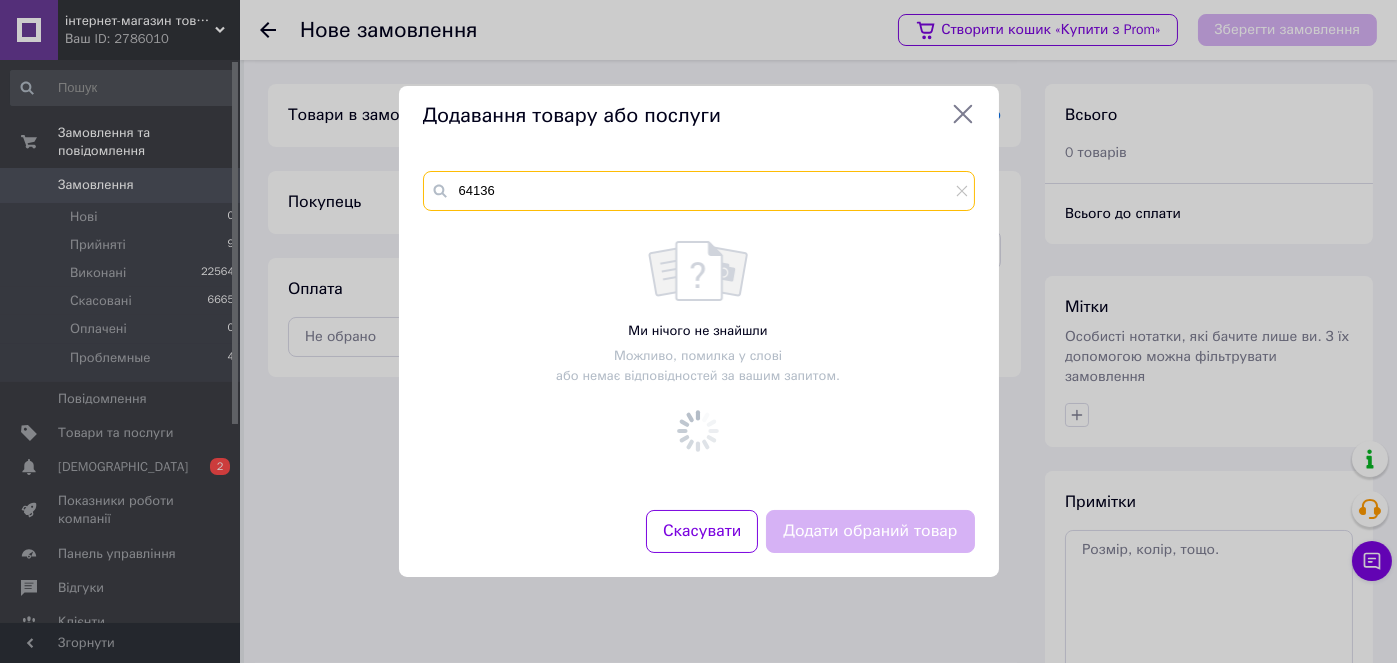 type on "64136" 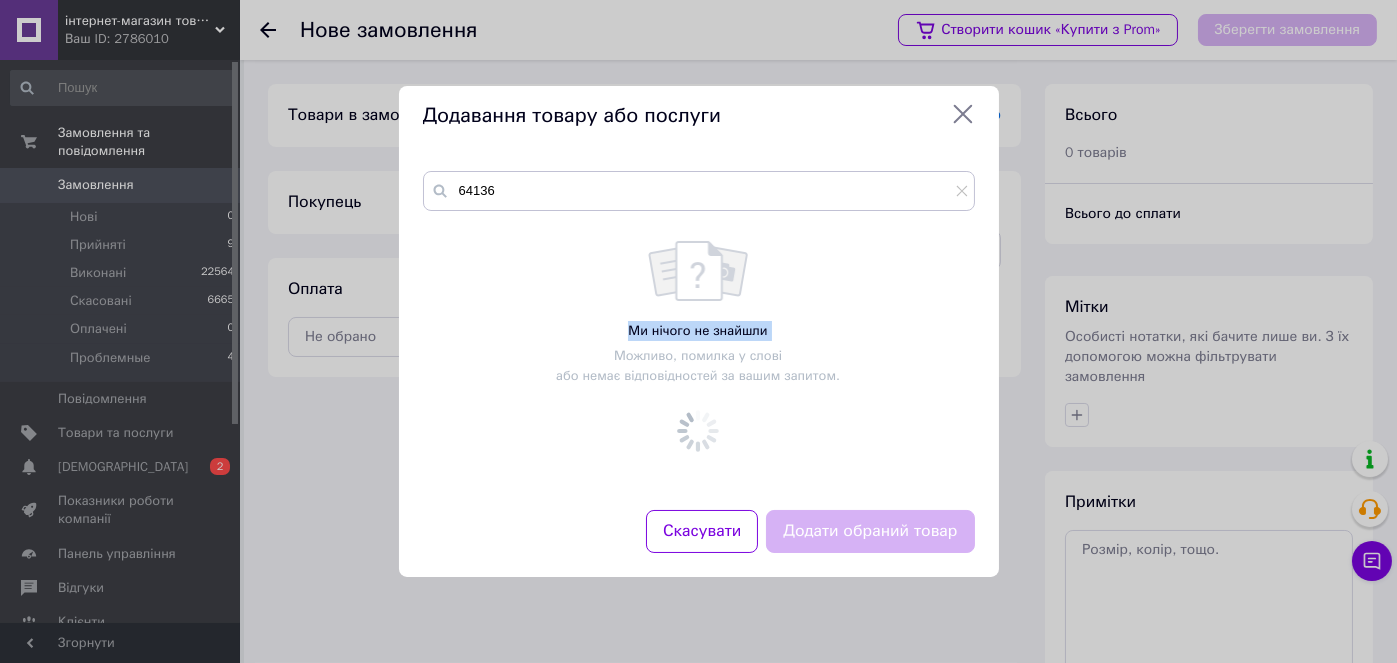 drag, startPoint x: 562, startPoint y: 346, endPoint x: 499, endPoint y: 286, distance: 87 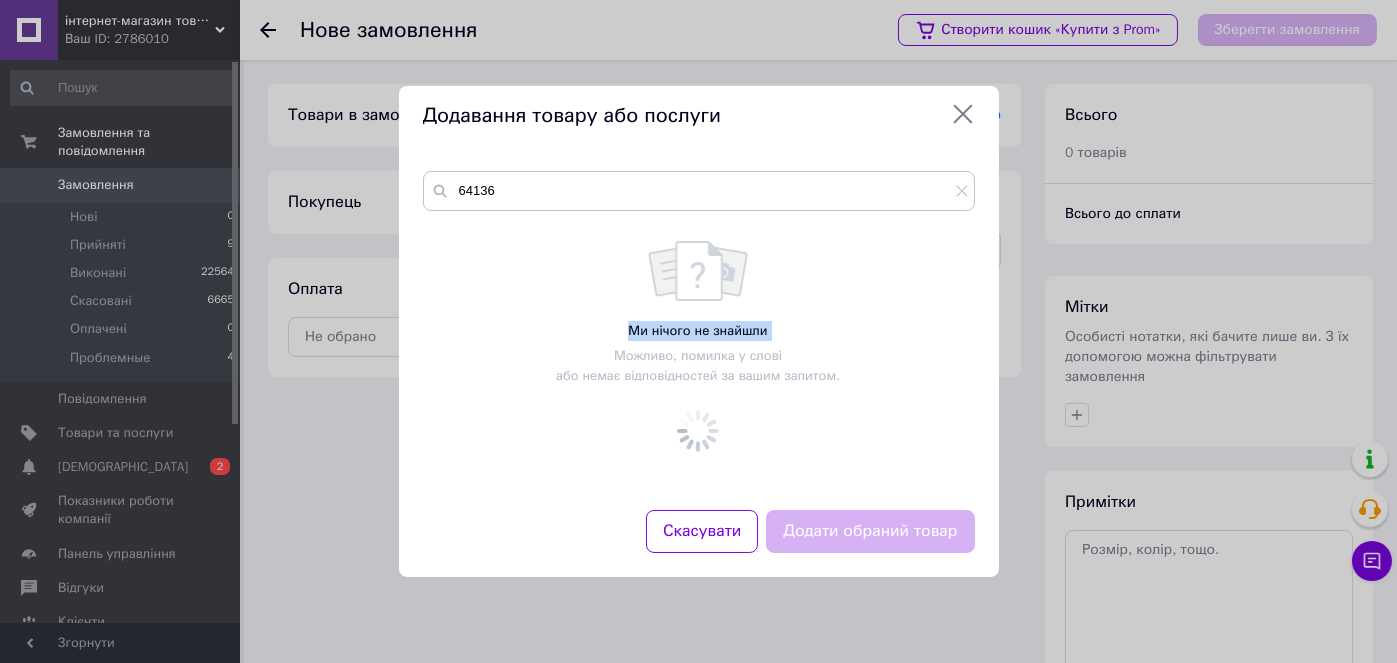 click on "Ми нічого не знайшли Можливо, помилка у слові  або немає відповідностей за вашим запитом." at bounding box center (698, 313) 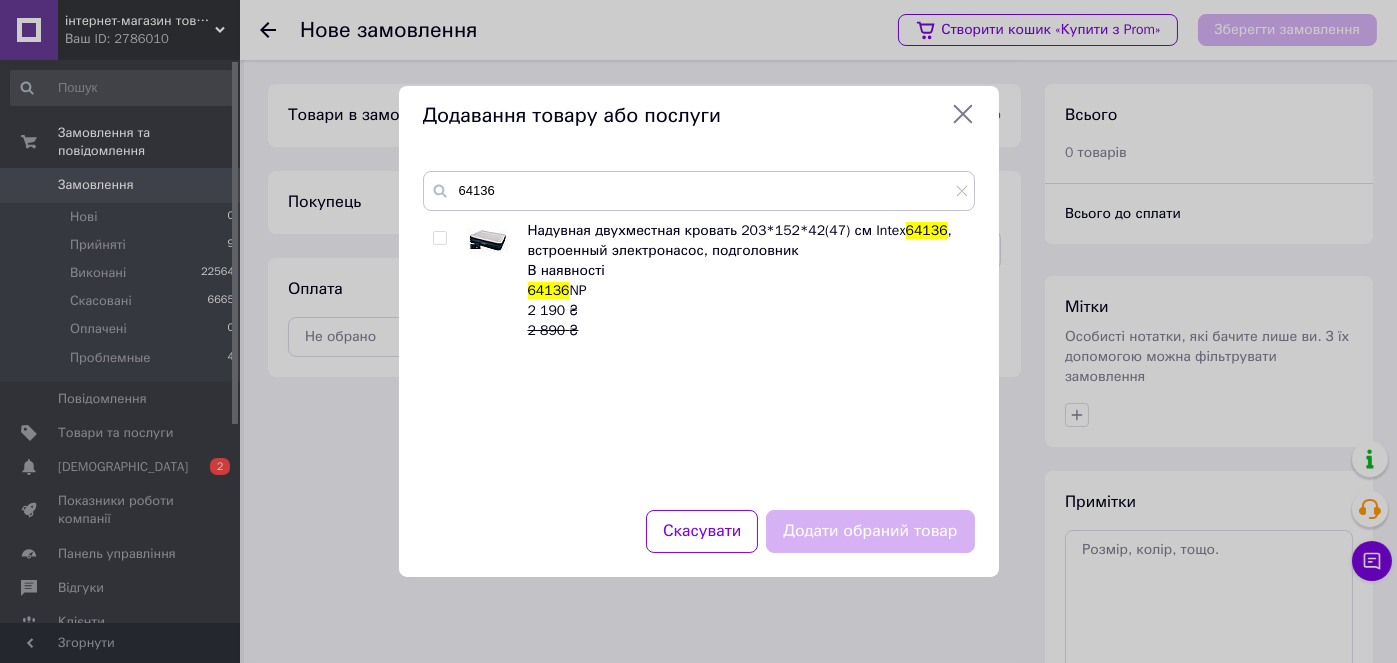 click at bounding box center (439, 238) 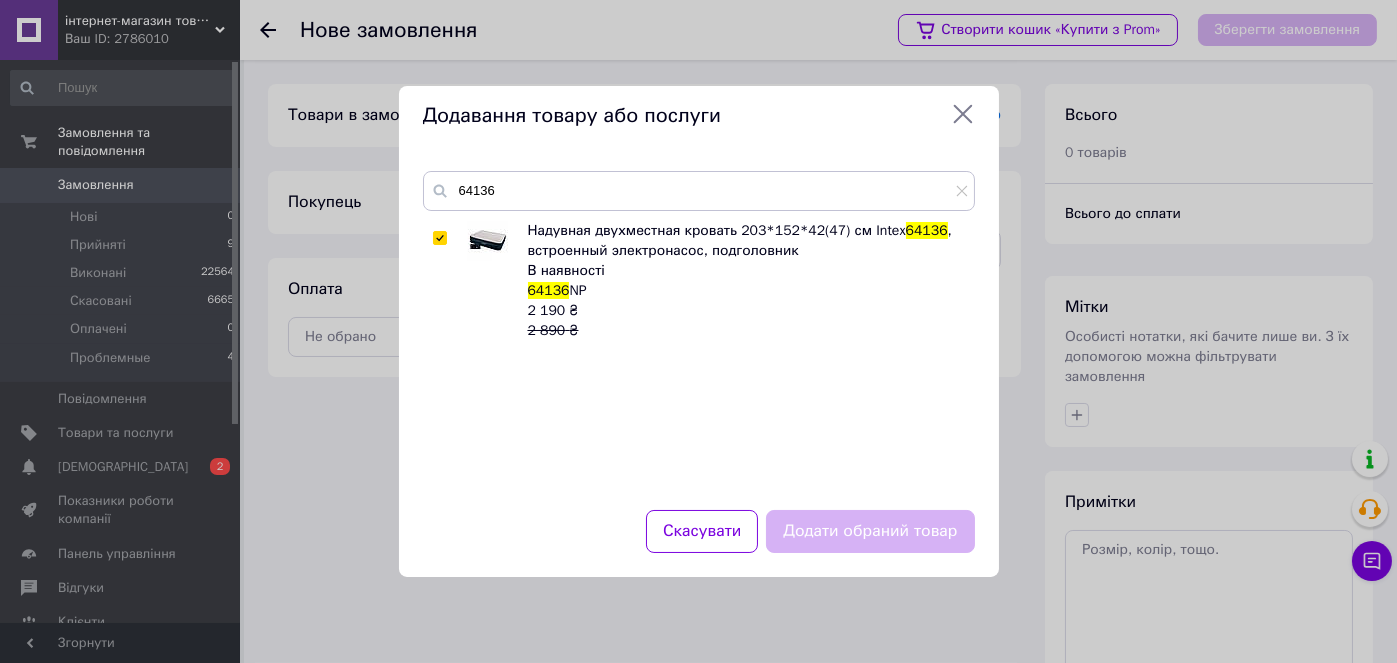 checkbox on "true" 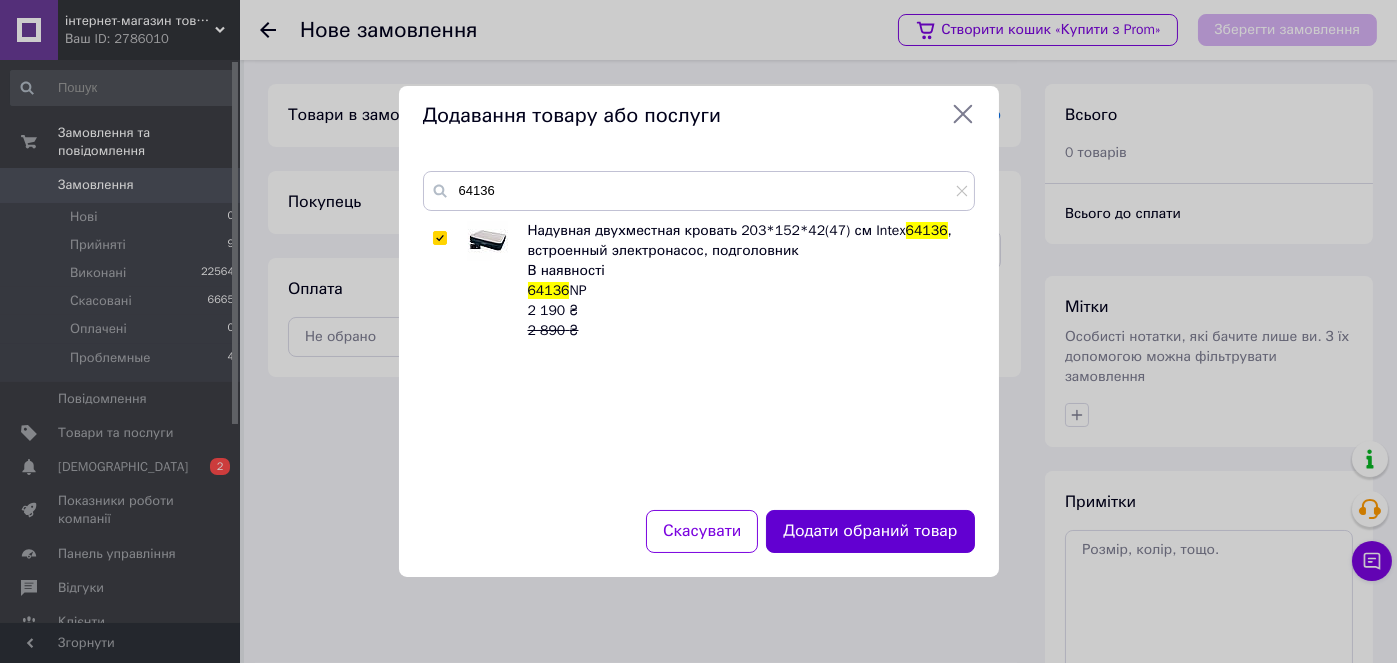 click on "Додати обраний товар" at bounding box center [870, 531] 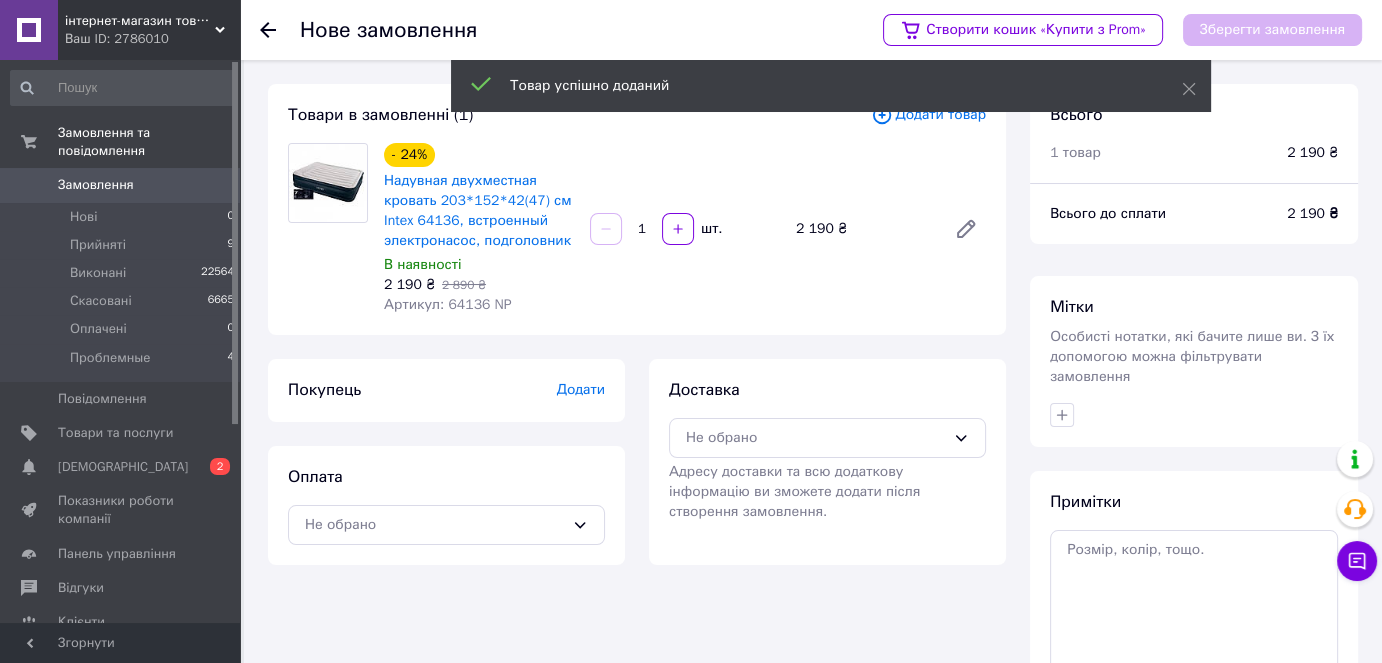 click on "Додати" at bounding box center [581, 389] 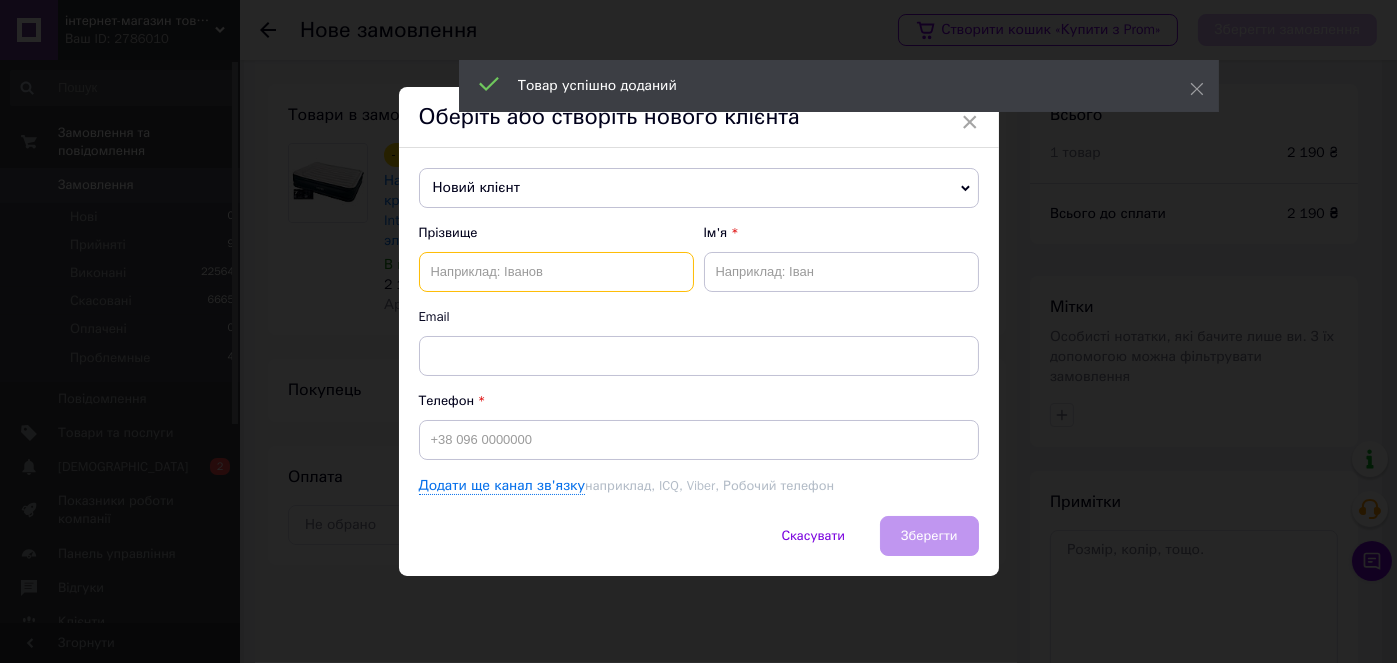click at bounding box center (556, 272) 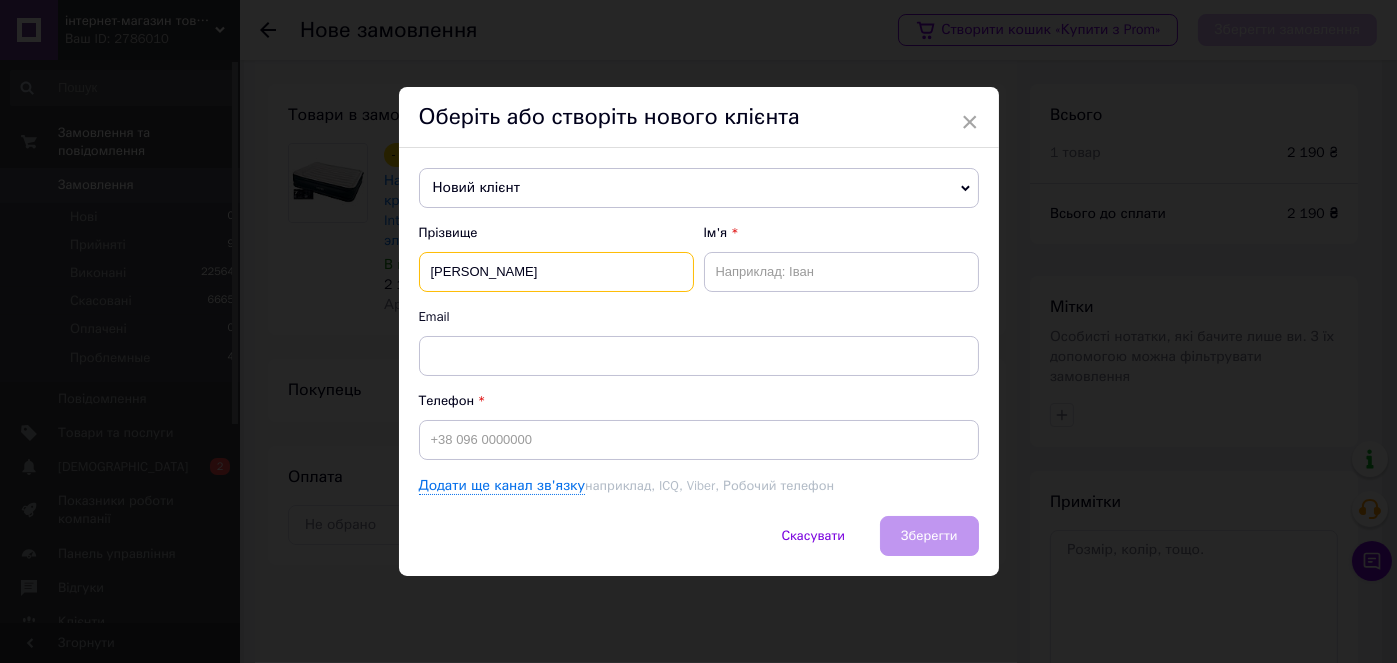 type on "[PERSON_NAME]" 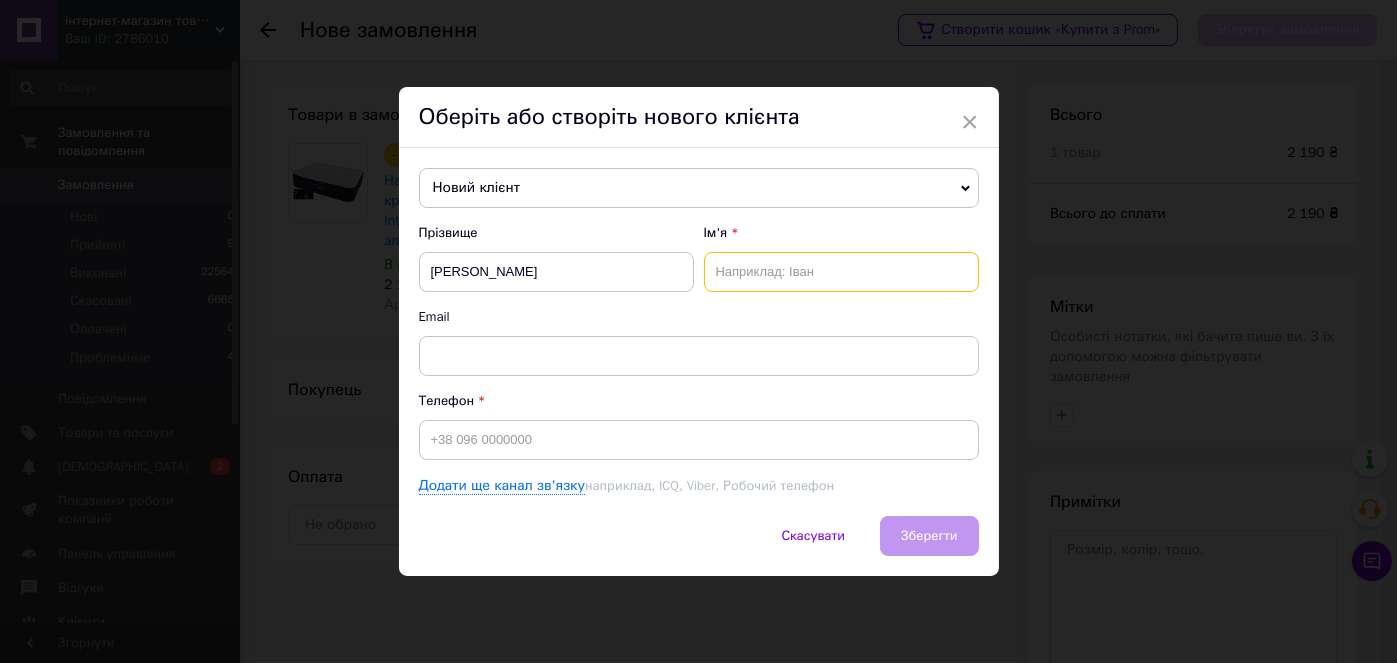 click at bounding box center [841, 272] 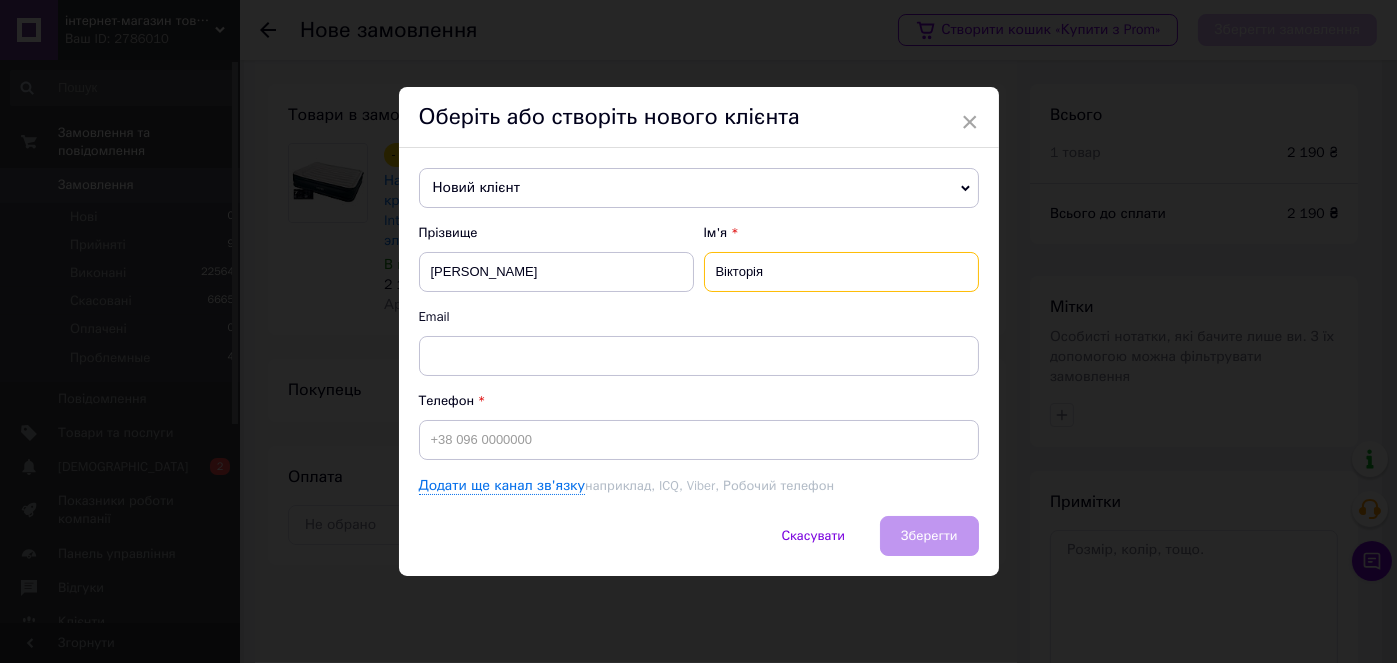 type on "Вікторія" 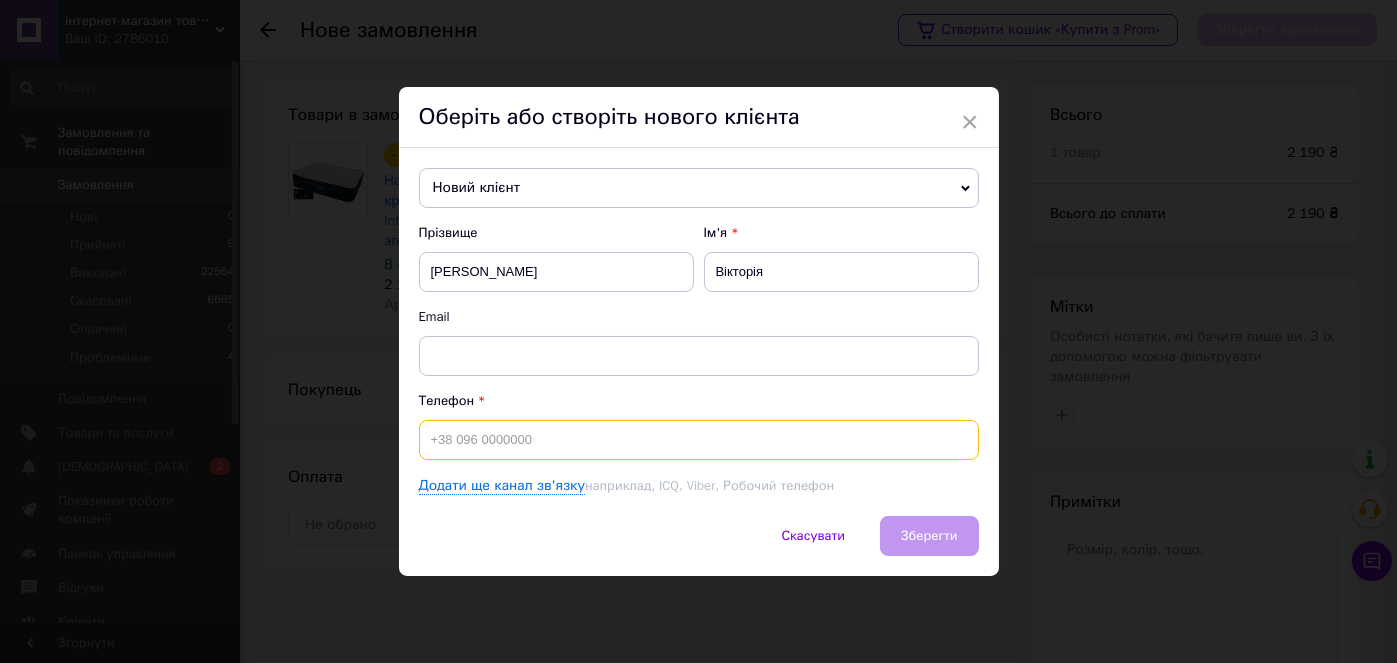 click at bounding box center (699, 440) 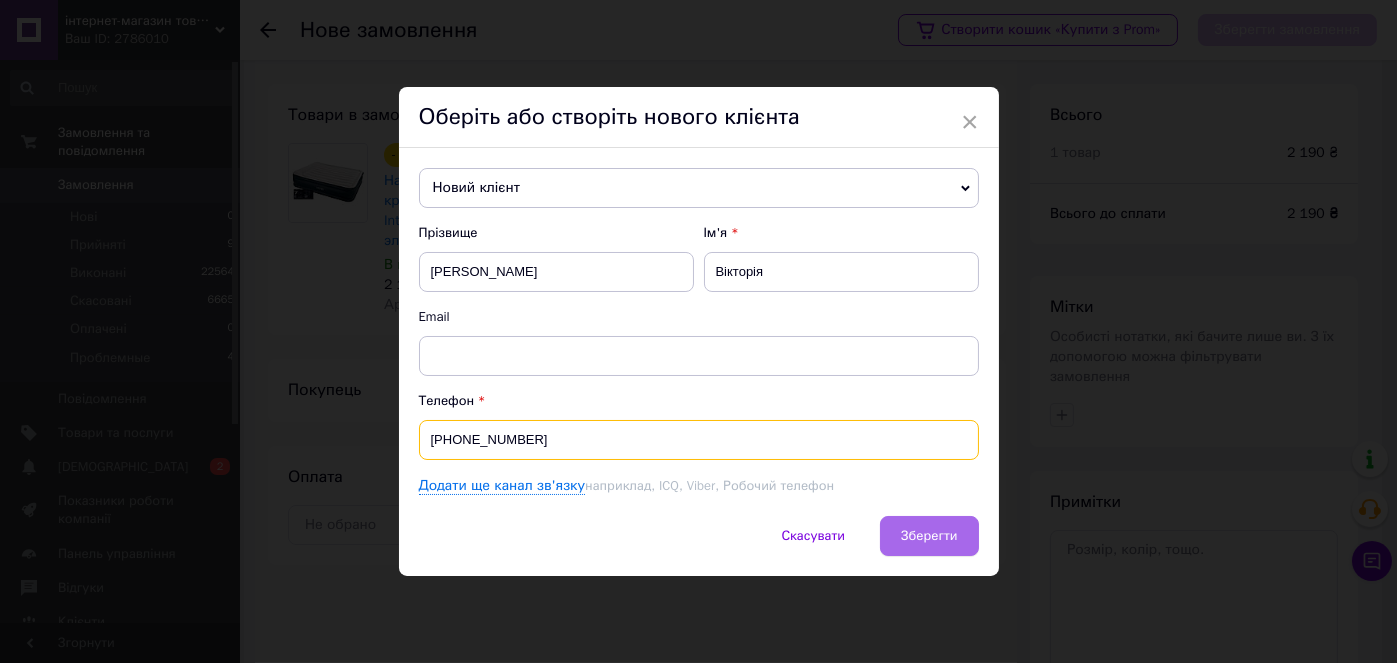 type on "[PHONE_NUMBER]" 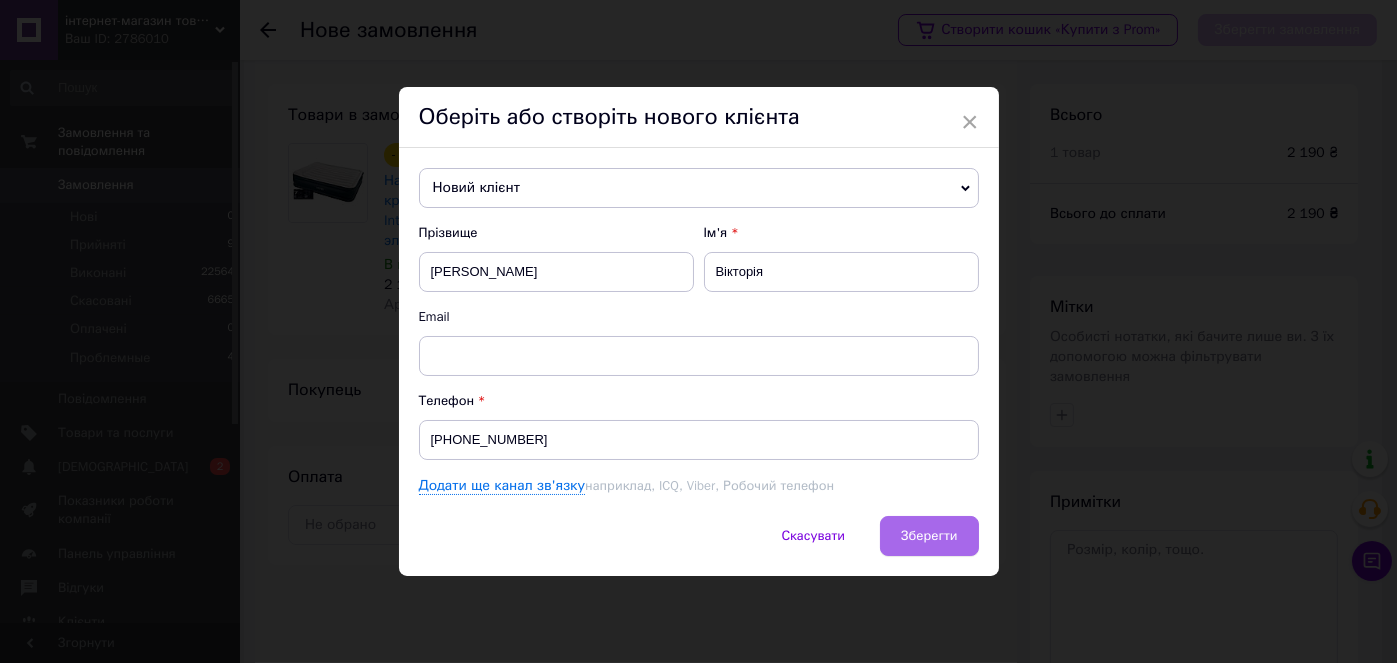 click on "Зберегти" at bounding box center [929, 535] 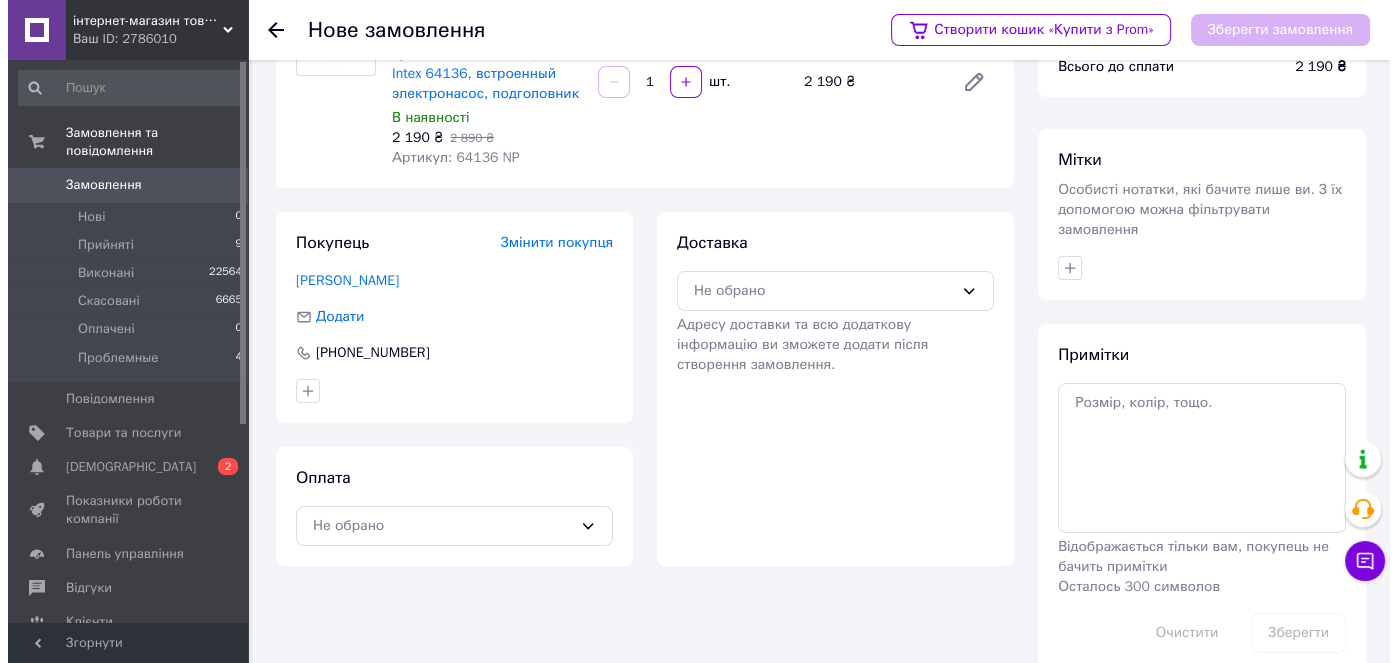 scroll, scrollTop: 159, scrollLeft: 0, axis: vertical 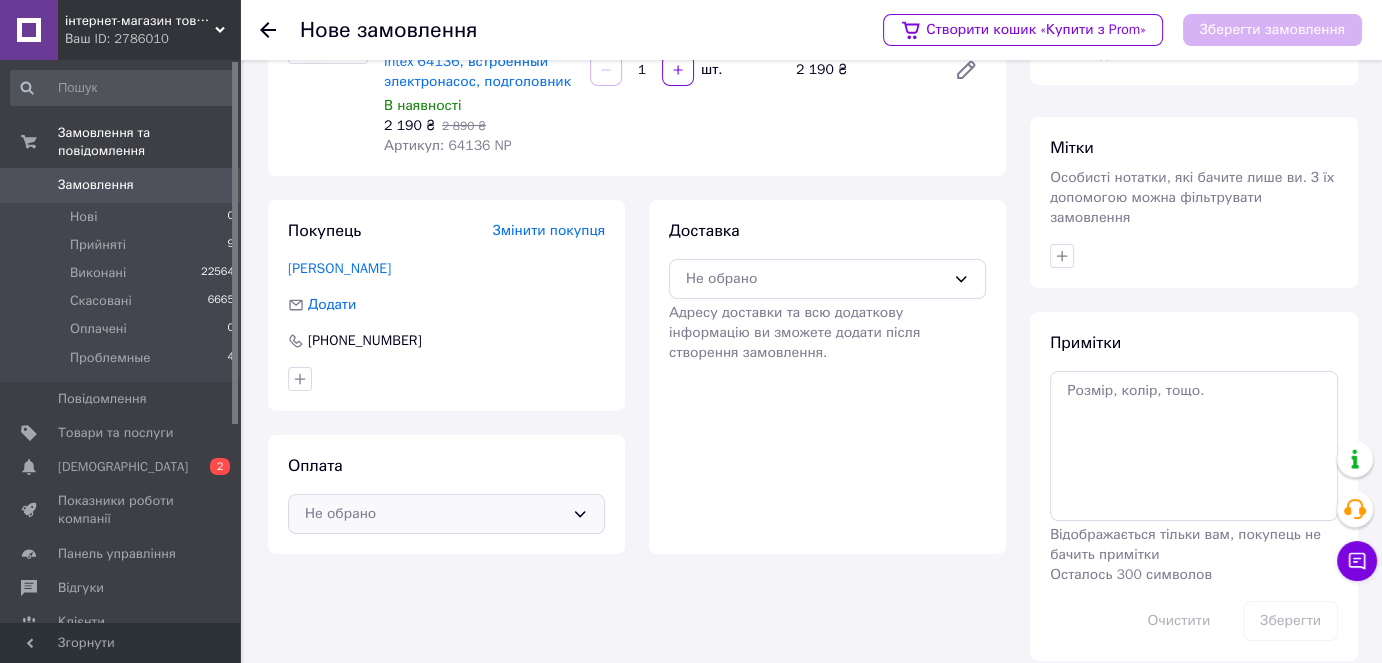 drag, startPoint x: 571, startPoint y: 505, endPoint x: 554, endPoint y: 520, distance: 22.671568 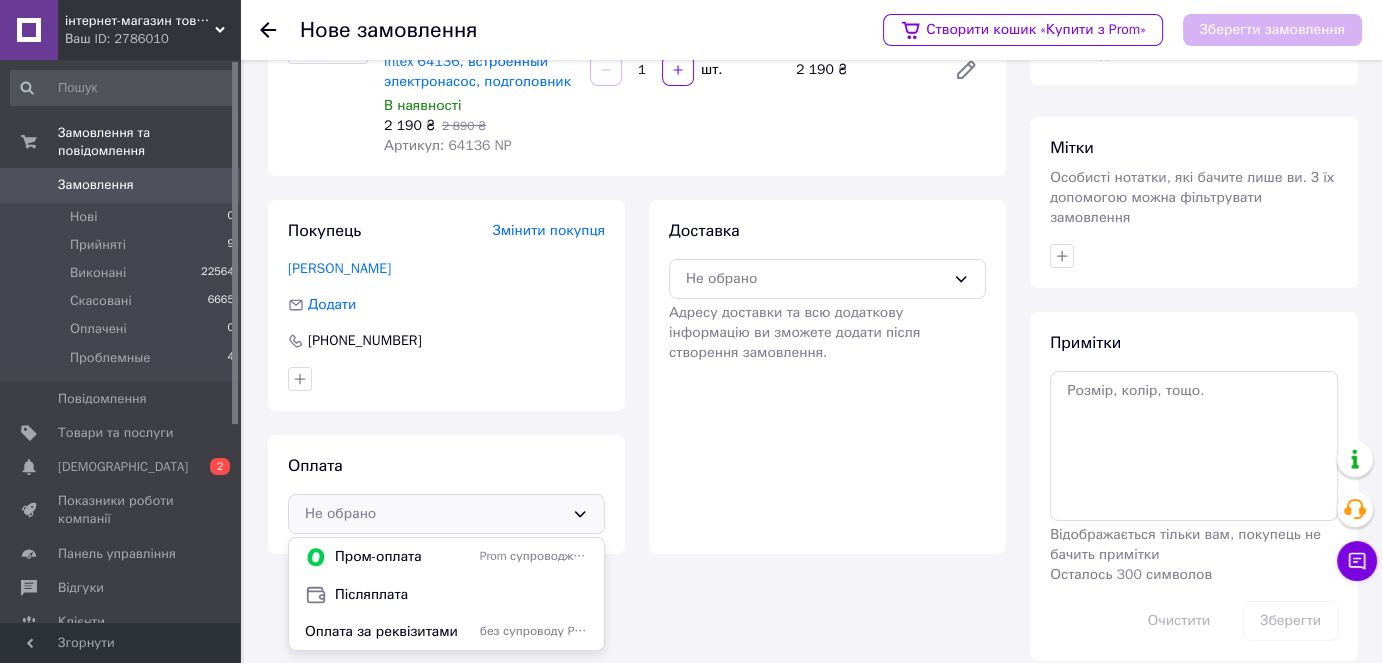 click on "Післяплата" at bounding box center (461, 595) 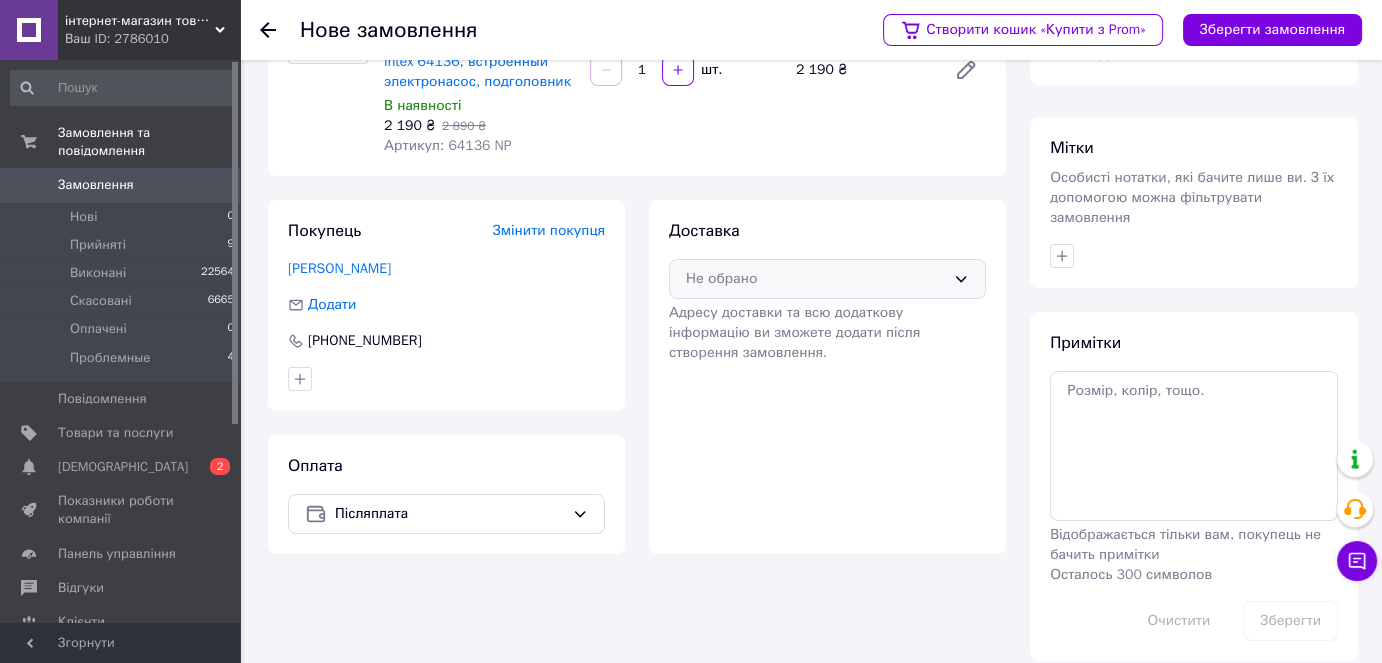 click 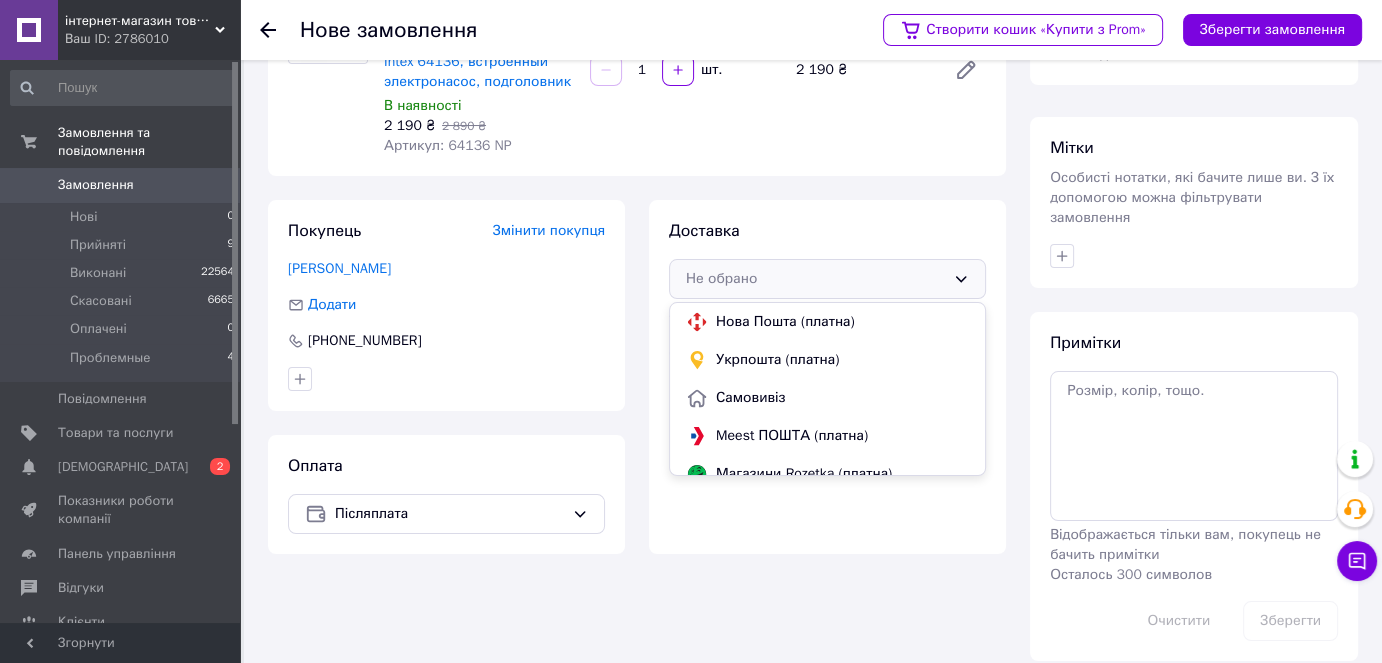 click on "Нова Пошта (платна)" at bounding box center (842, 322) 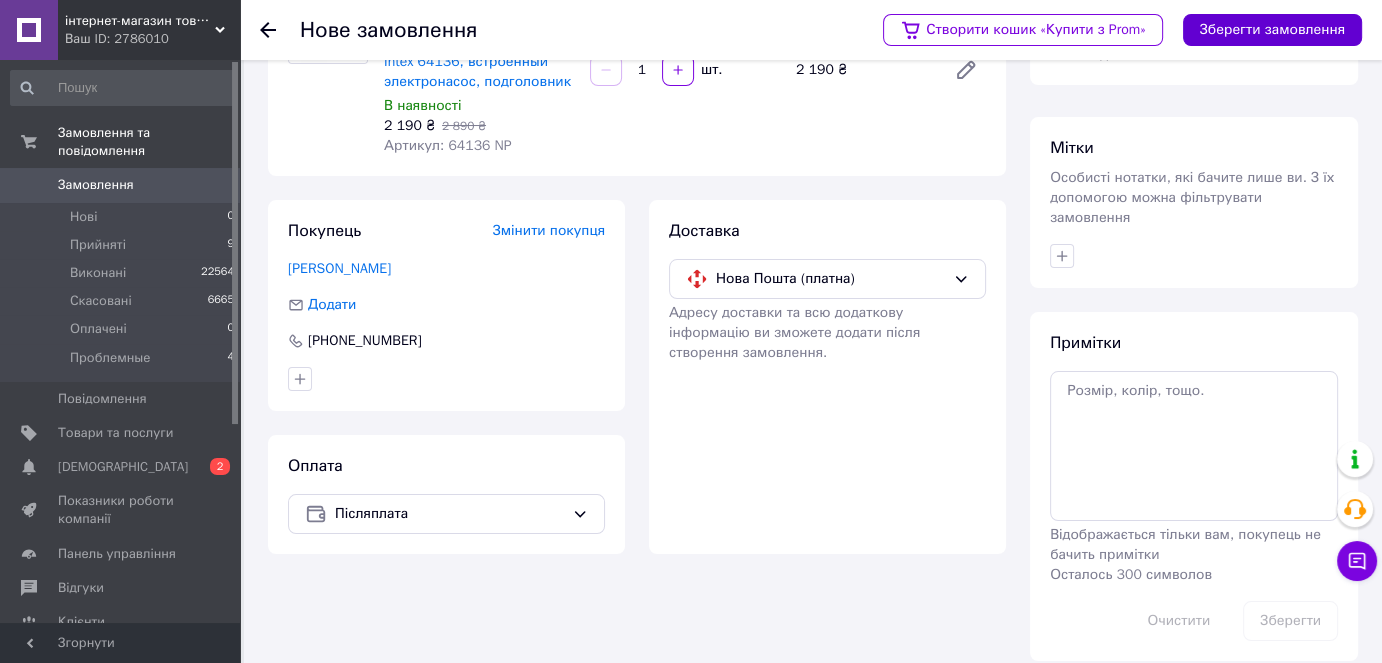 drag, startPoint x: 1293, startPoint y: 16, endPoint x: 1297, endPoint y: 43, distance: 27.294687 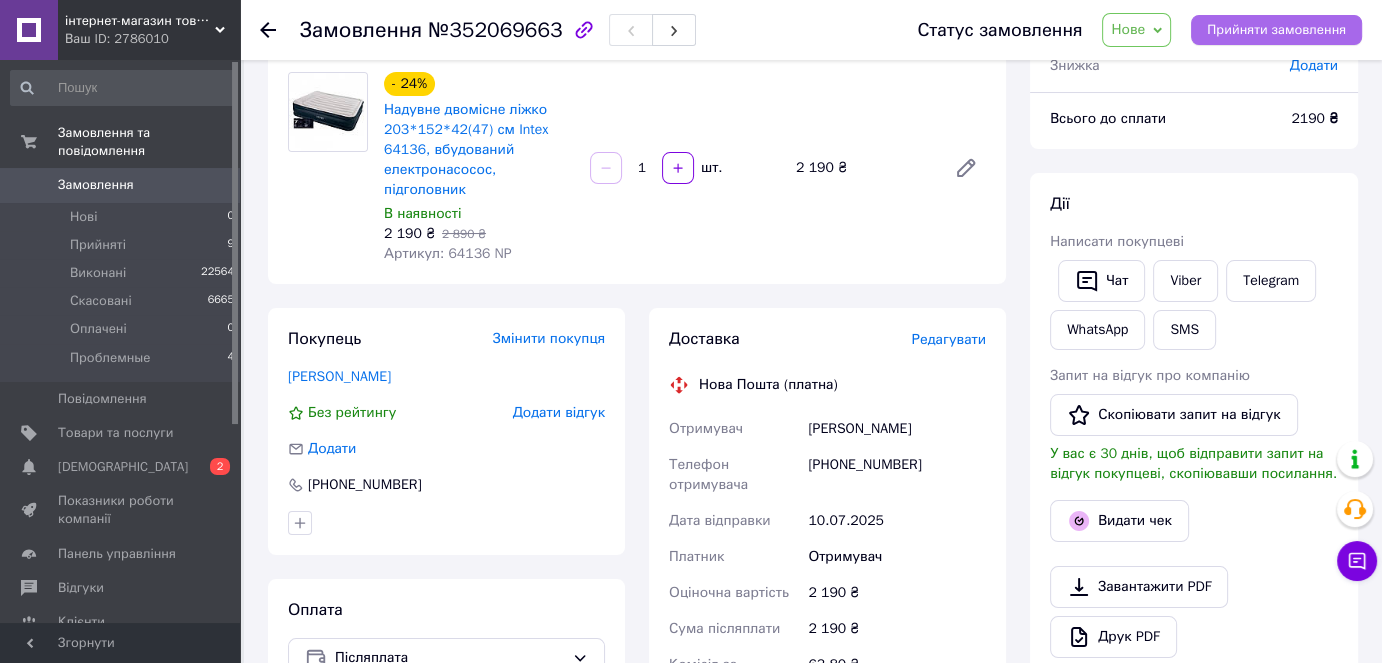 drag, startPoint x: 1264, startPoint y: 29, endPoint x: 1274, endPoint y: 38, distance: 13.453624 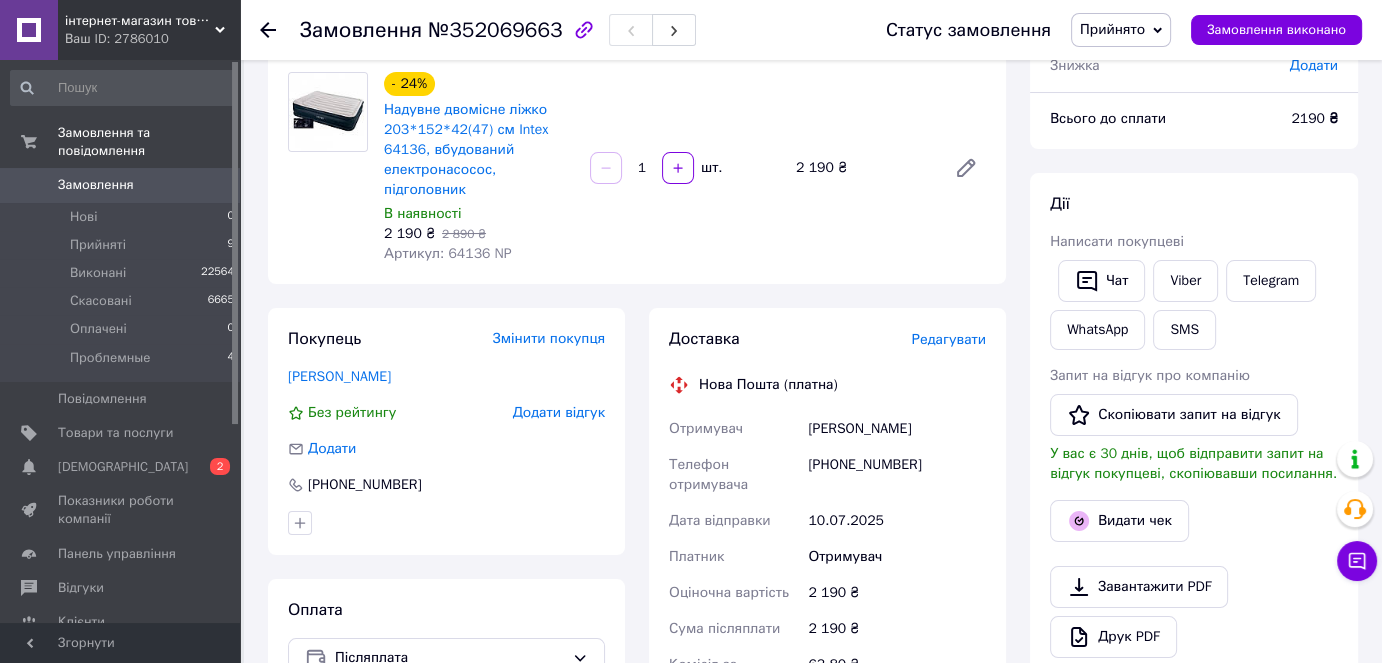 click on "Редагувати" at bounding box center (949, 339) 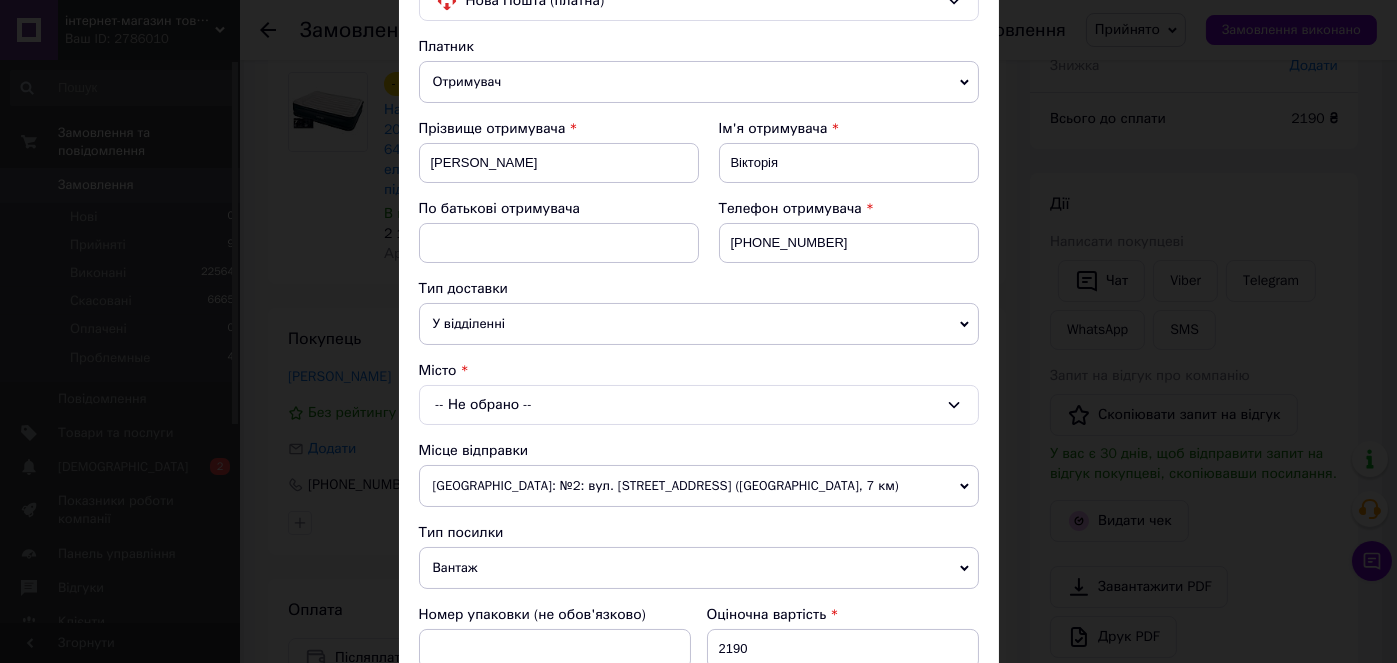 scroll, scrollTop: 200, scrollLeft: 0, axis: vertical 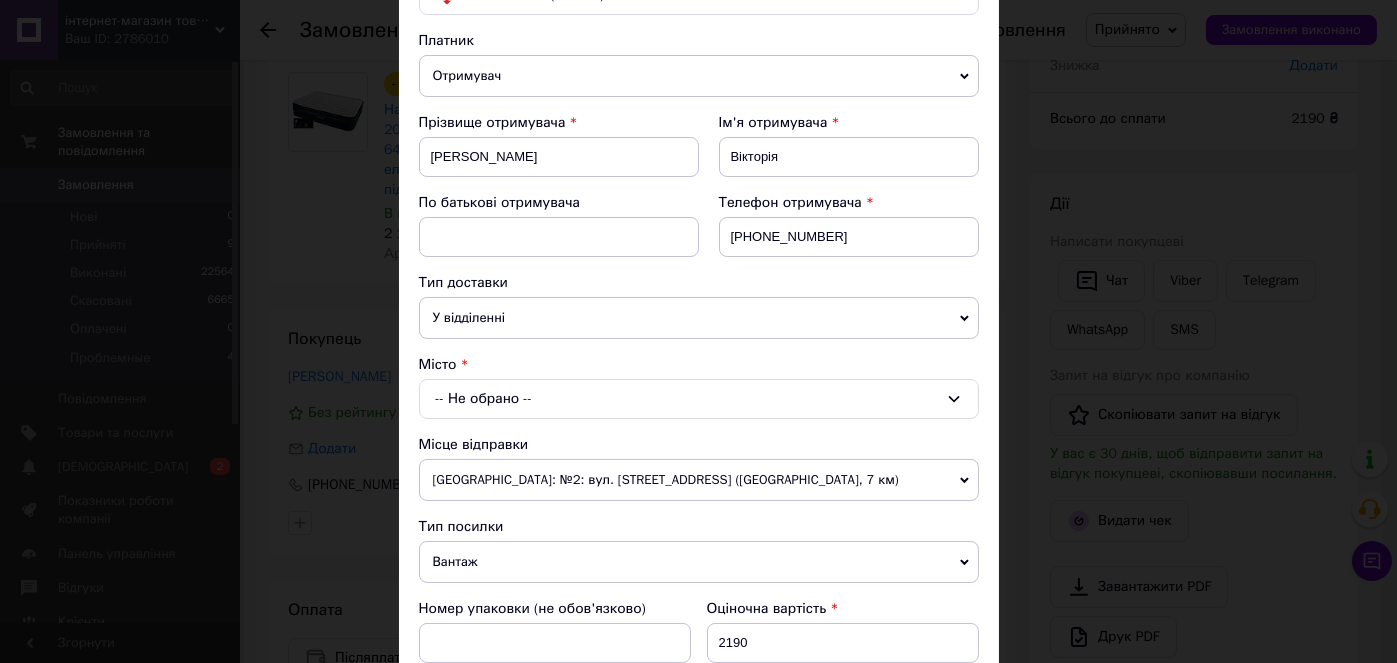 click on "-- Не обрано --" at bounding box center [699, 399] 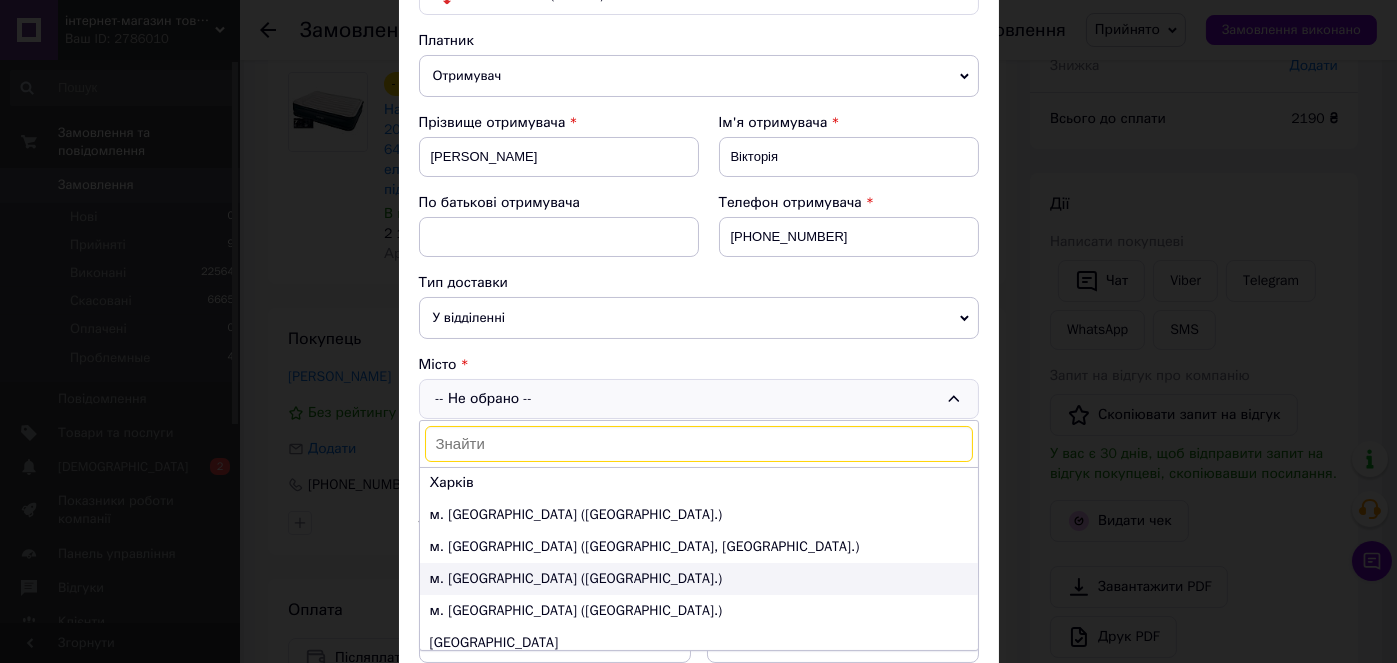 scroll, scrollTop: 100, scrollLeft: 0, axis: vertical 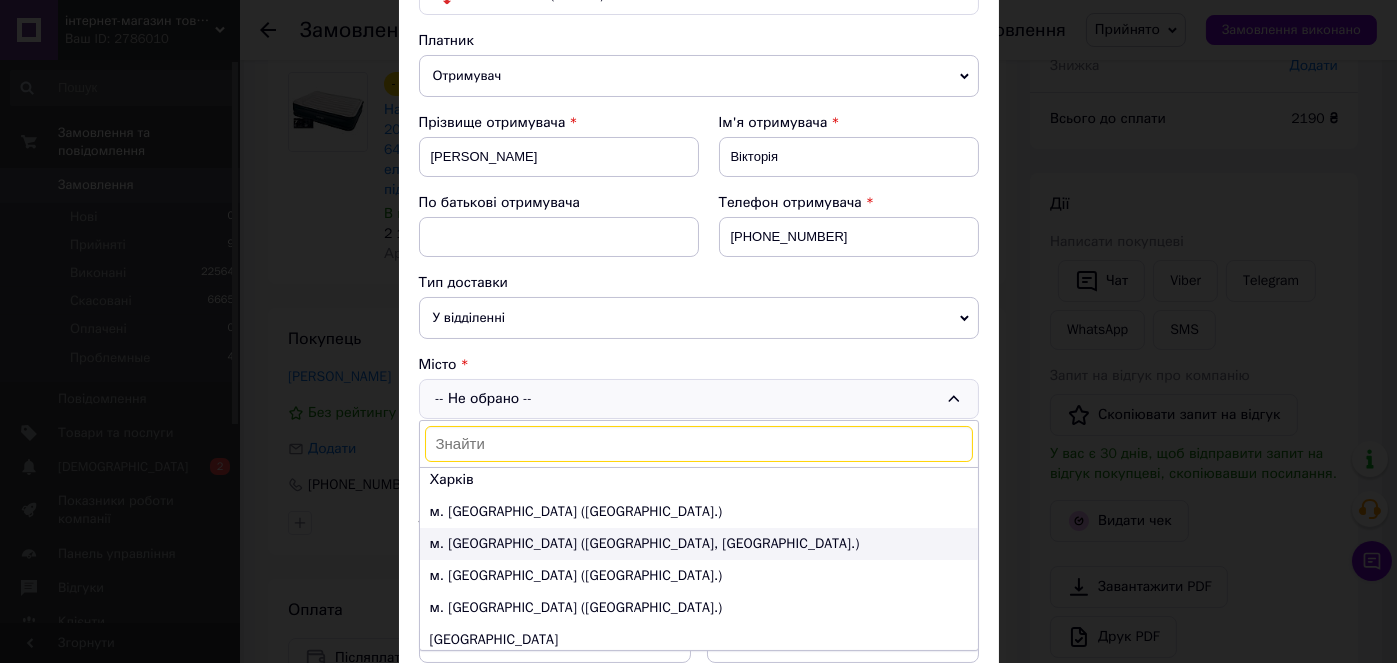 click on "м. [GEOGRAPHIC_DATA] ([GEOGRAPHIC_DATA], [GEOGRAPHIC_DATA].)" at bounding box center (699, 544) 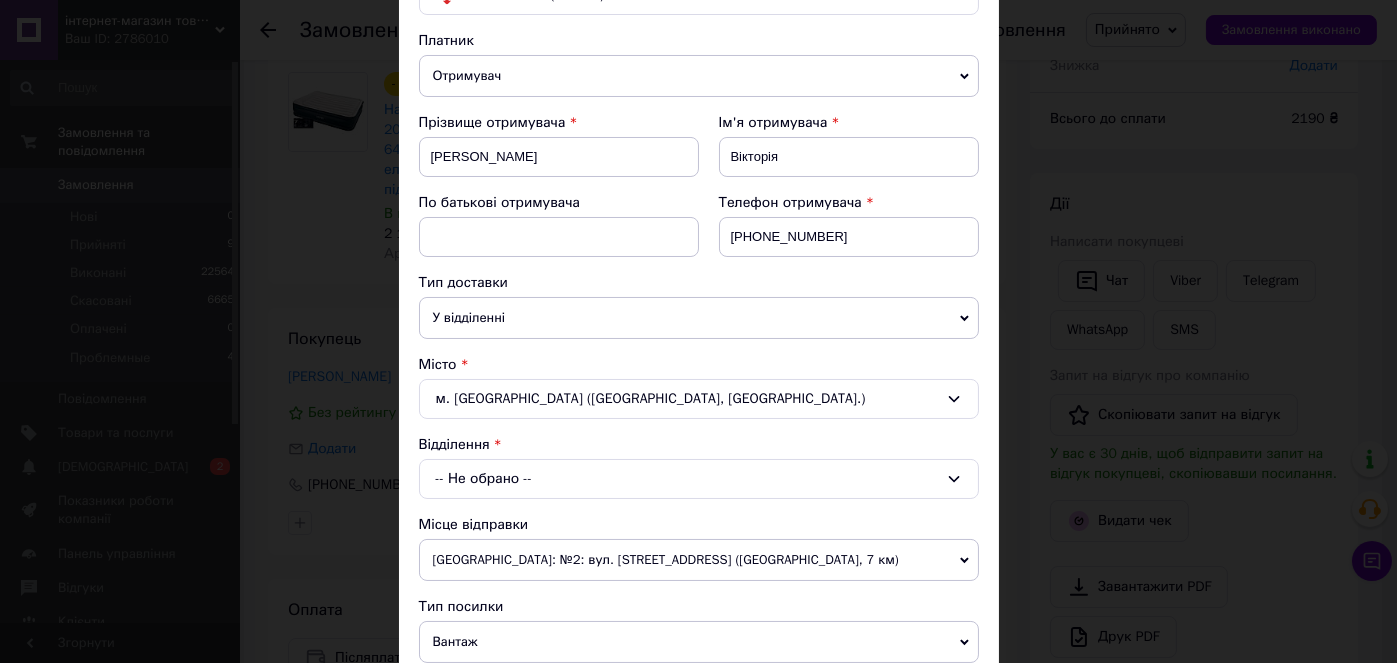 click on "-- Не обрано --" at bounding box center [699, 479] 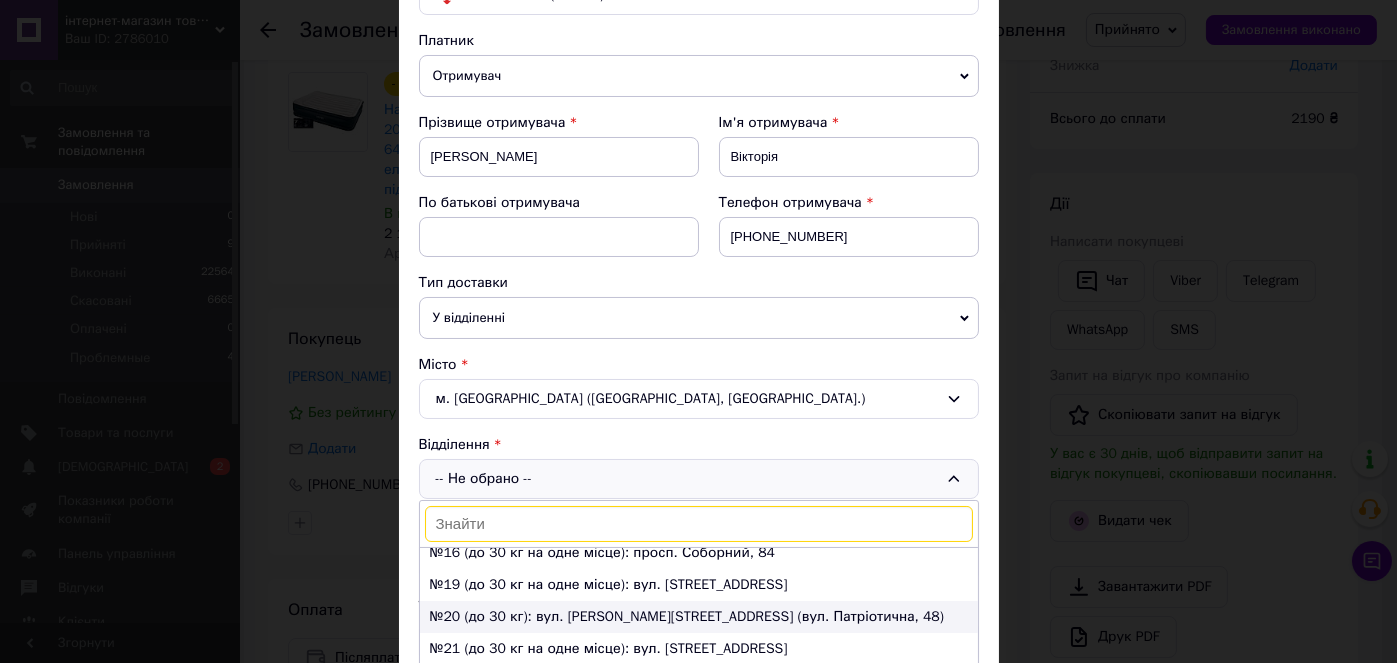 scroll, scrollTop: 500, scrollLeft: 0, axis: vertical 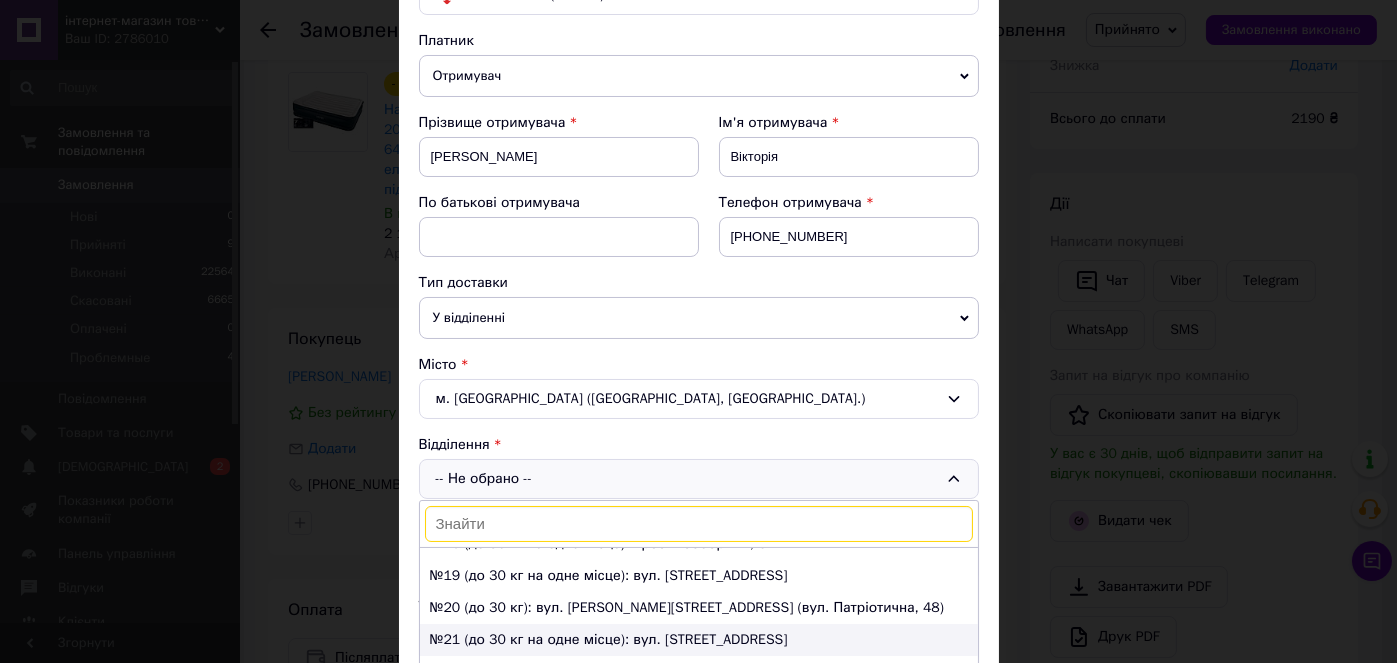 click on "№21 (до 30 кг на одне місце): вул. [STREET_ADDRESS]" at bounding box center [699, 640] 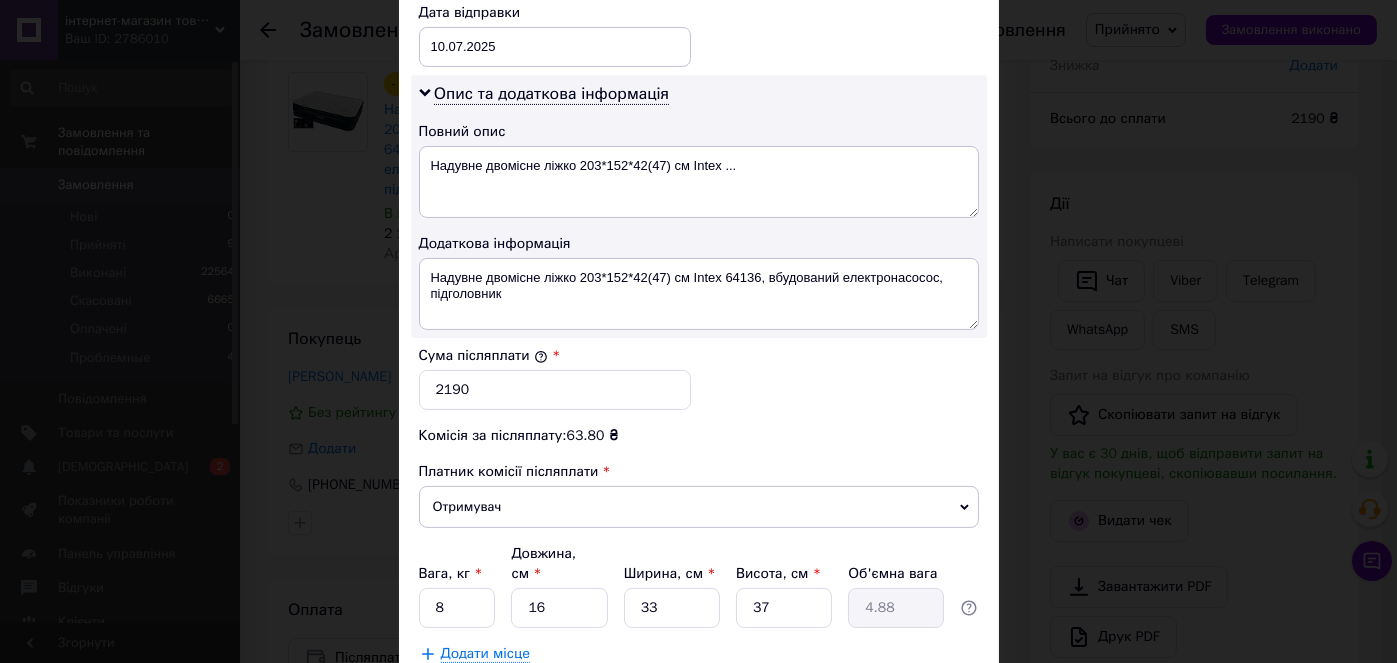scroll, scrollTop: 1077, scrollLeft: 0, axis: vertical 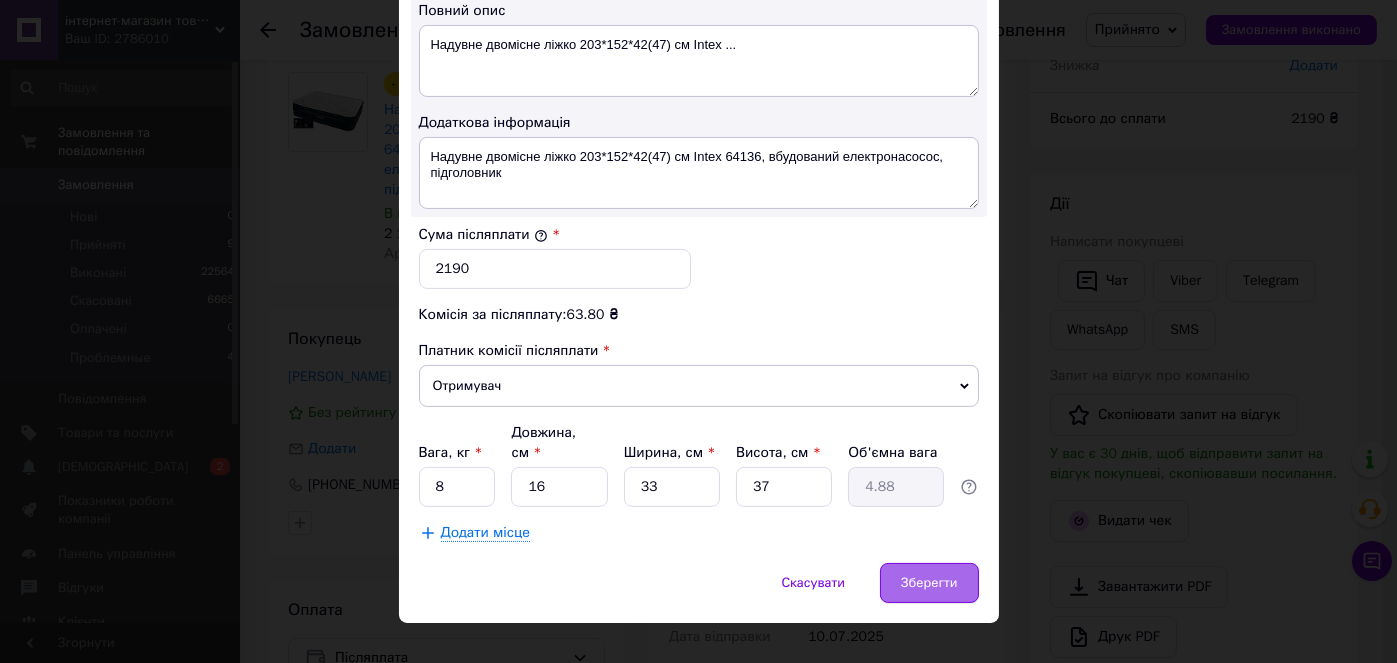 click on "Зберегти" at bounding box center [929, 583] 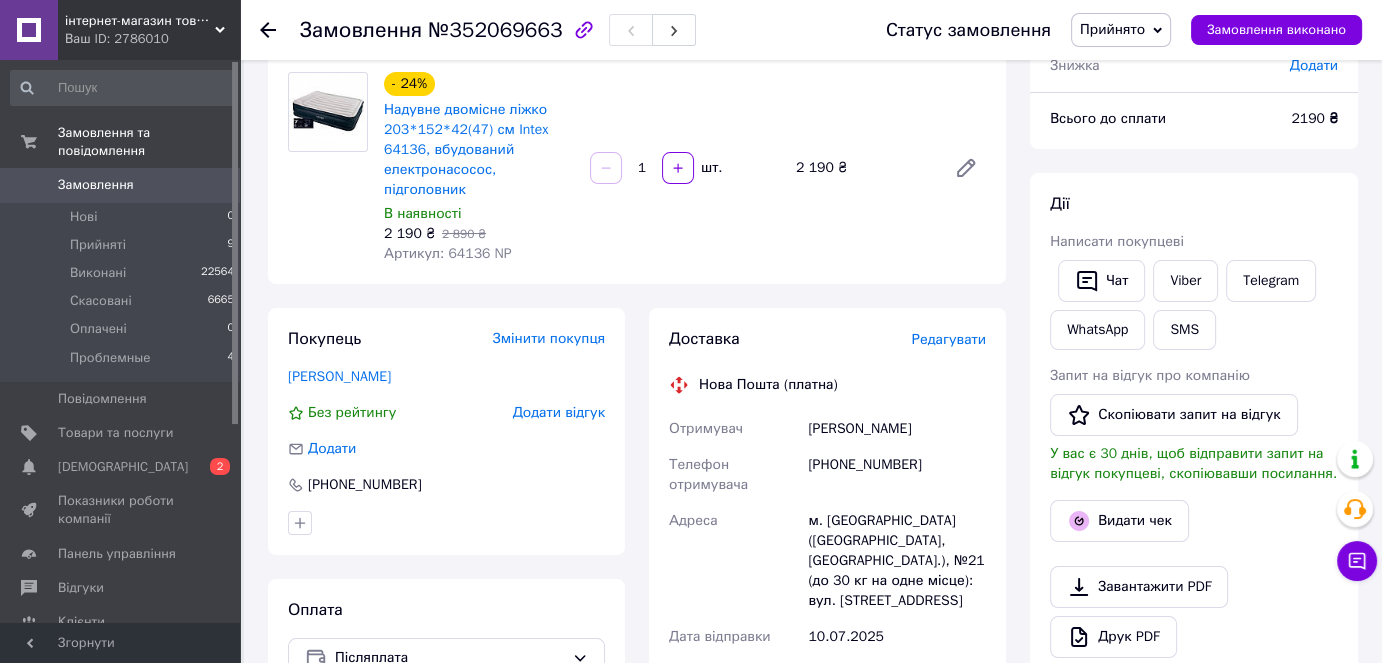 click on "Редагувати" at bounding box center [949, 339] 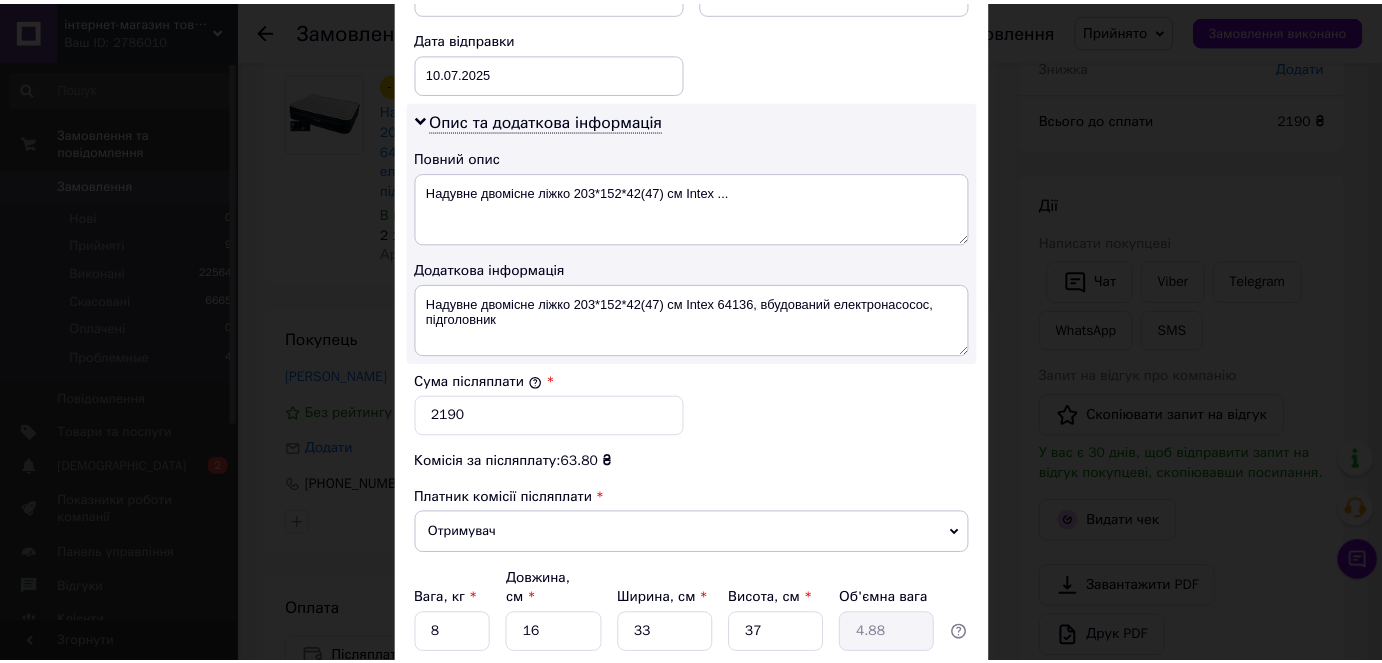 scroll, scrollTop: 1000, scrollLeft: 0, axis: vertical 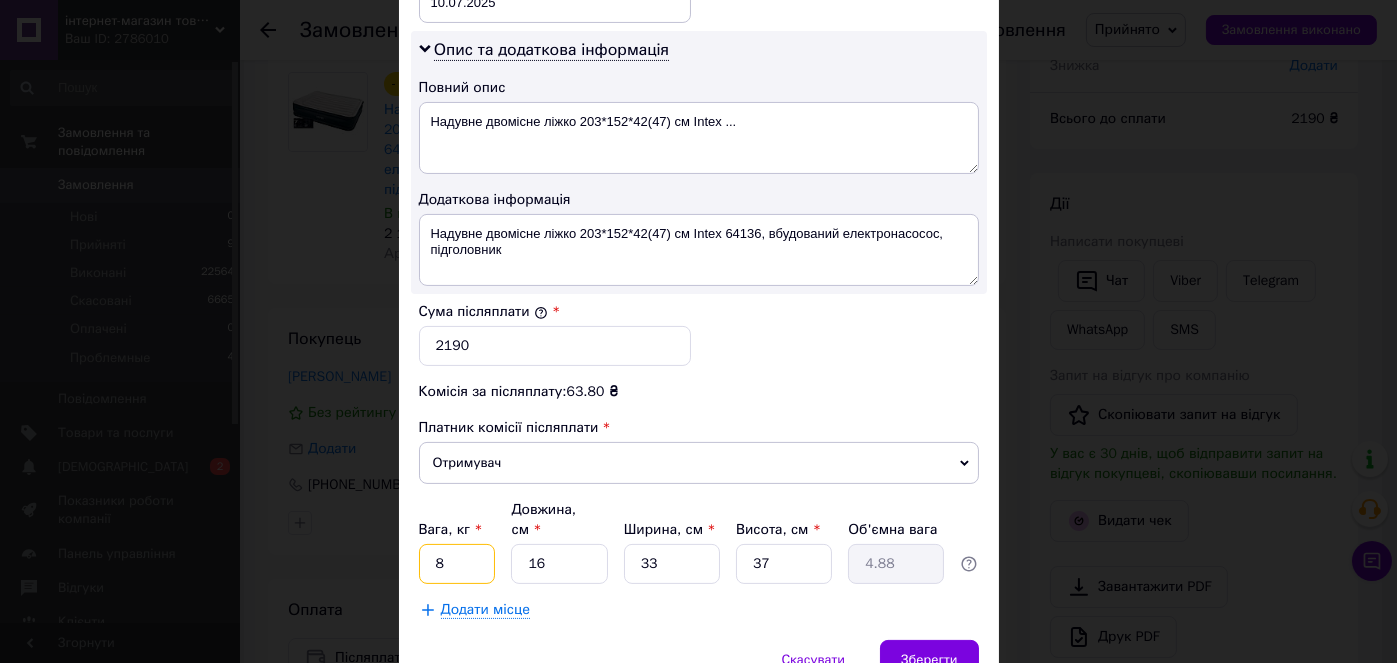 drag, startPoint x: 473, startPoint y: 537, endPoint x: 426, endPoint y: 501, distance: 59.20304 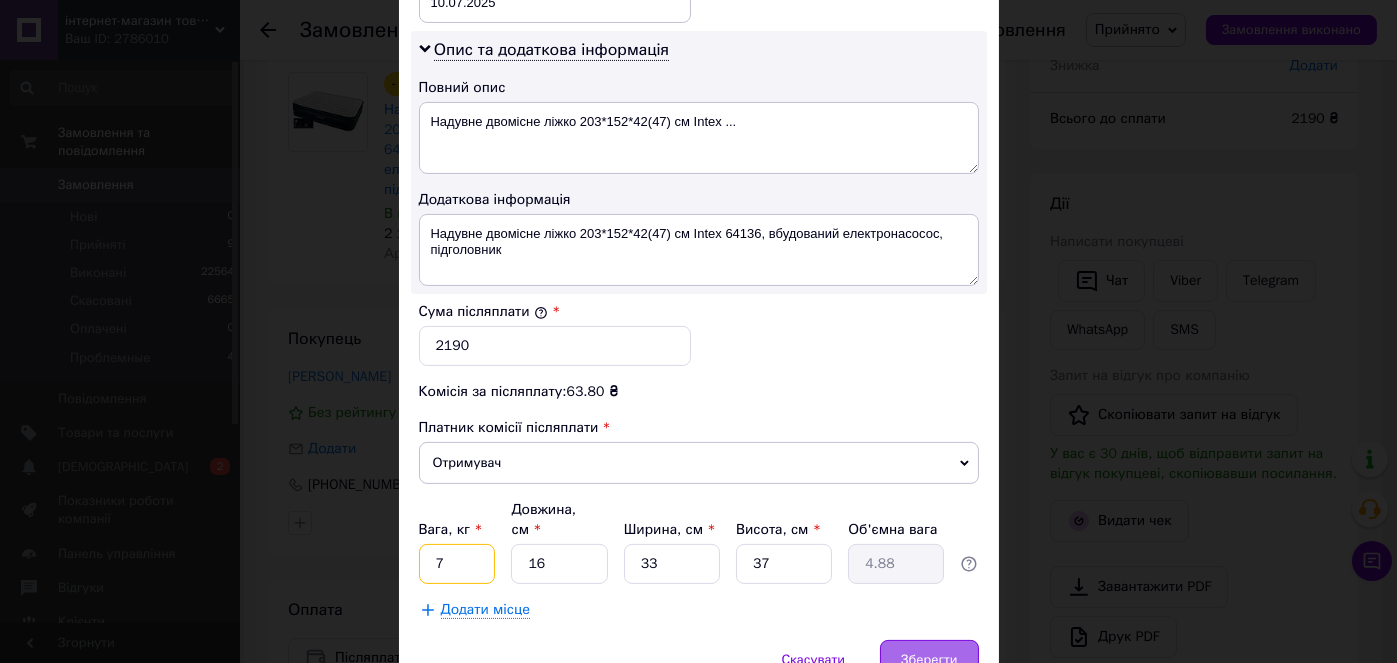type on "7" 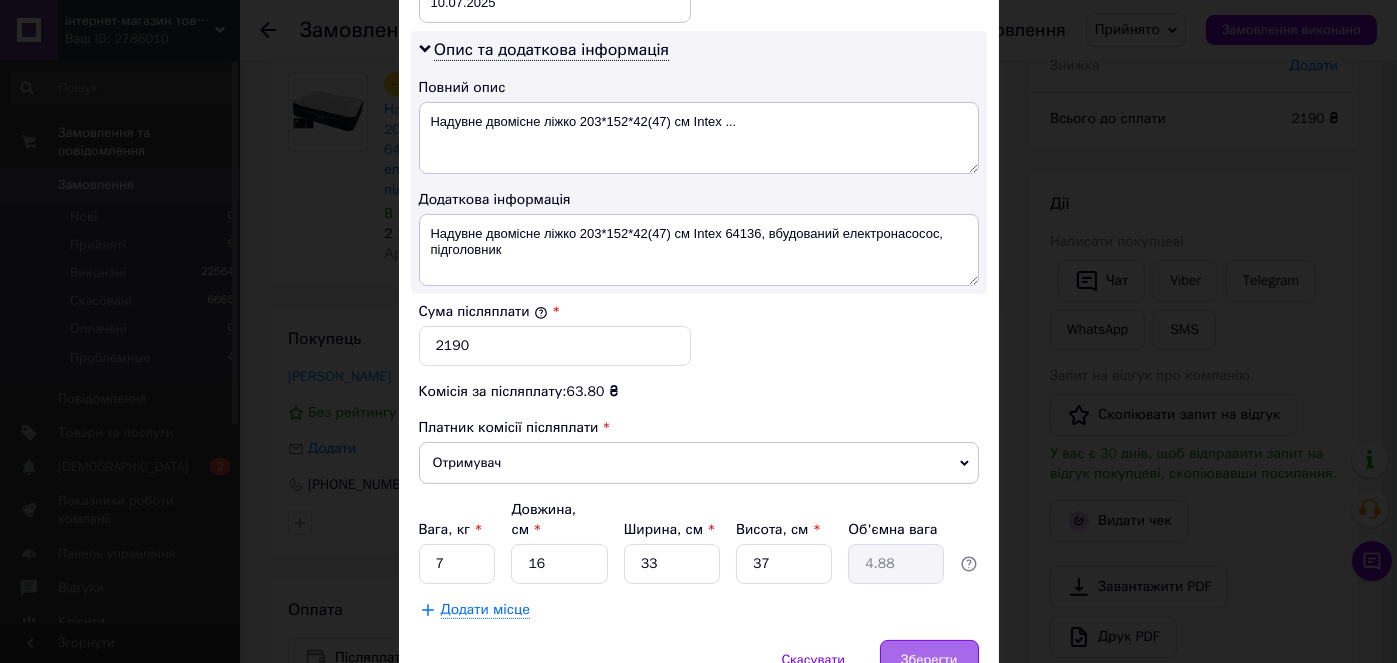 click on "Зберегти" at bounding box center [929, 660] 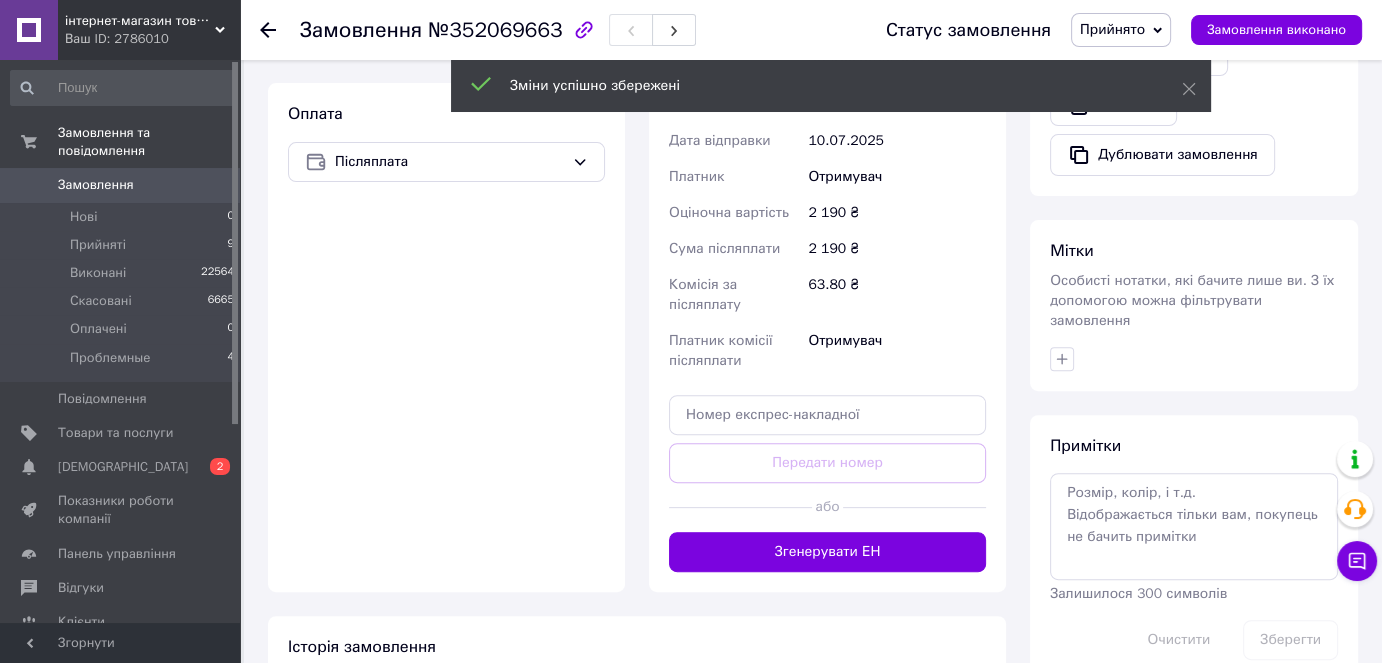 scroll, scrollTop: 659, scrollLeft: 0, axis: vertical 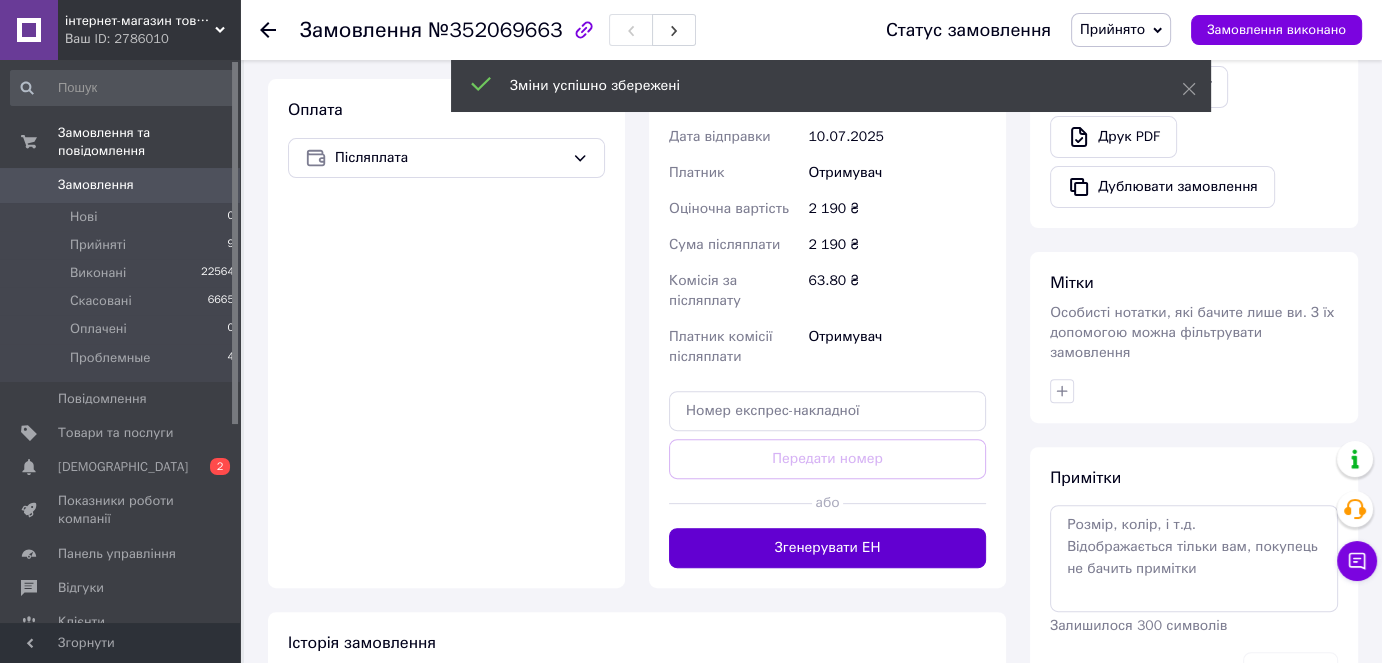 click on "Згенерувати ЕН" at bounding box center [827, 548] 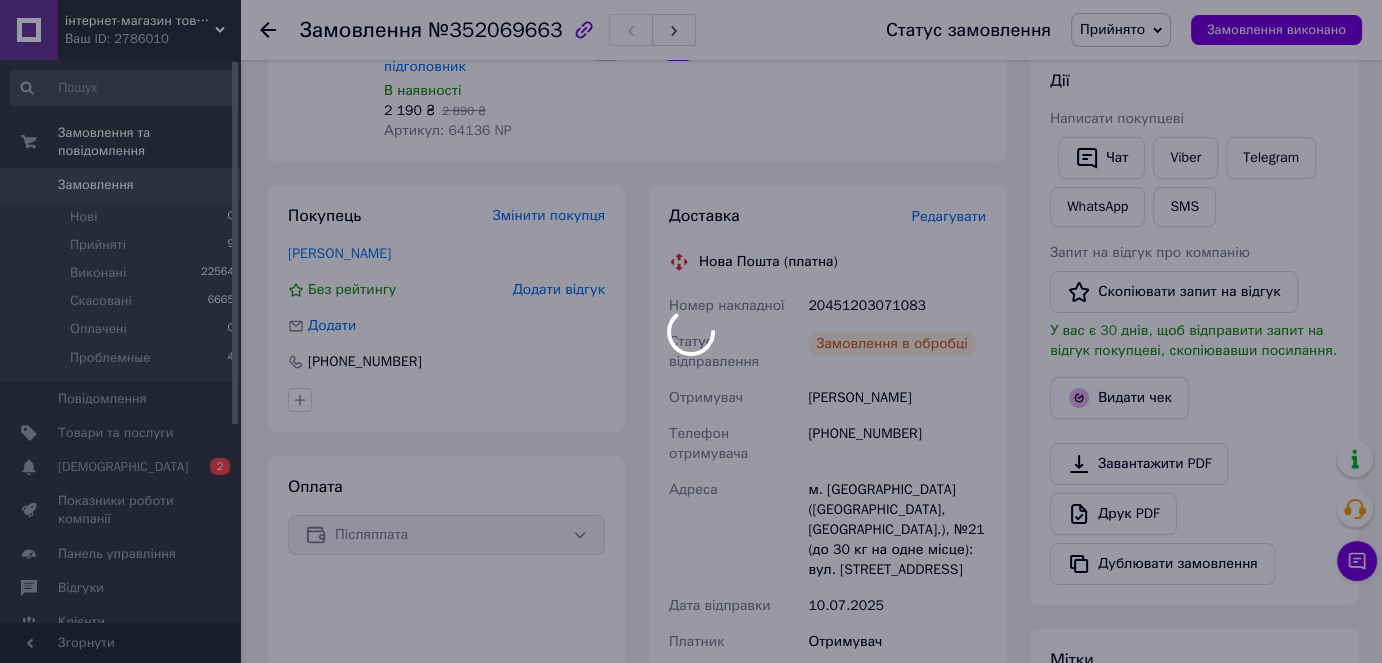 scroll, scrollTop: 259, scrollLeft: 0, axis: vertical 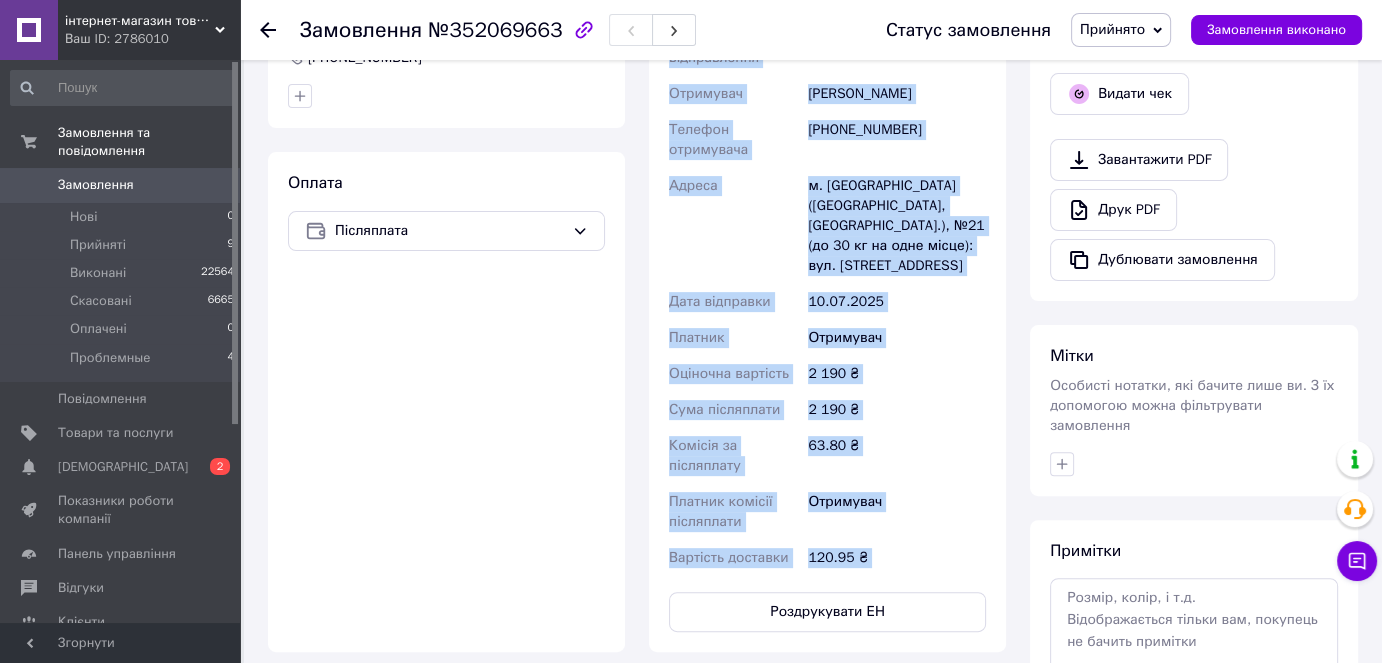 drag, startPoint x: 696, startPoint y: 269, endPoint x: 944, endPoint y: 522, distance: 354.27814 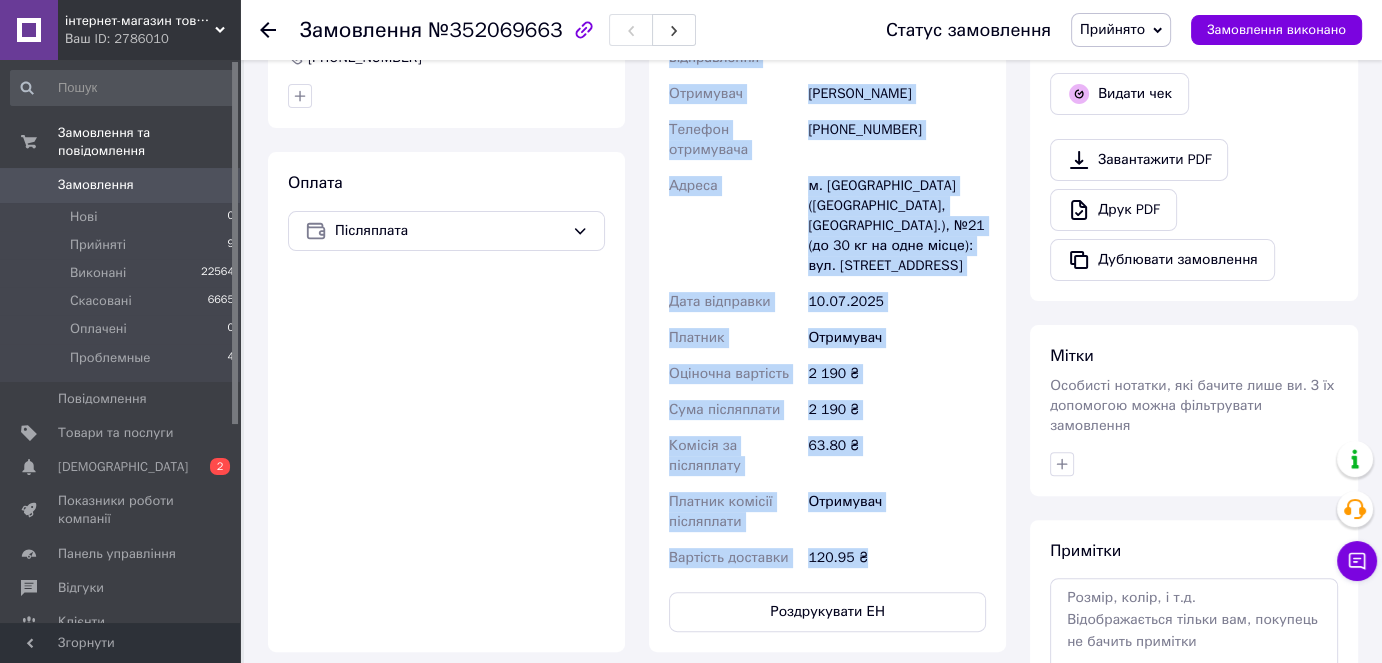 copy on "Нова Пошта (платна) Номер накладної 20451203071083 Статус відправлення Заплановано Отримувач [PERSON_NAME] Телефон отримувача [PHONE_NUMBER] Адреса м. [GEOGRAPHIC_DATA] ([GEOGRAPHIC_DATA], [GEOGRAPHIC_DATA].), №21 (до 30 кг на одне місце): вул. Товариська, 56 Дата відправки [DATE] Платник Отримувач Оціночна вартість 2 190 ₴ Сума післяплати 2 190 ₴ Комісія за післяплату 63.80 ₴ Платник комісії післяплати Отримувач Вартість доставки 120.95 ₴" 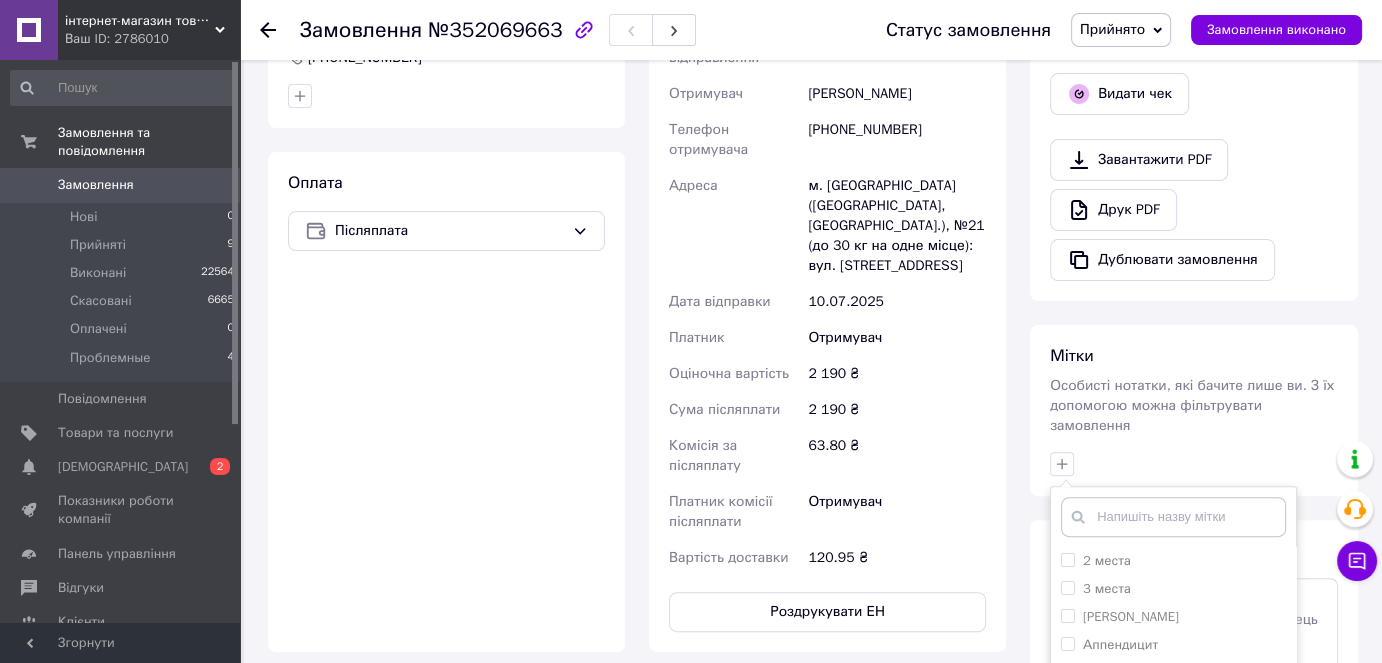 scroll, scrollTop: 1086, scrollLeft: 0, axis: vertical 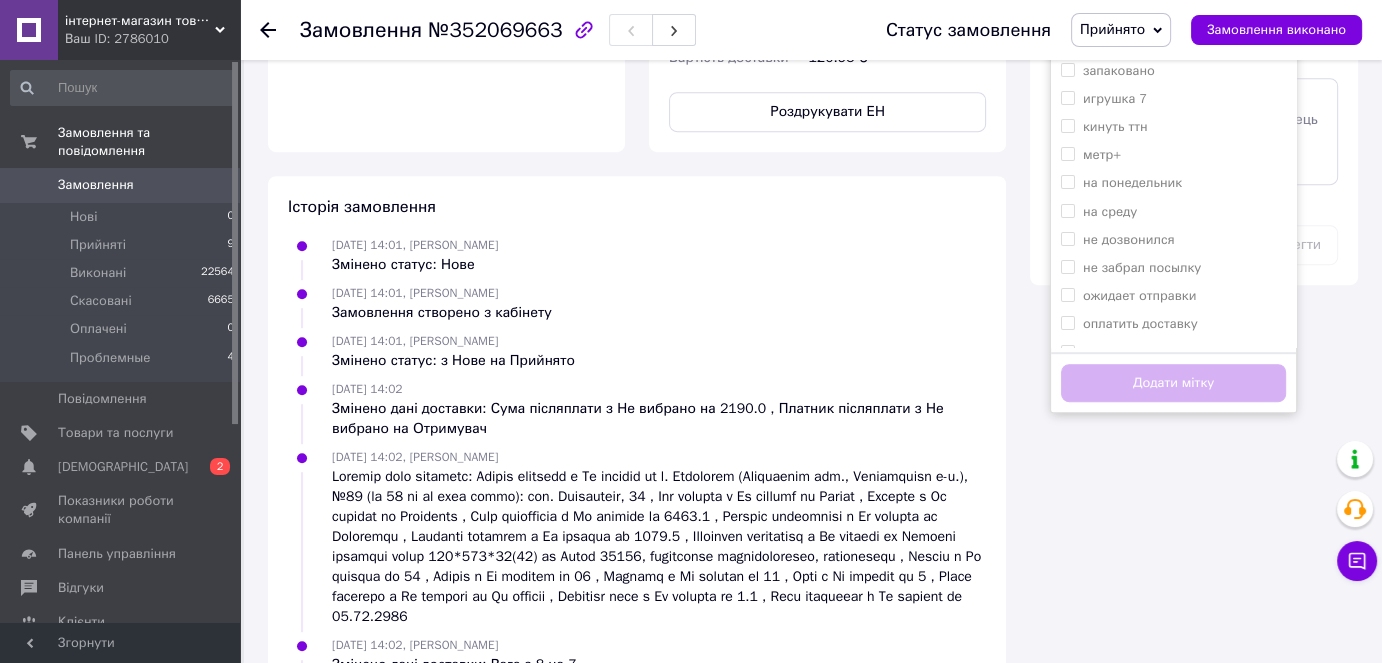 drag, startPoint x: 1161, startPoint y: 277, endPoint x: 1192, endPoint y: 359, distance: 87.66413 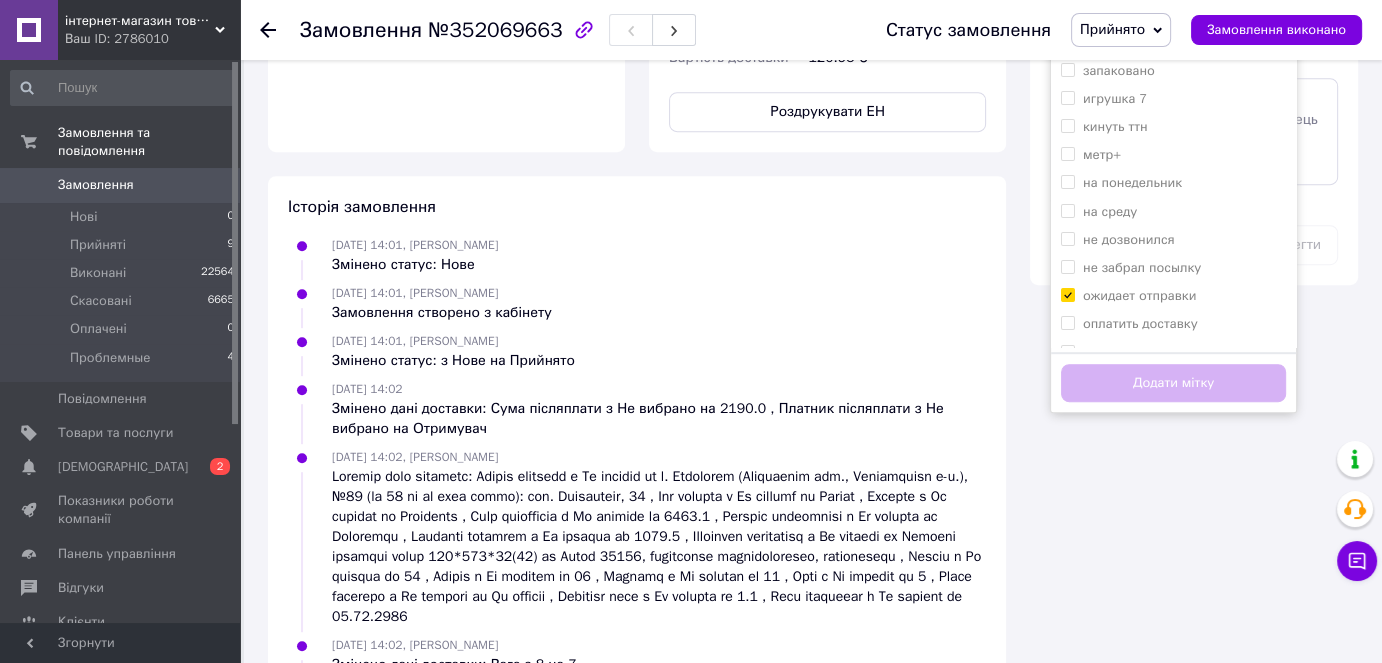 checkbox on "true" 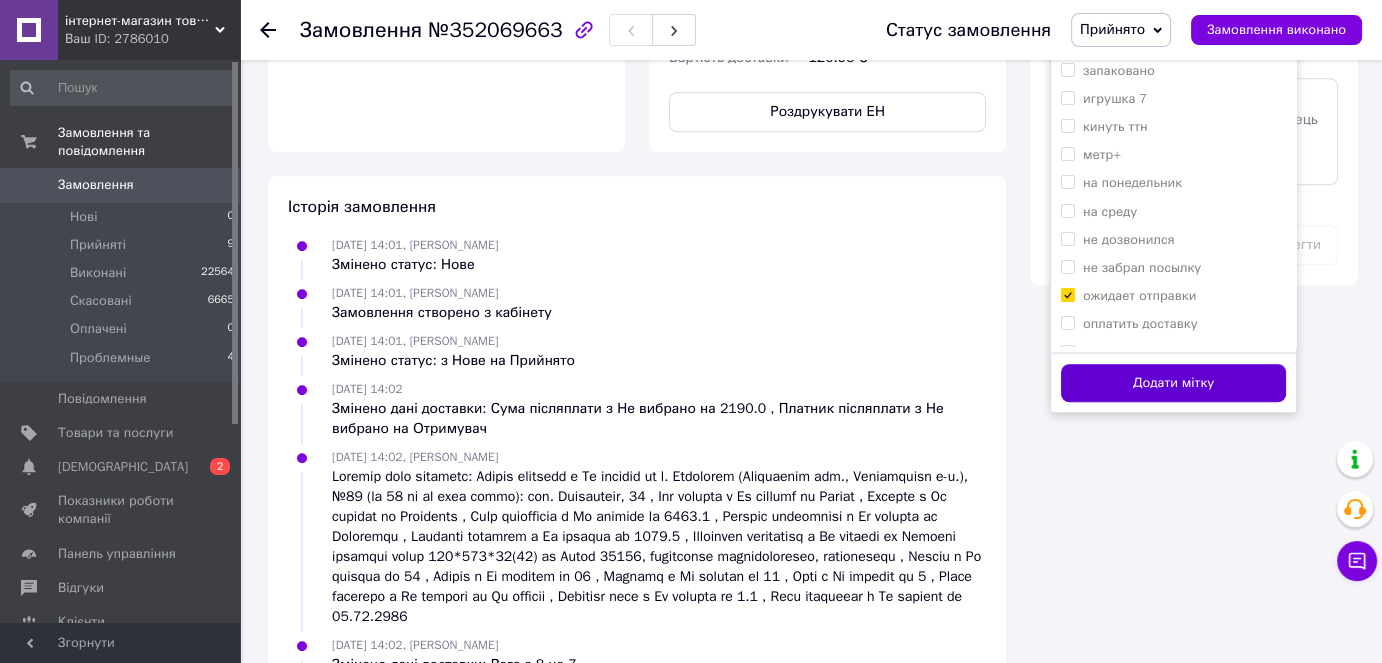 click on "Додати мітку" at bounding box center [1173, 383] 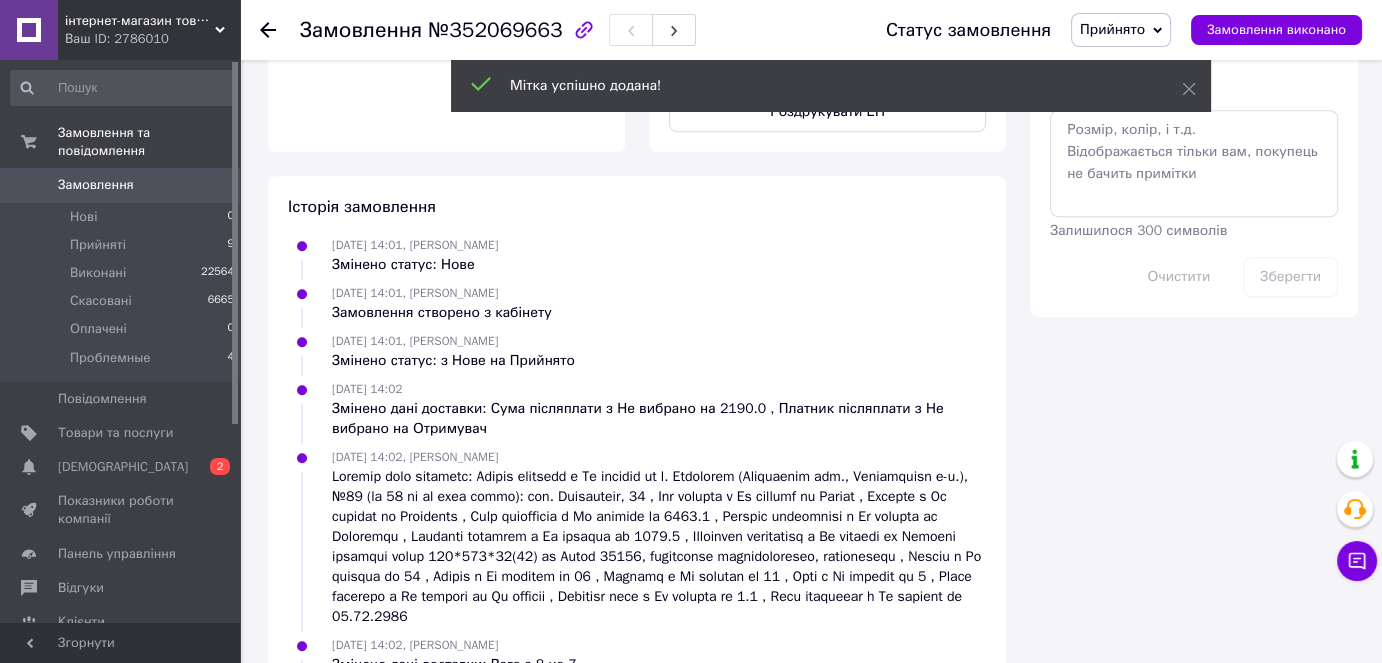 scroll, scrollTop: 1118, scrollLeft: 0, axis: vertical 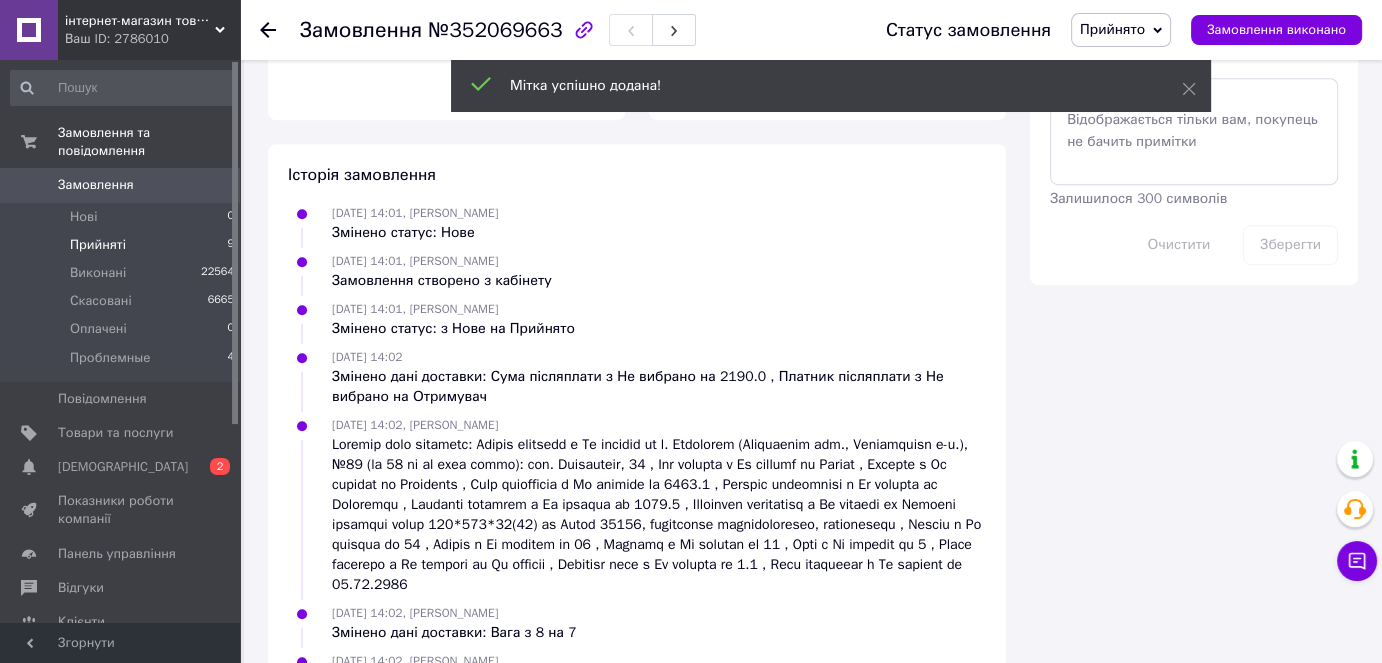 click on "Прийняті" at bounding box center (98, 245) 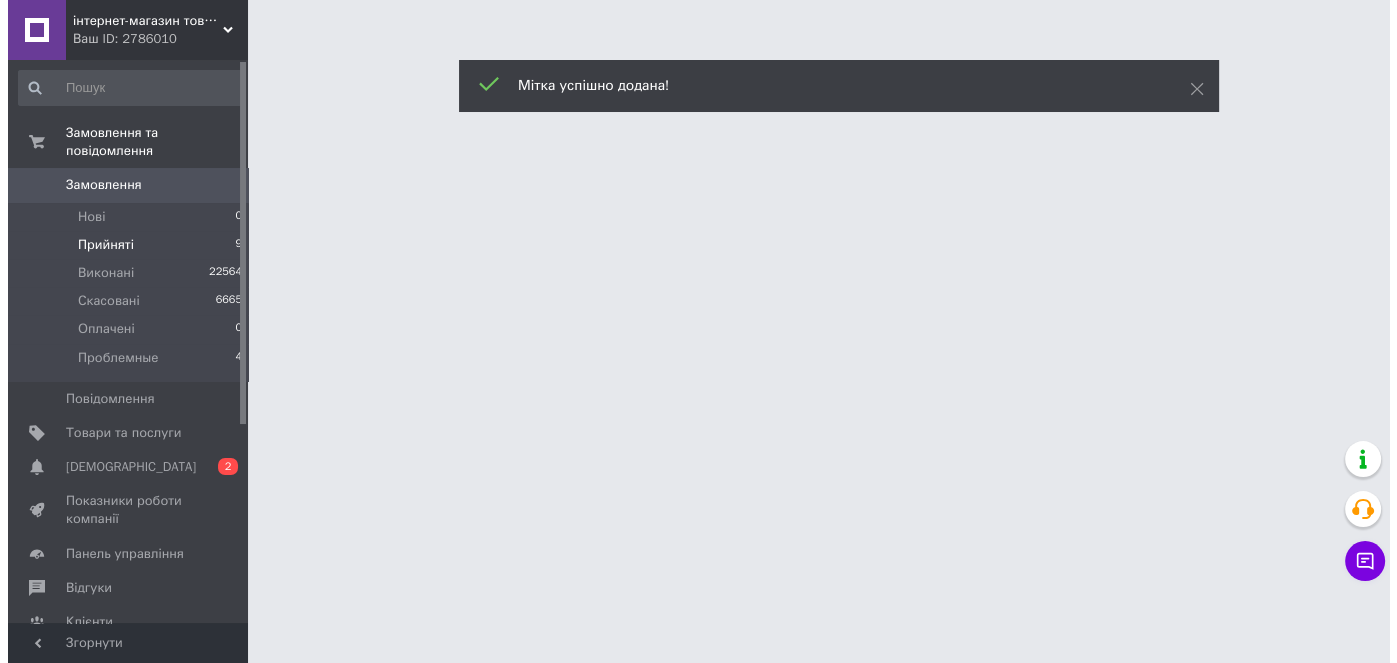 scroll, scrollTop: 0, scrollLeft: 0, axis: both 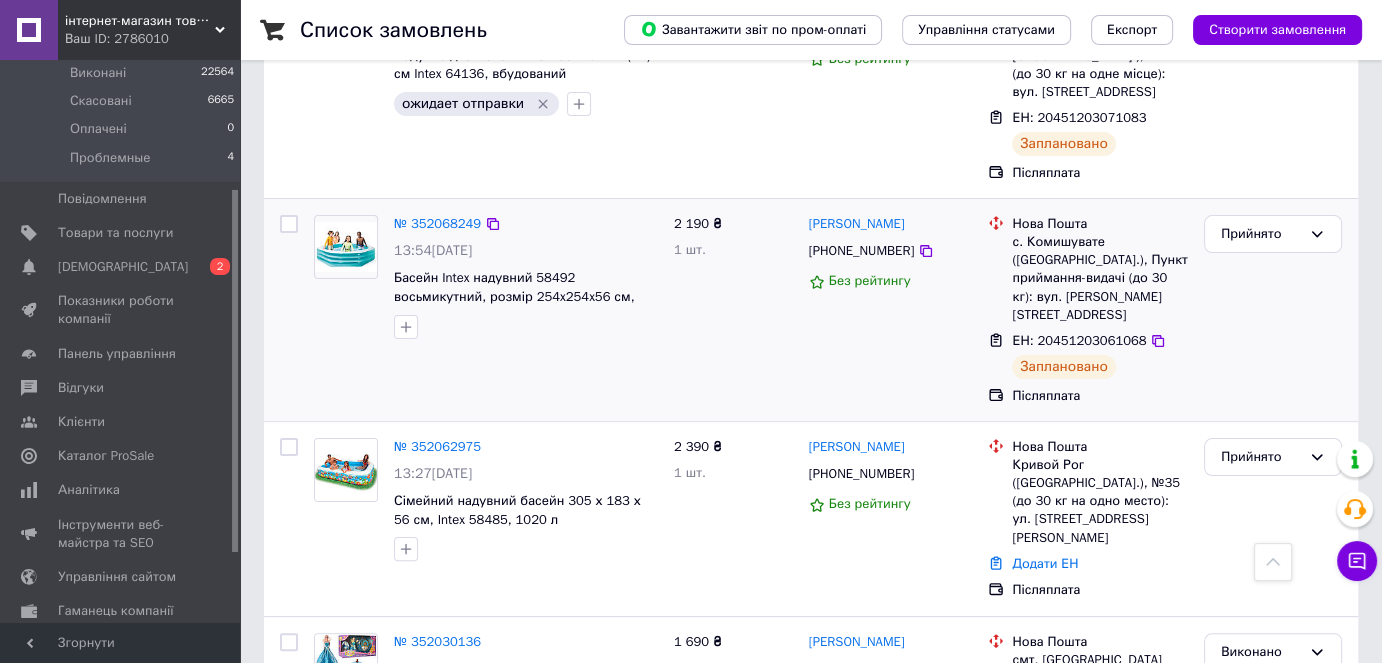click on "№ 352068249" at bounding box center [437, 224] 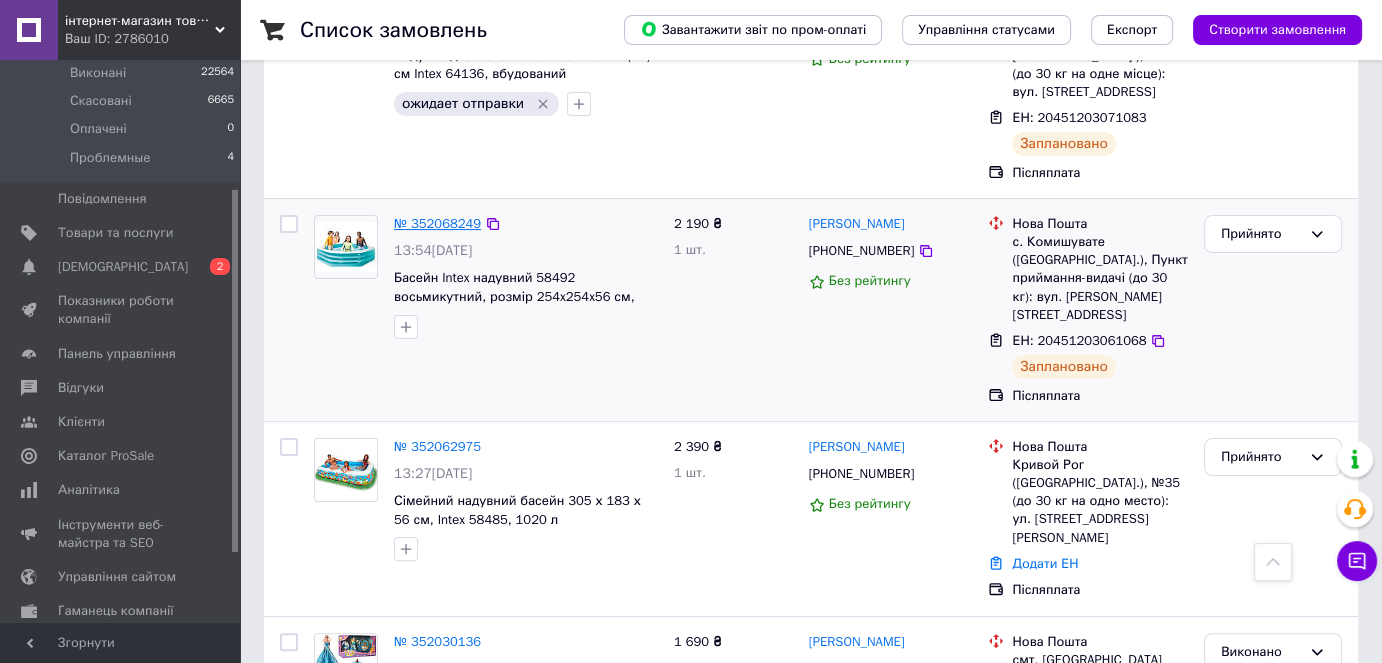click on "№ 352068249" at bounding box center (437, 223) 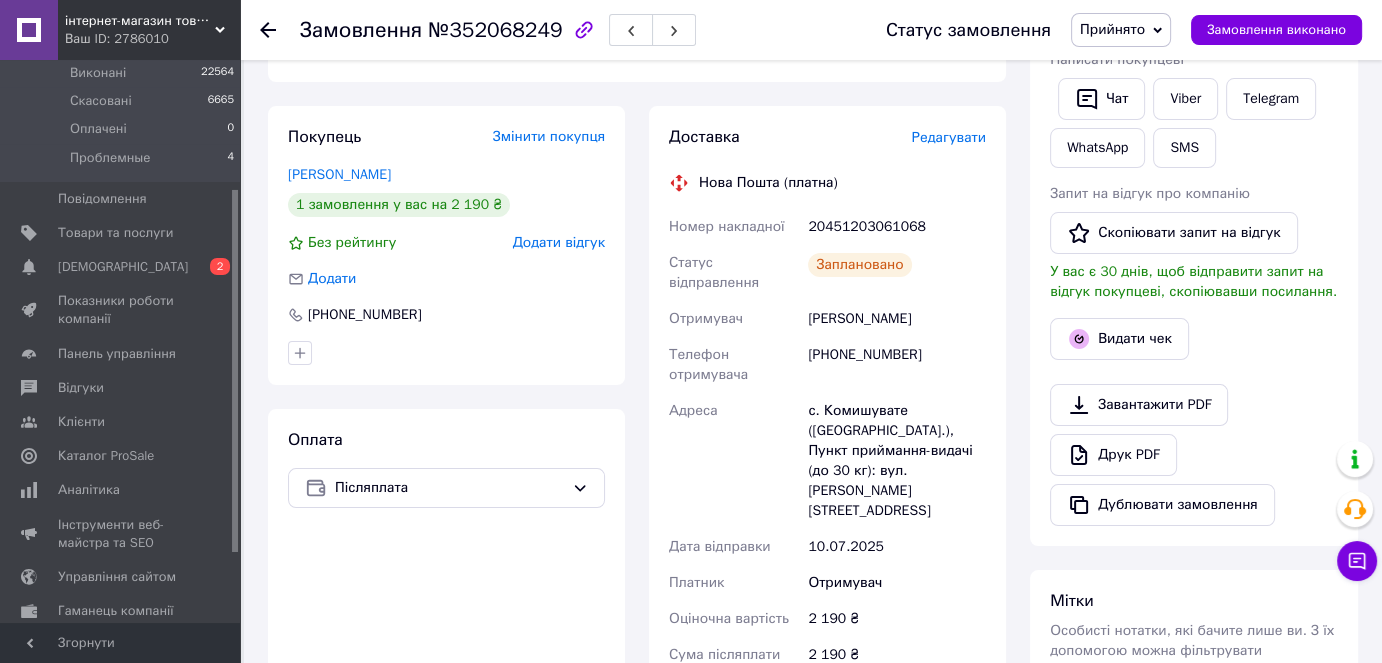 scroll, scrollTop: 300, scrollLeft: 0, axis: vertical 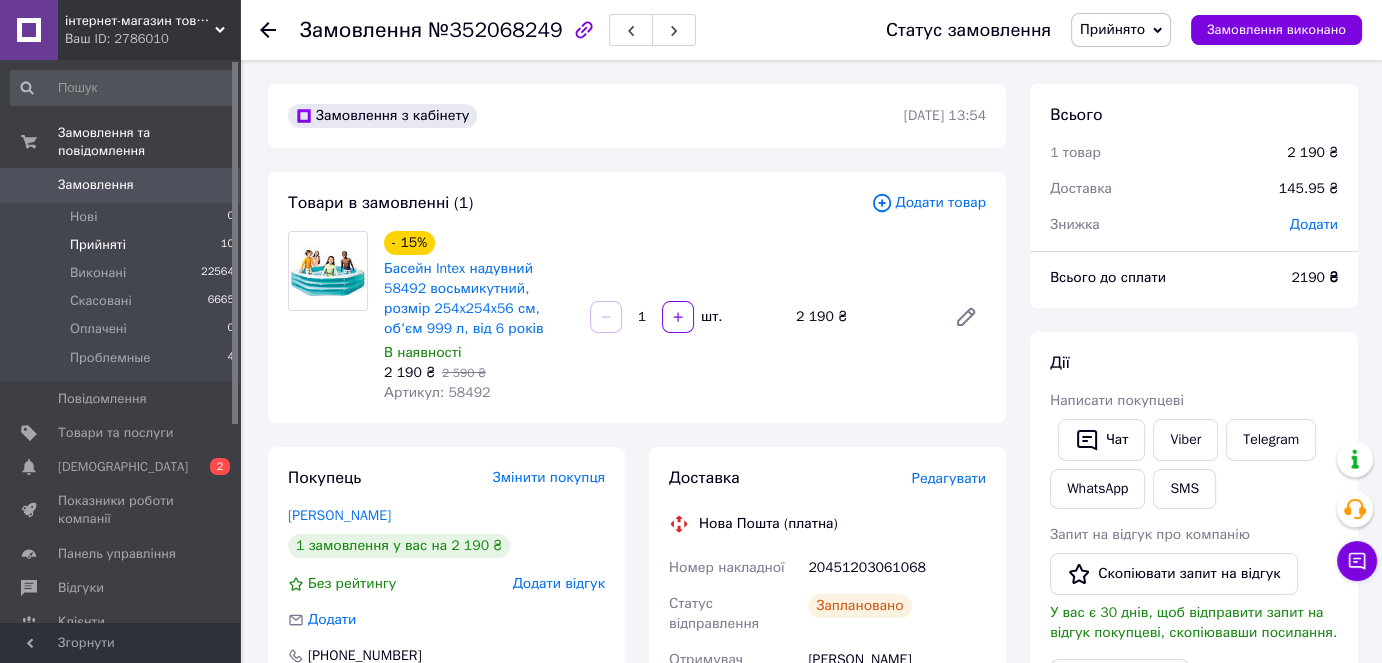 click on "Прийняті" at bounding box center [98, 245] 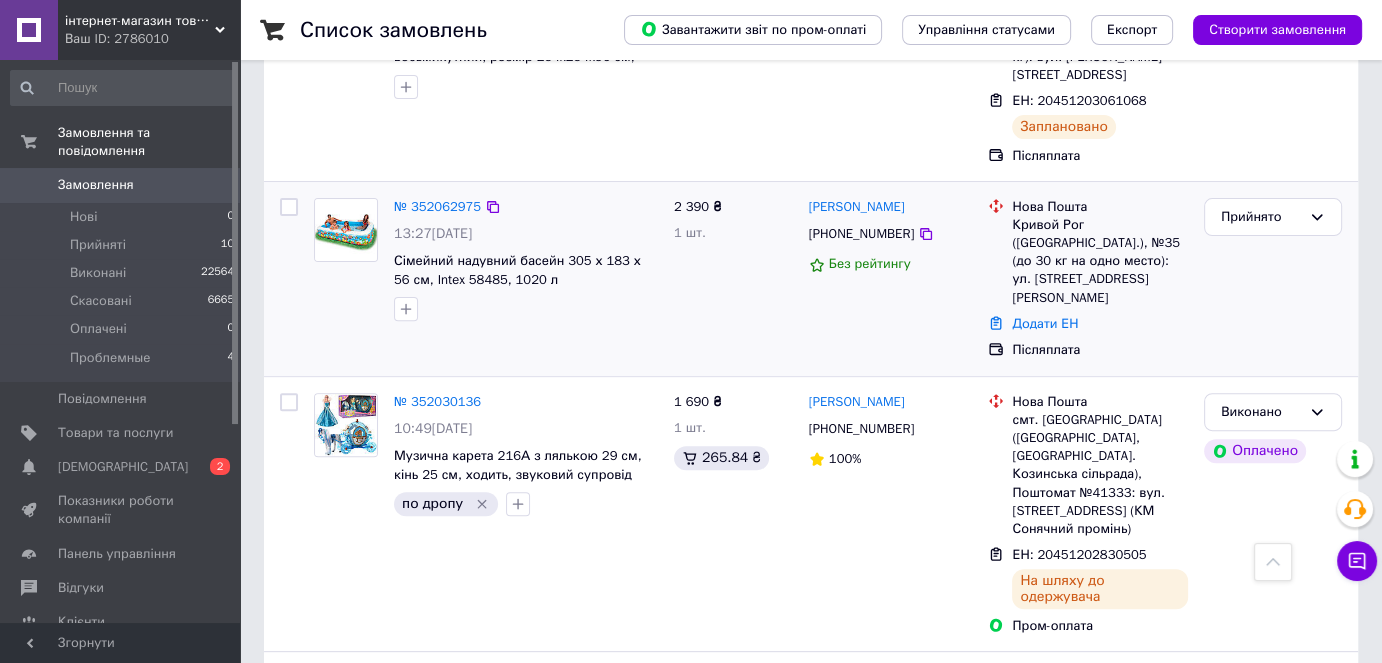 scroll, scrollTop: 660, scrollLeft: 0, axis: vertical 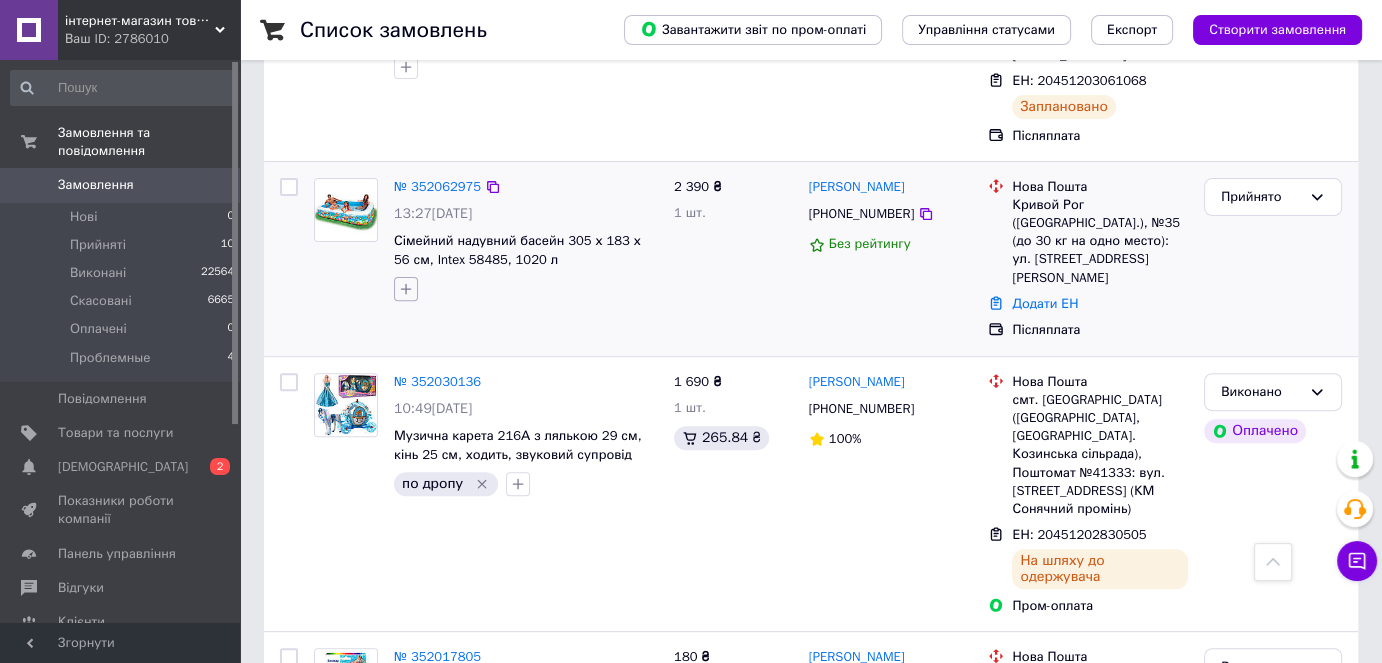 click 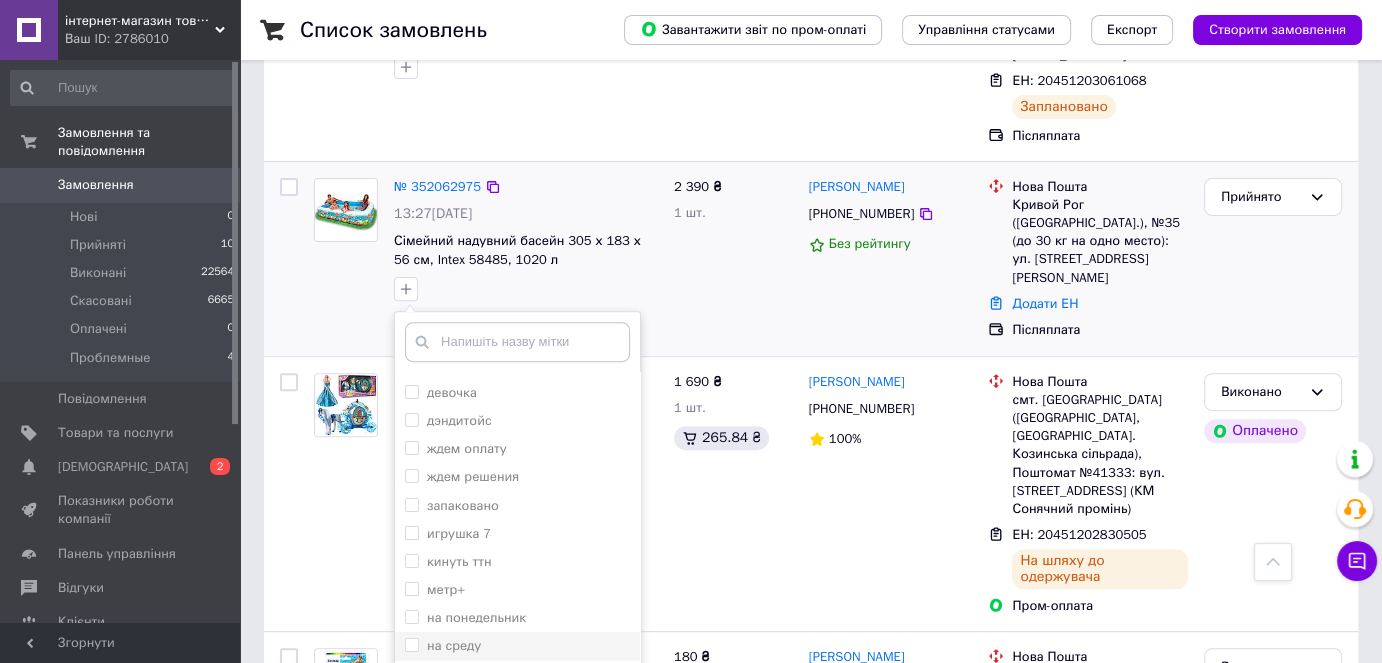 scroll, scrollTop: 200, scrollLeft: 0, axis: vertical 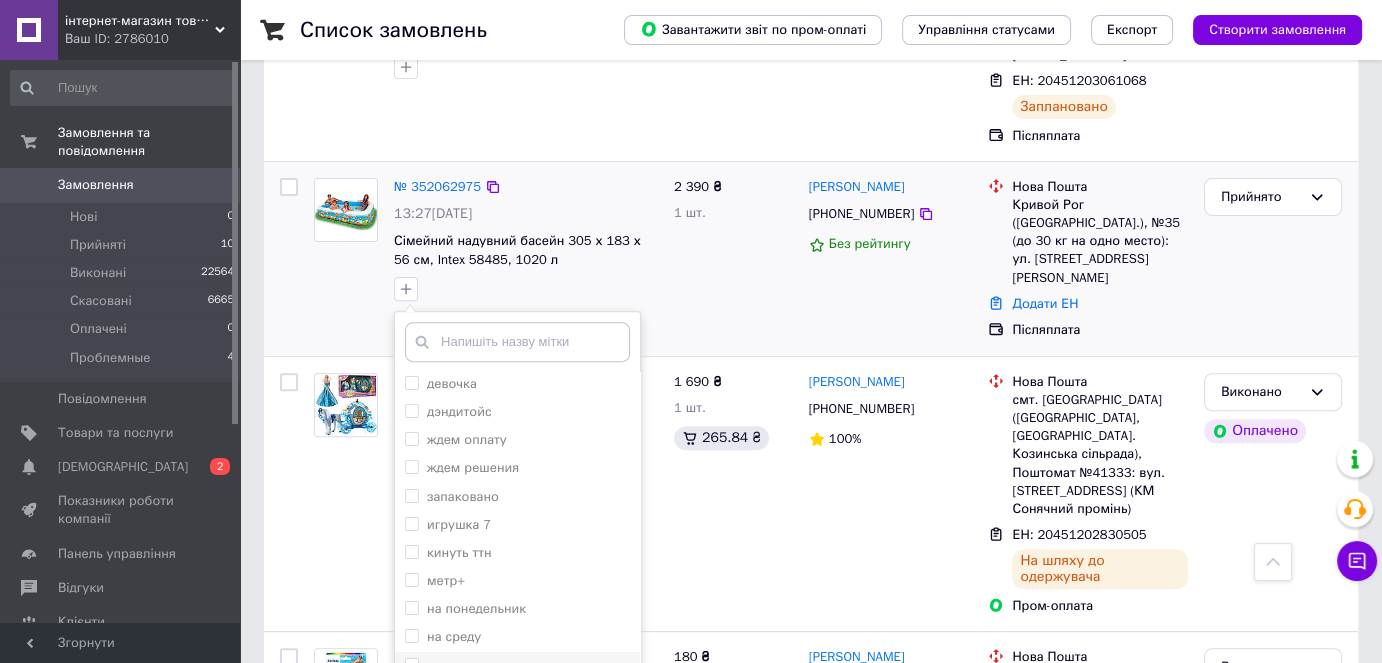 click on "не дозвонился" at bounding box center (517, 666) 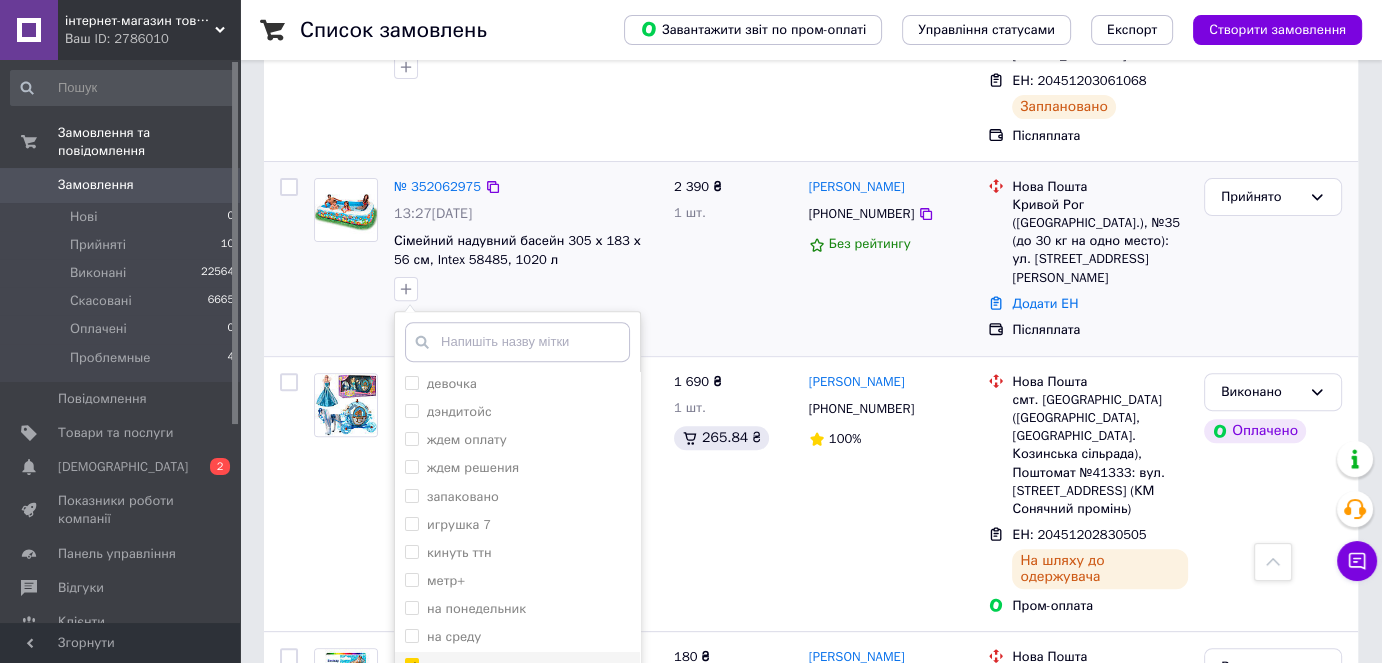 checkbox on "true" 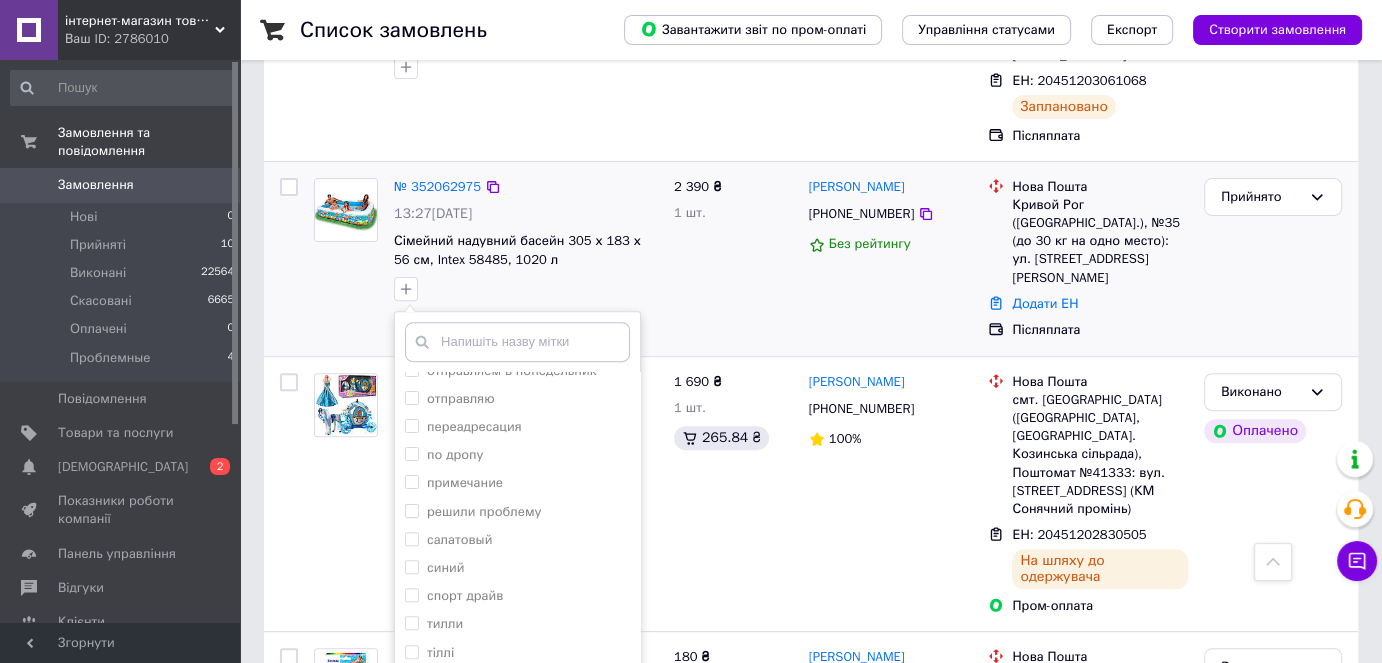scroll, scrollTop: 855, scrollLeft: 0, axis: vertical 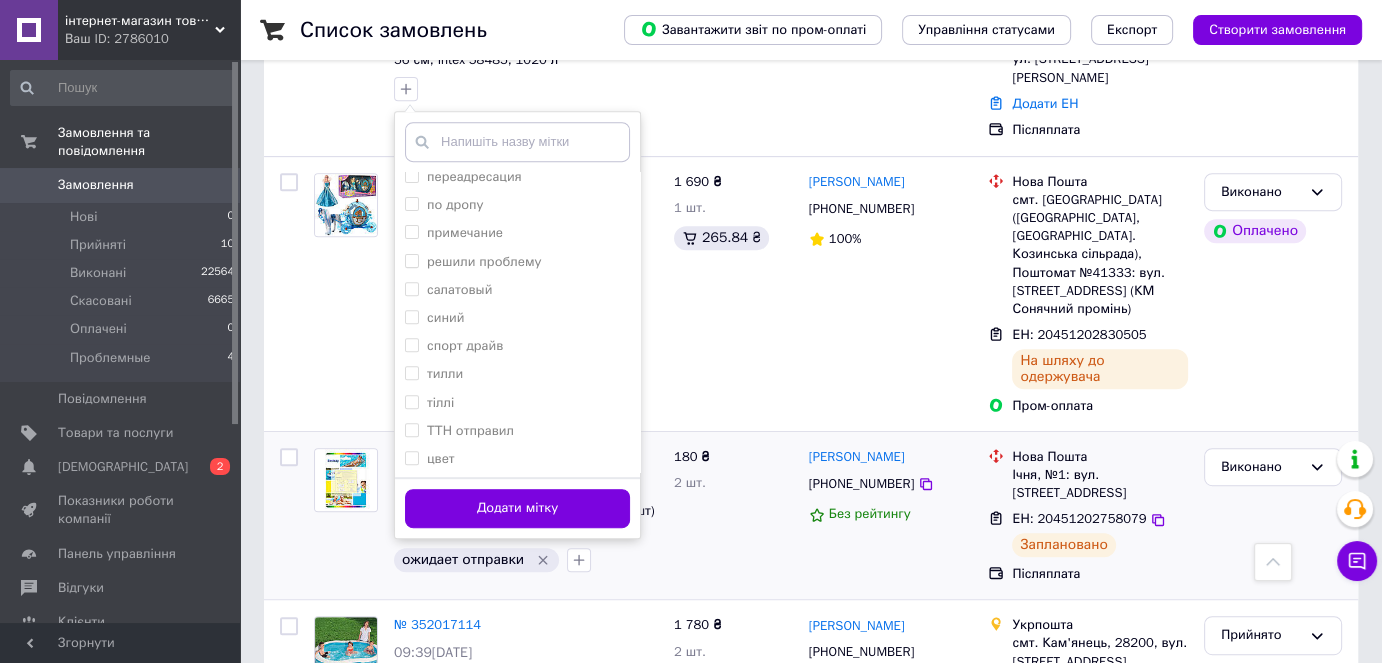 click on "Додати мітку" at bounding box center (517, 508) 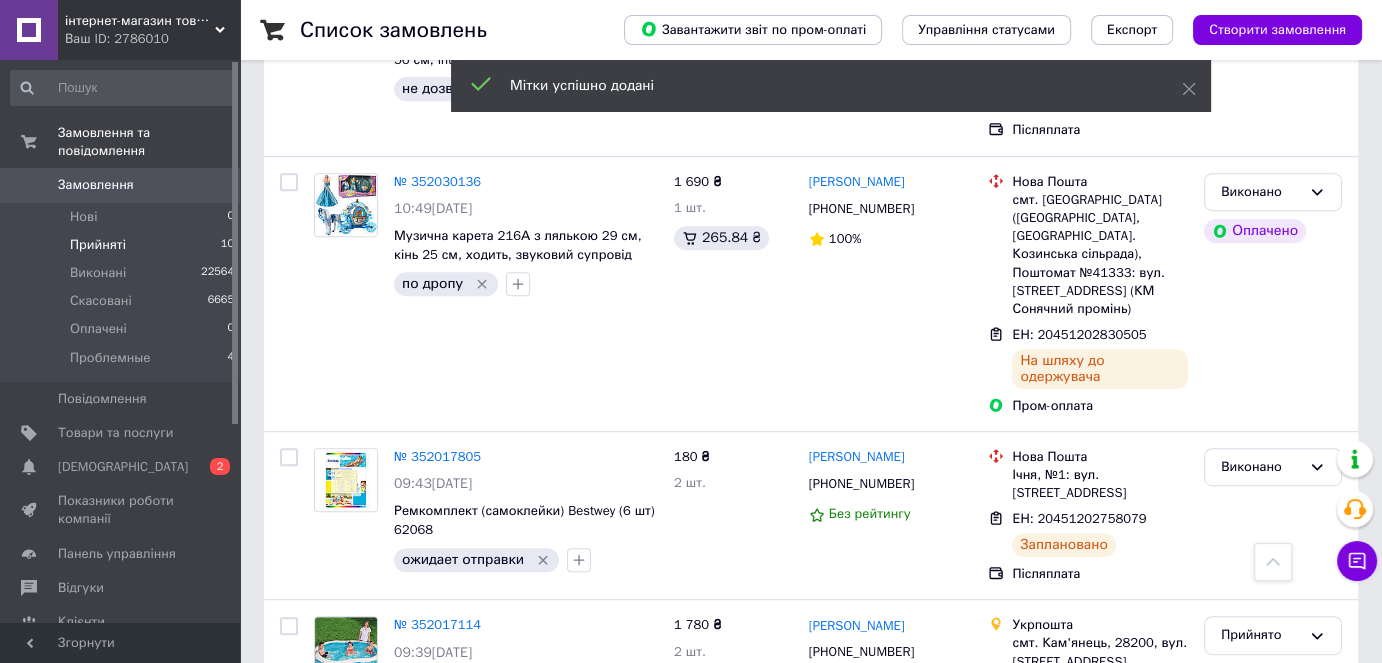 click on "Прийняті" at bounding box center (98, 245) 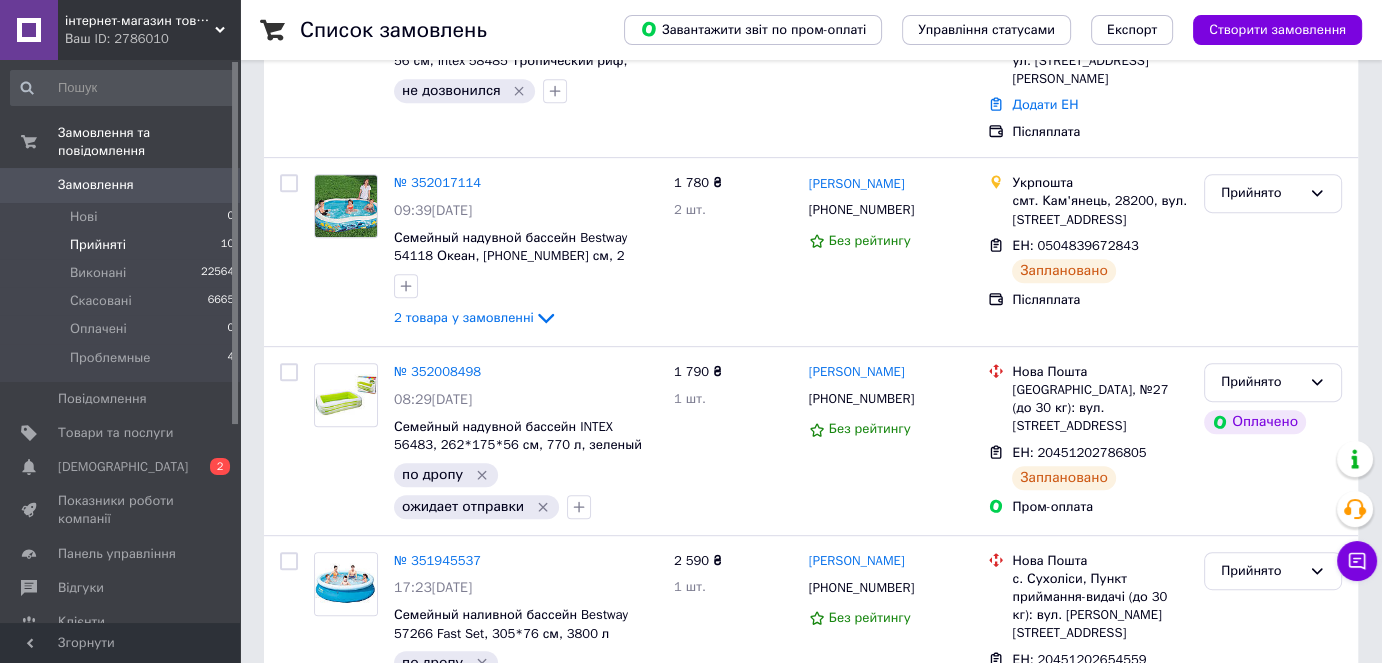 scroll, scrollTop: 0, scrollLeft: 0, axis: both 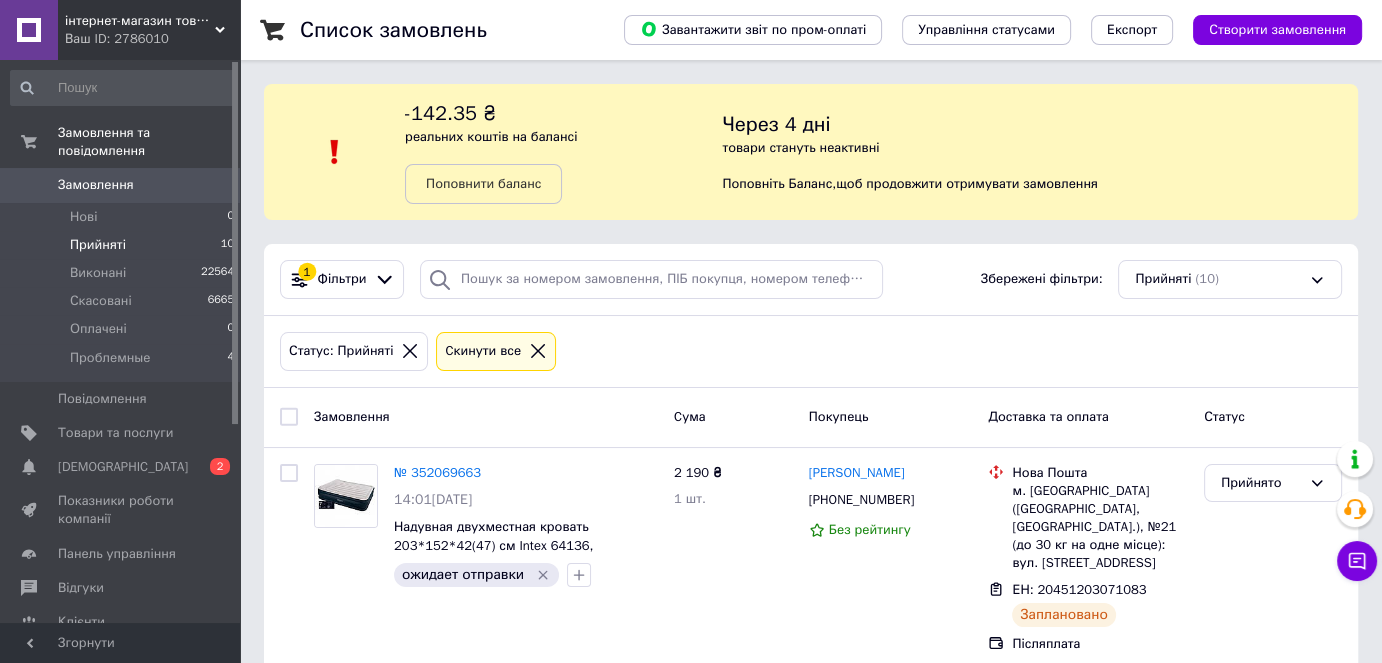 click on "Прийняті" at bounding box center [98, 245] 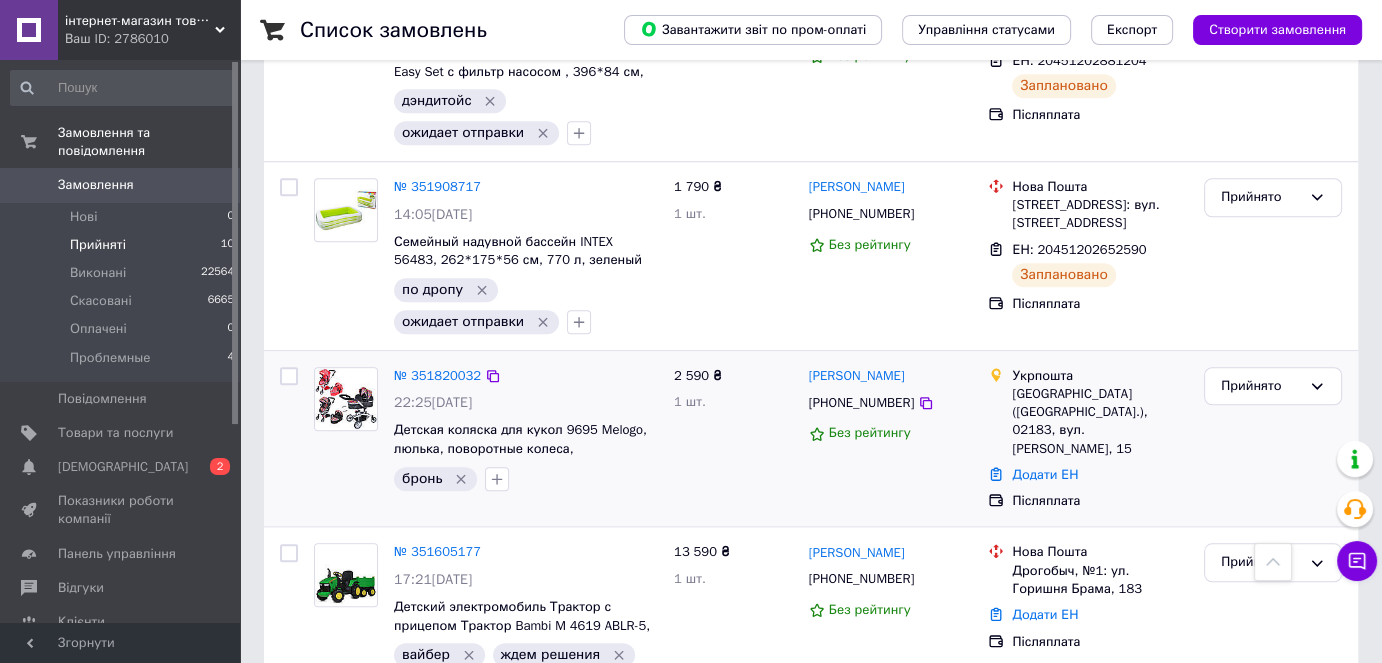 scroll, scrollTop: 1649, scrollLeft: 0, axis: vertical 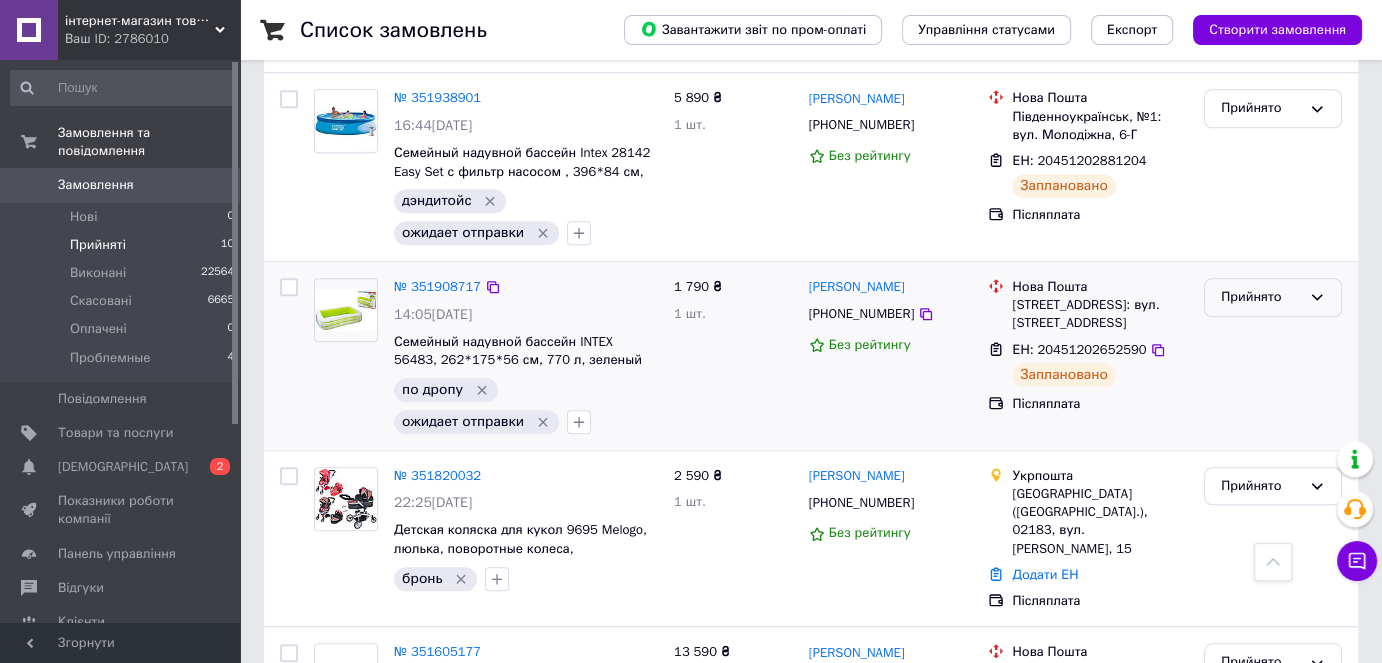 drag, startPoint x: 1289, startPoint y: 236, endPoint x: 1280, endPoint y: 257, distance: 22.847319 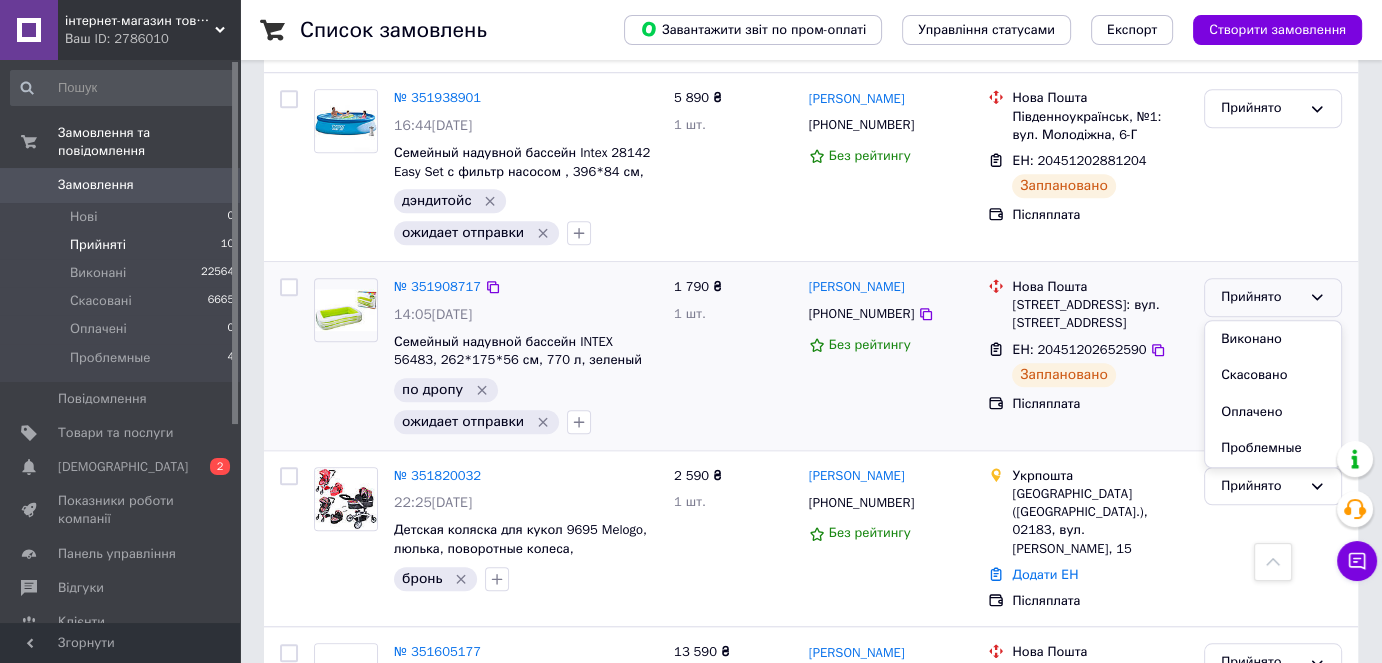 drag, startPoint x: 1274, startPoint y: 282, endPoint x: 1266, endPoint y: 299, distance: 18.788294 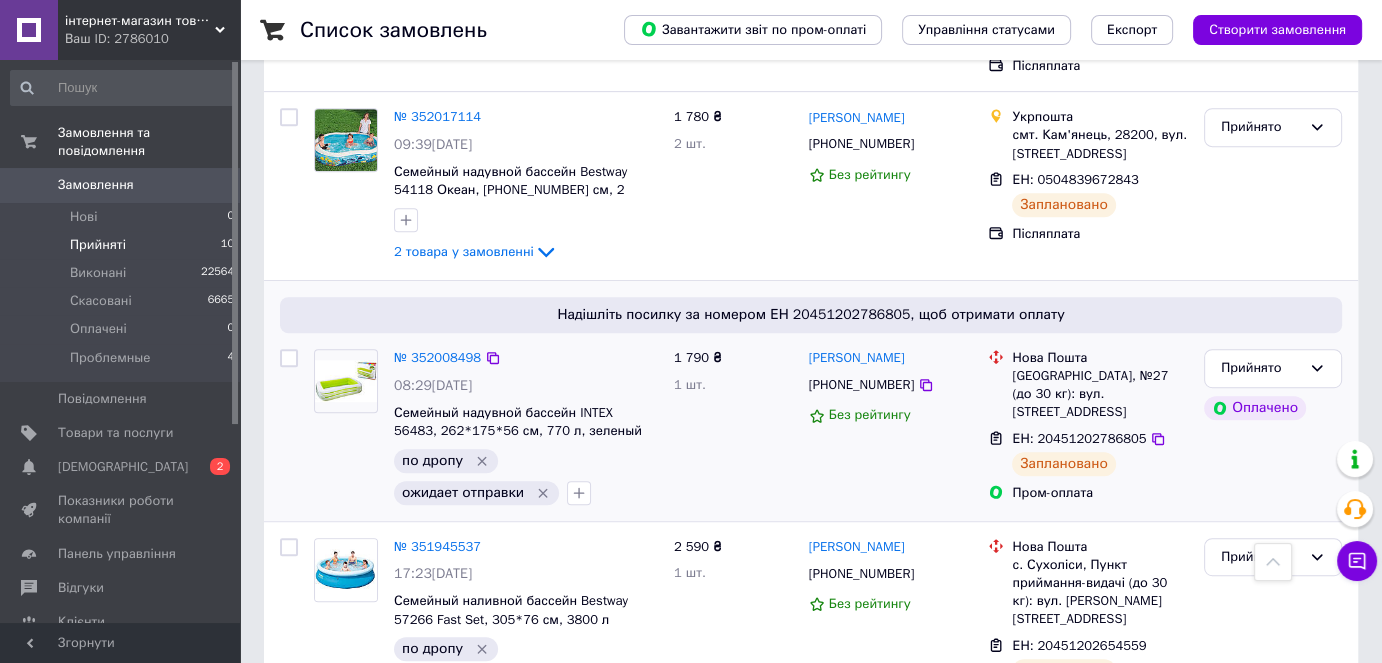 scroll, scrollTop: 949, scrollLeft: 0, axis: vertical 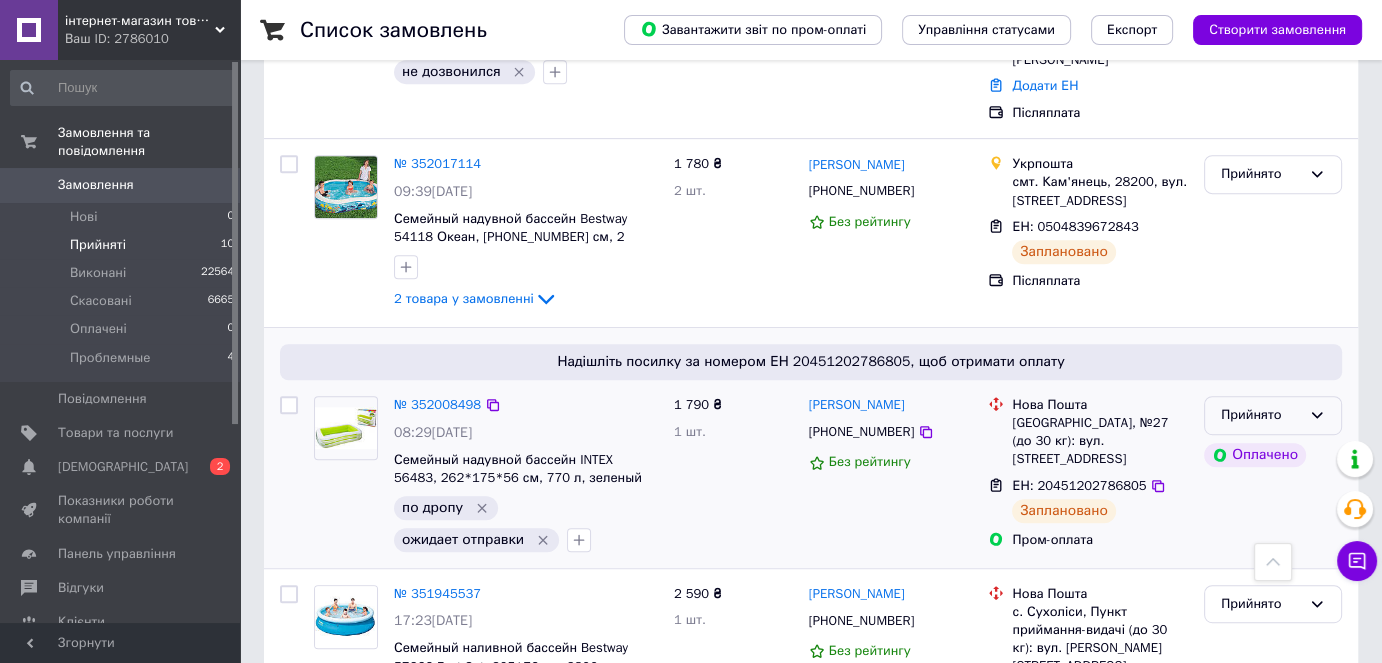 drag, startPoint x: 1320, startPoint y: 372, endPoint x: 1311, endPoint y: 382, distance: 13.453624 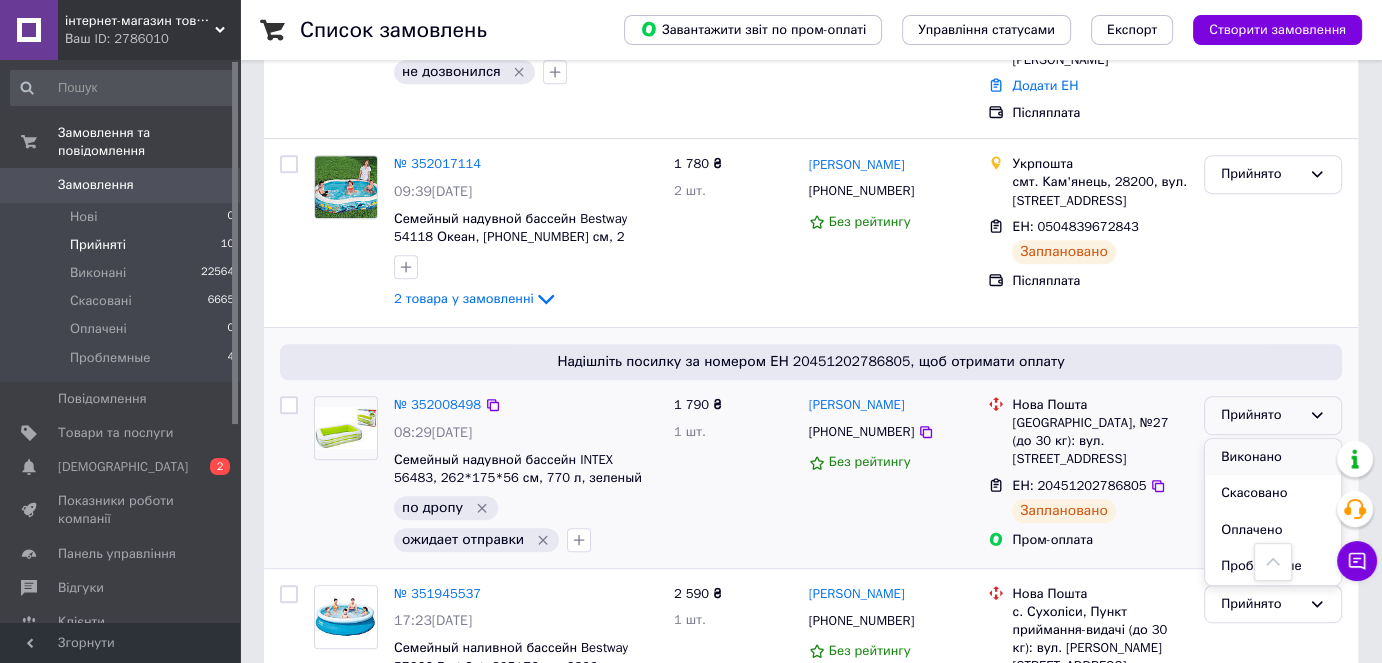 click on "Виконано" at bounding box center [1273, 457] 